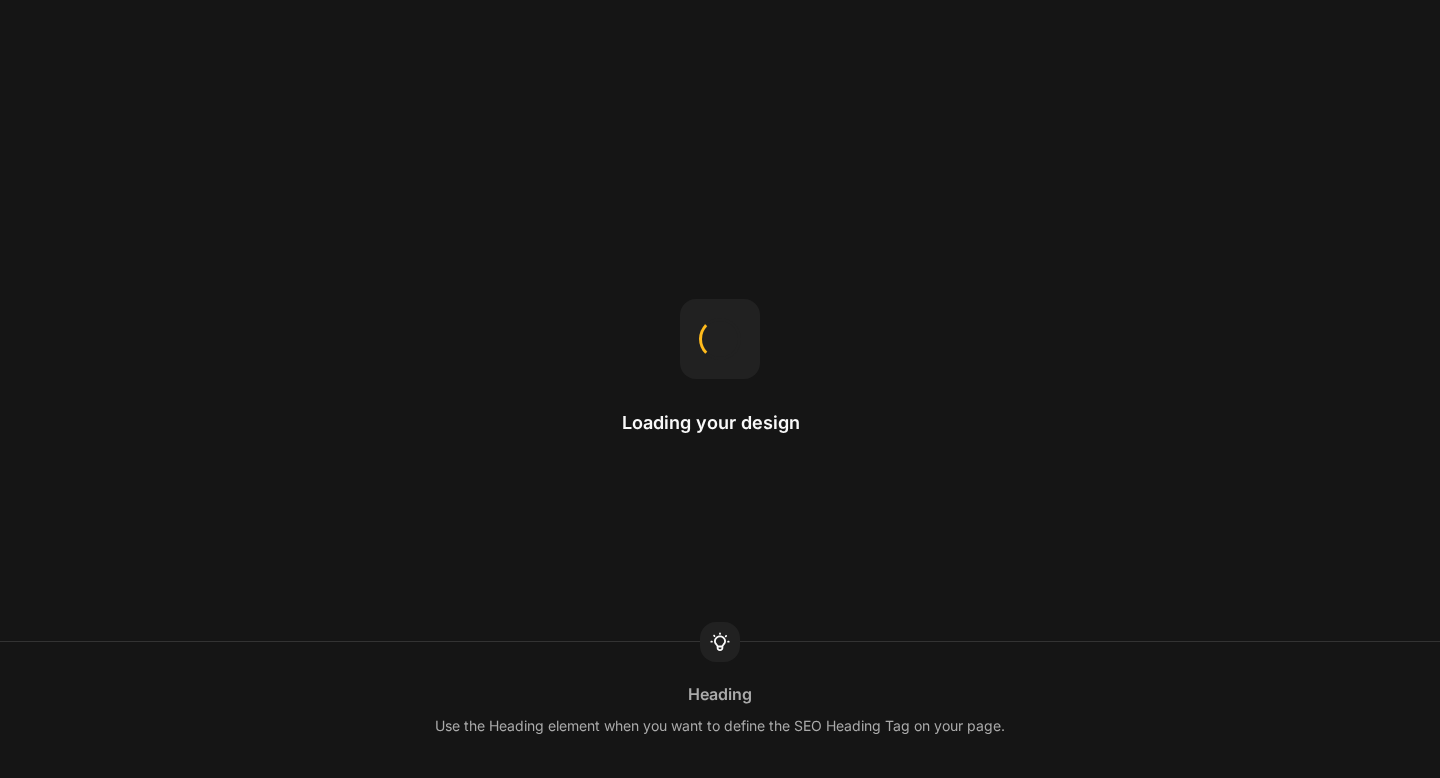 scroll, scrollTop: 0, scrollLeft: 0, axis: both 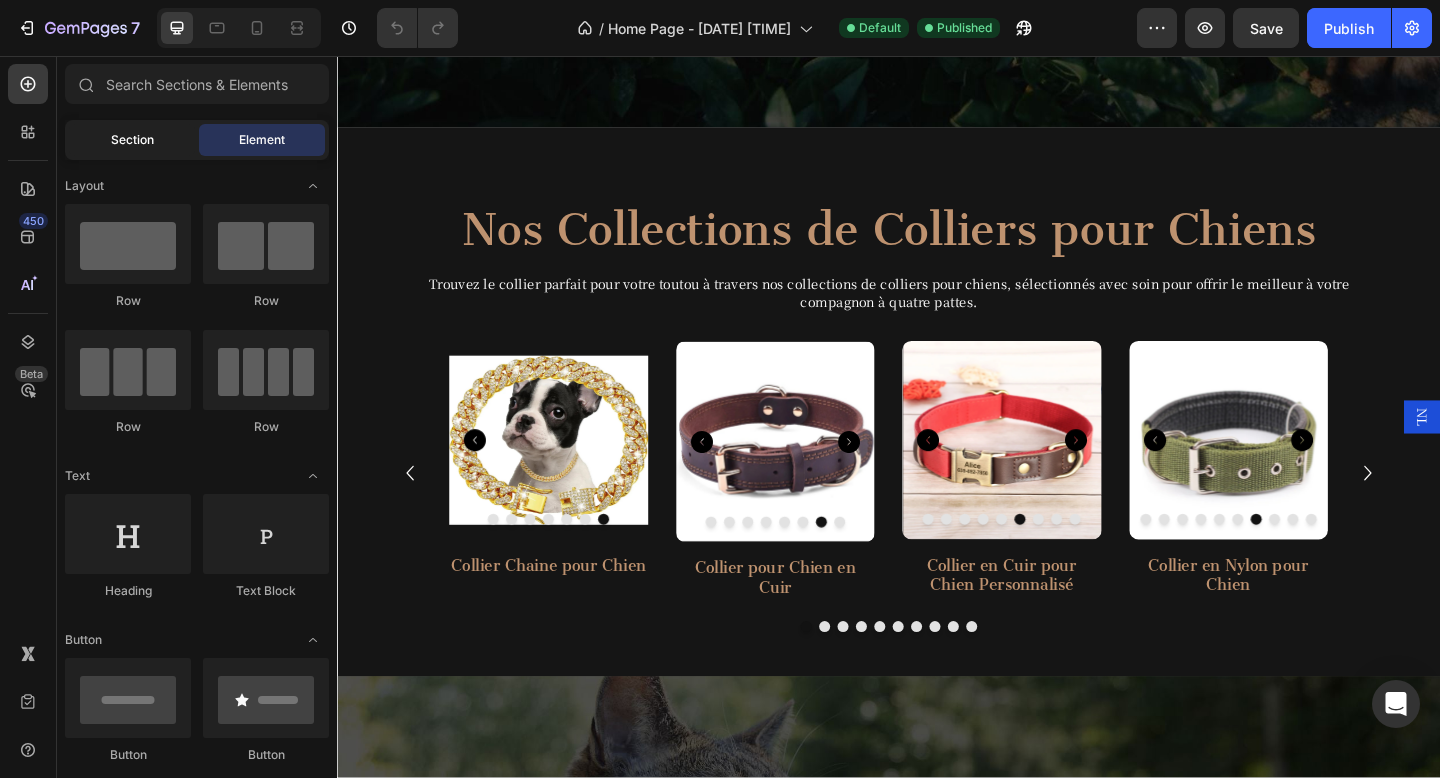 click on "Section" at bounding box center (132, 140) 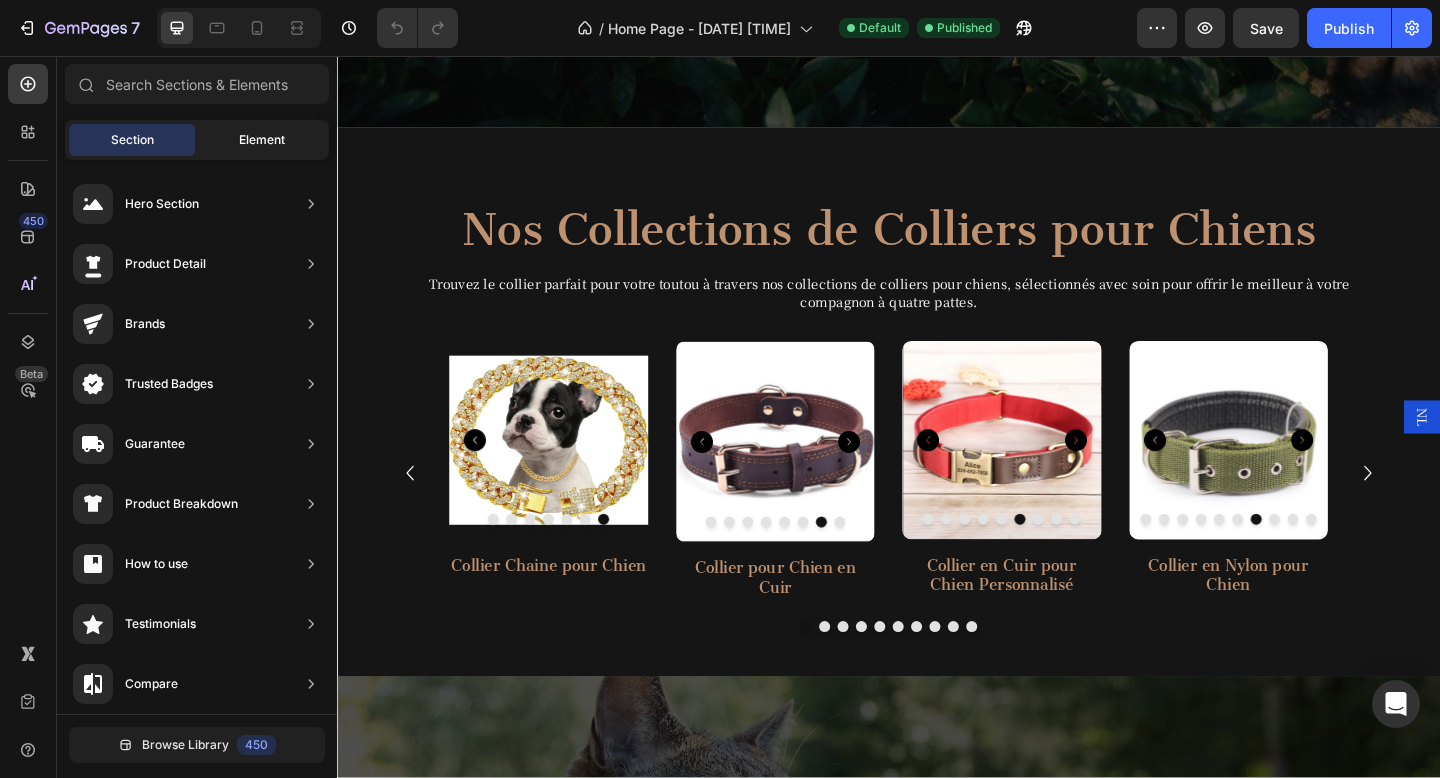 click on "Element" 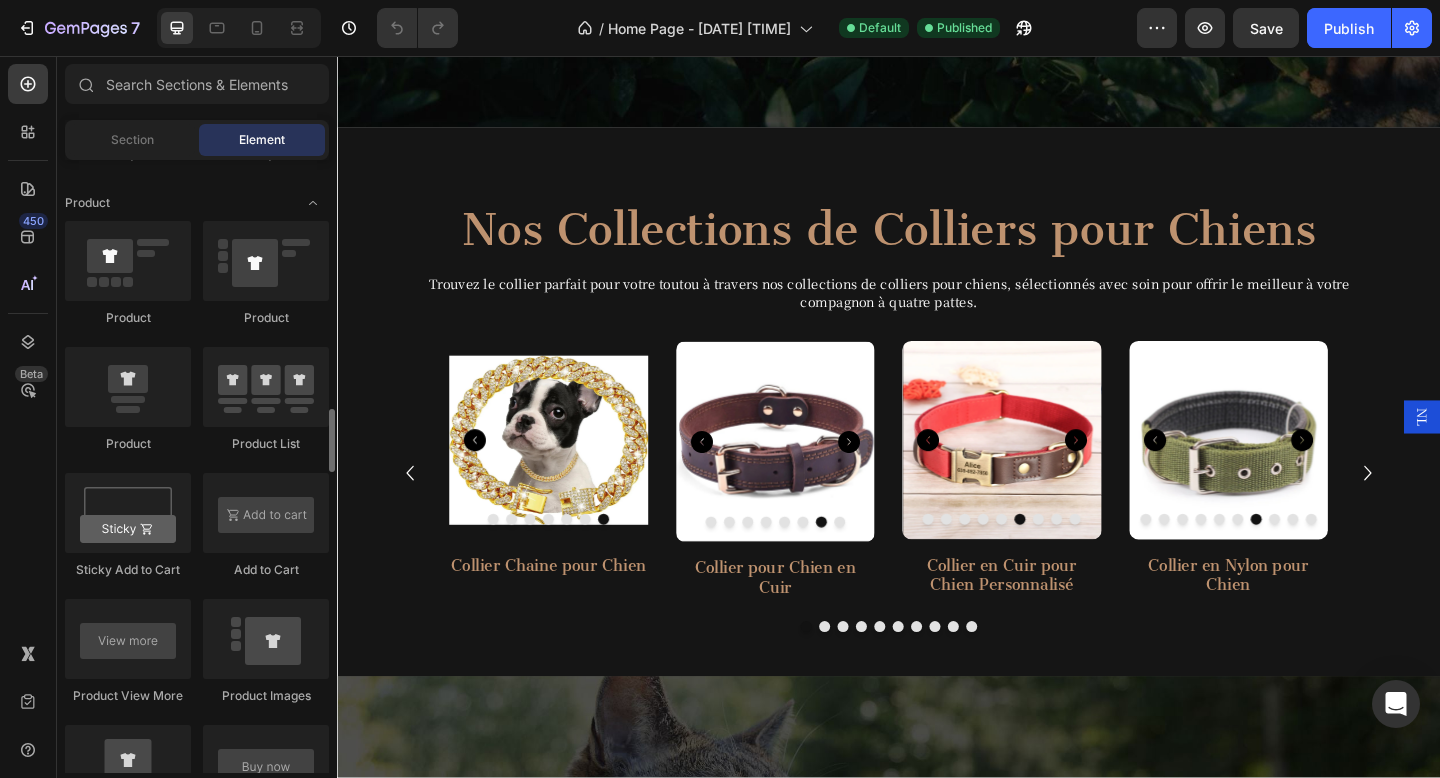 scroll, scrollTop: 2598, scrollLeft: 0, axis: vertical 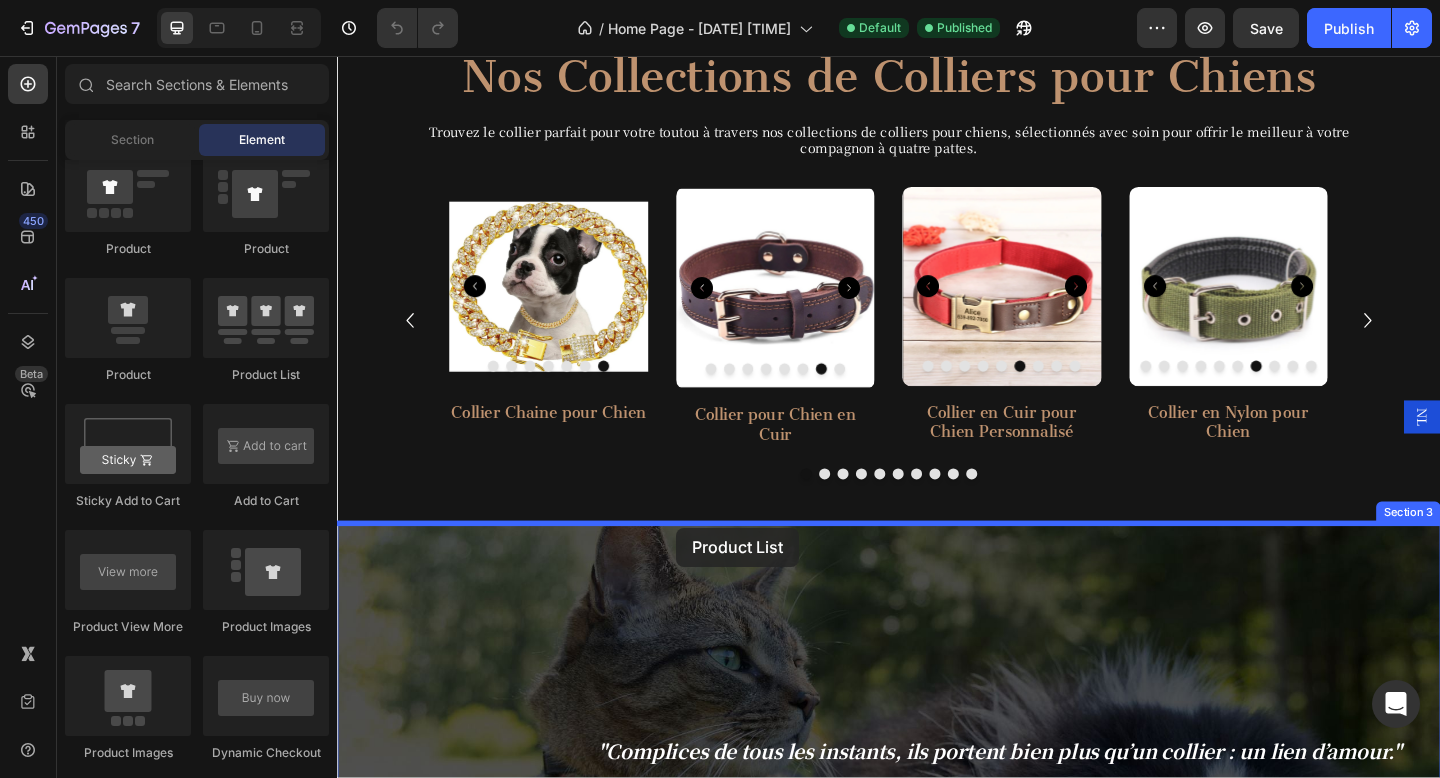 drag, startPoint x: 589, startPoint y: 388, endPoint x: 706, endPoint y: 569, distance: 215.52261 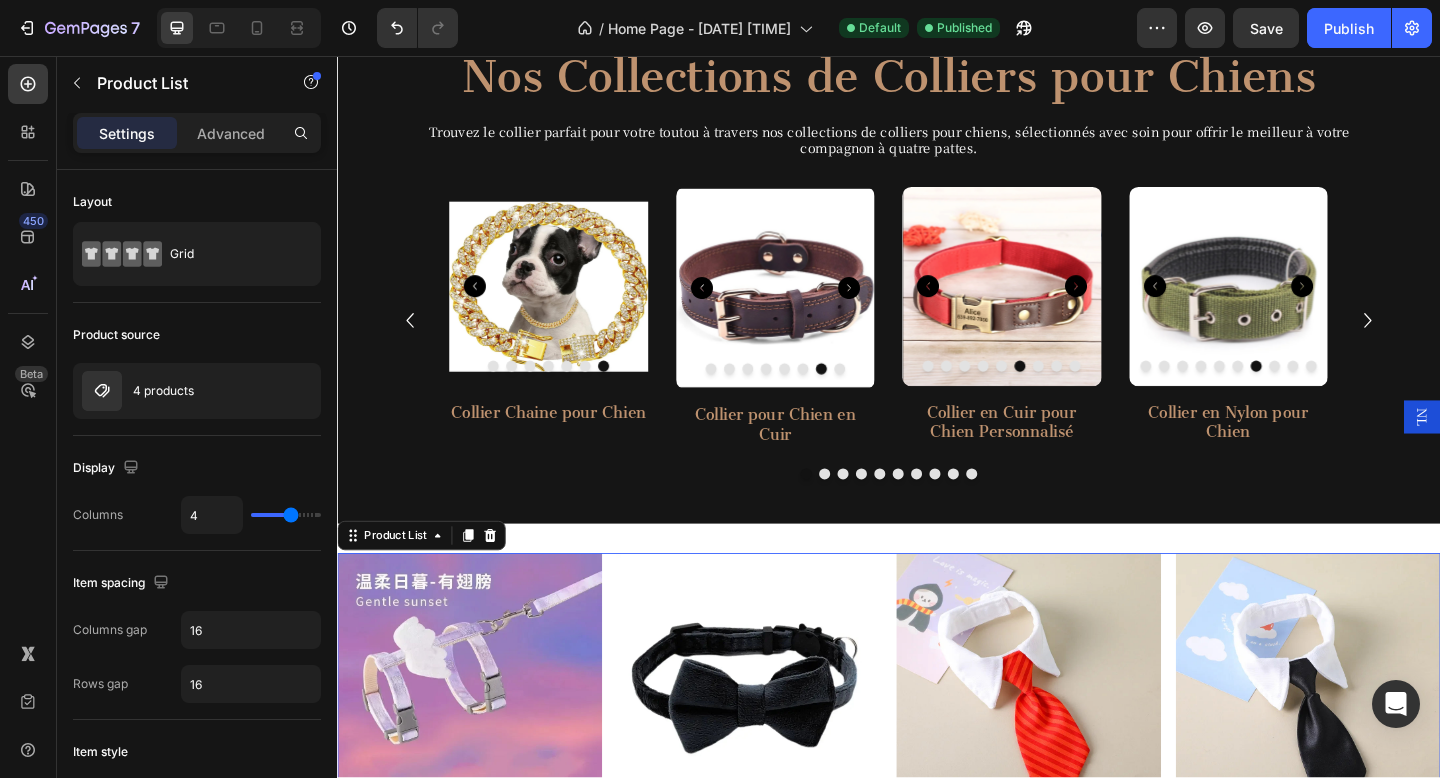 scroll, scrollTop: 1021, scrollLeft: 0, axis: vertical 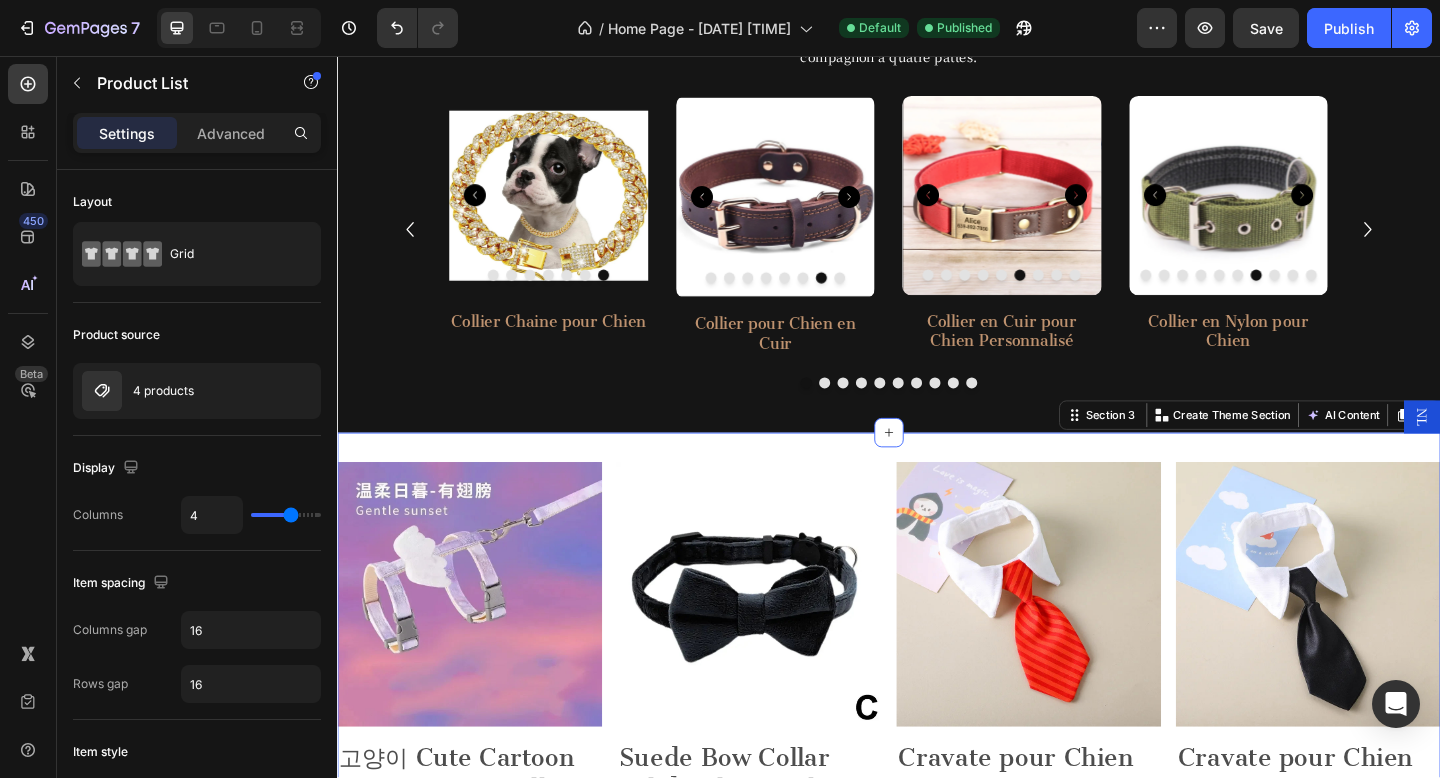 click on "Product Images 고양이 Cute Cartoon Cat Harness Walking Pet Harnesses and Leash Set for Cats Gatos Kitten Garfield mascotas Accessories Supplies Product Title 15,90€ Product Price Product Price No compare price Product Price Row Color: Angel wings purple Angel wings purple Angel wings purple Angel wings purple Angel wings coffe Angel wings coffe Angel wings coffe Angel wings blue Angel wings blue Angel wings blue Angel wings orange Angel wings orange Angel wings orange Size: M M M M S S S Product Variants & Swatches Add to cart Add to Cart Row Product List Product Images Suede Bow Collar Solid Color Bowknot Puppy Chihuahua Adjustable Cats Accessories Safety Bell Tie Bow Buckle Pets with Collar New Product Title 12,90€ Product Price Product Price No compare price Product Price Row Color: C C C C D D D E E E F F F A A A B B B Ships From: CHINA CHINA CHINA CHINA Product Variants & Swatches Add to cart Add to Cart Row Product List Product Images Cravate pour Chien Product Title 12,90€ Product Price Row" at bounding box center (937, 934) 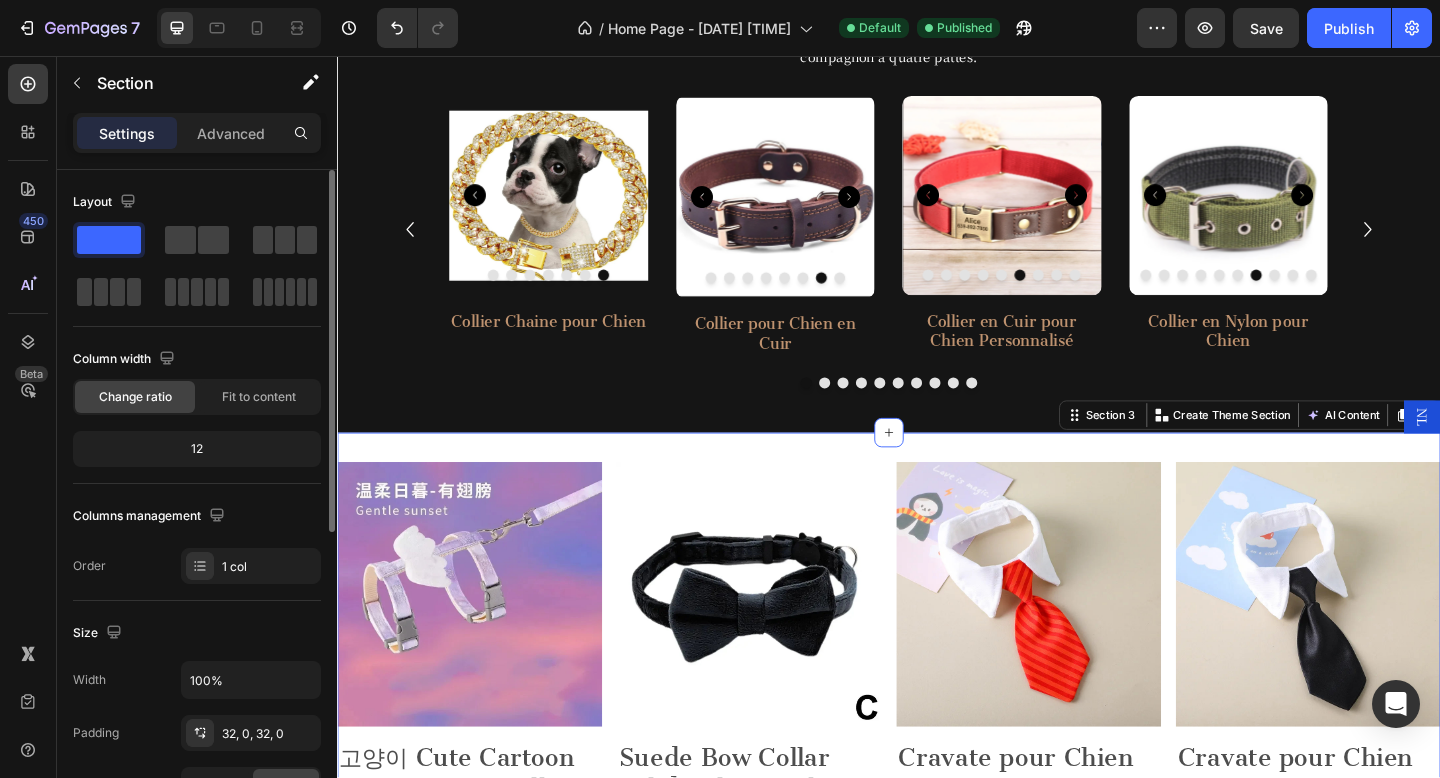 scroll, scrollTop: 555, scrollLeft: 0, axis: vertical 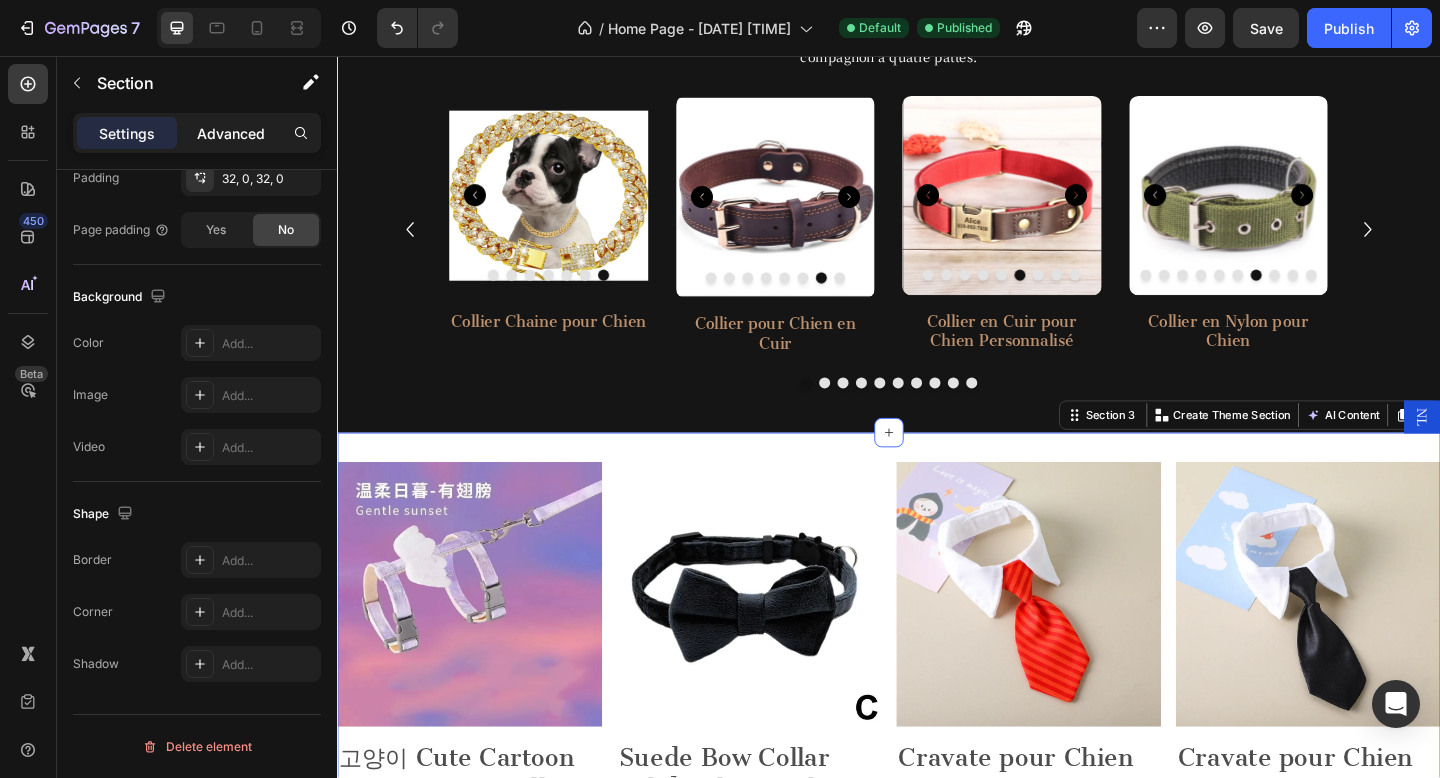 click on "Advanced" at bounding box center [231, 133] 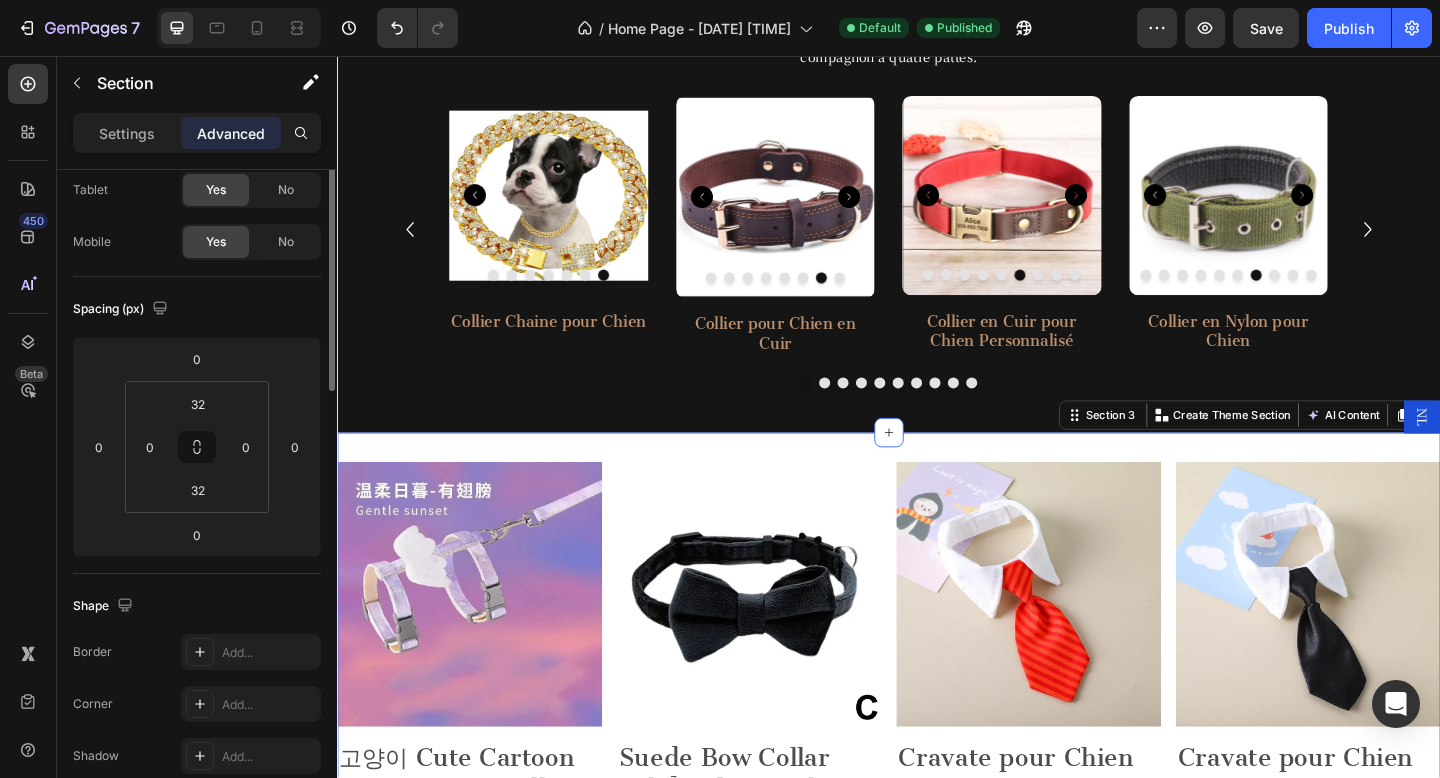scroll, scrollTop: 0, scrollLeft: 0, axis: both 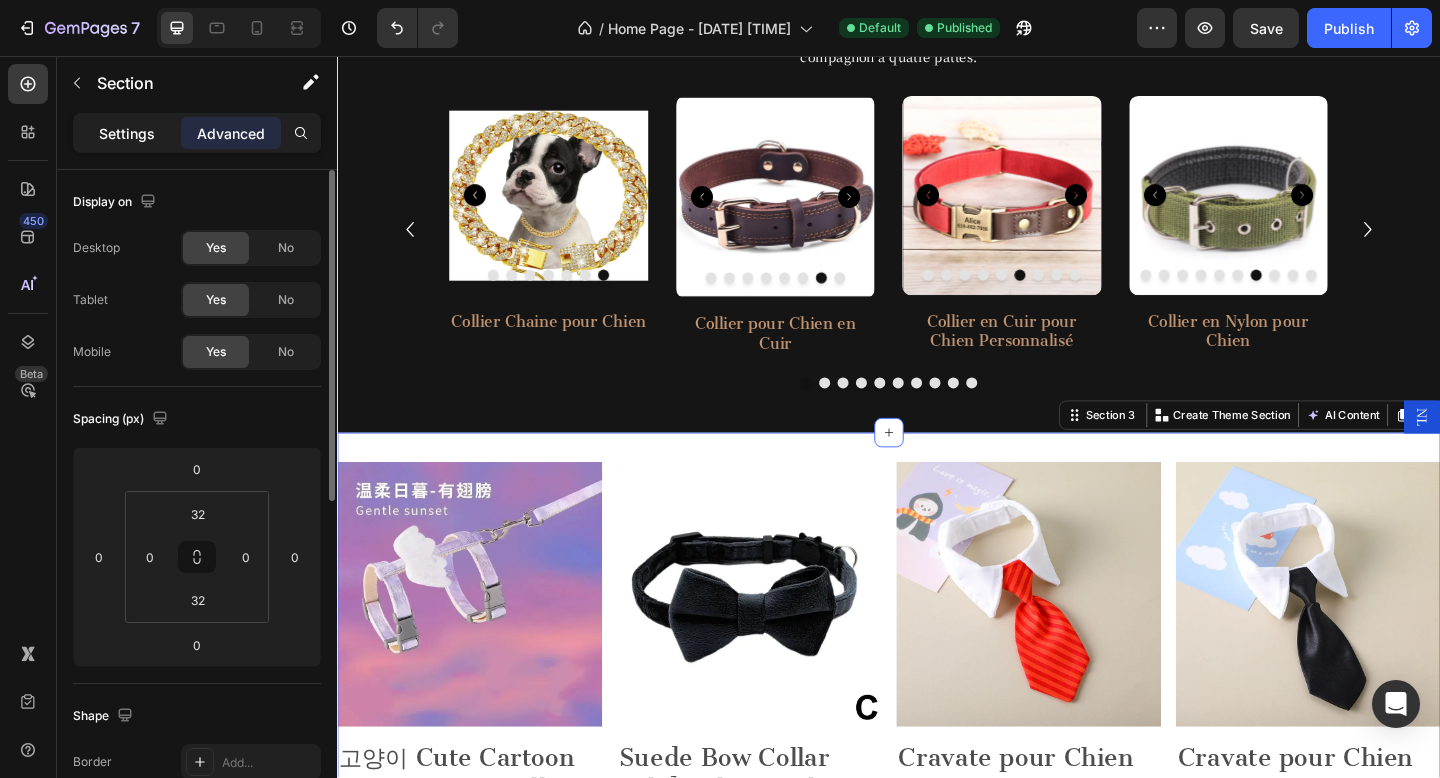 click on "Settings" at bounding box center (127, 133) 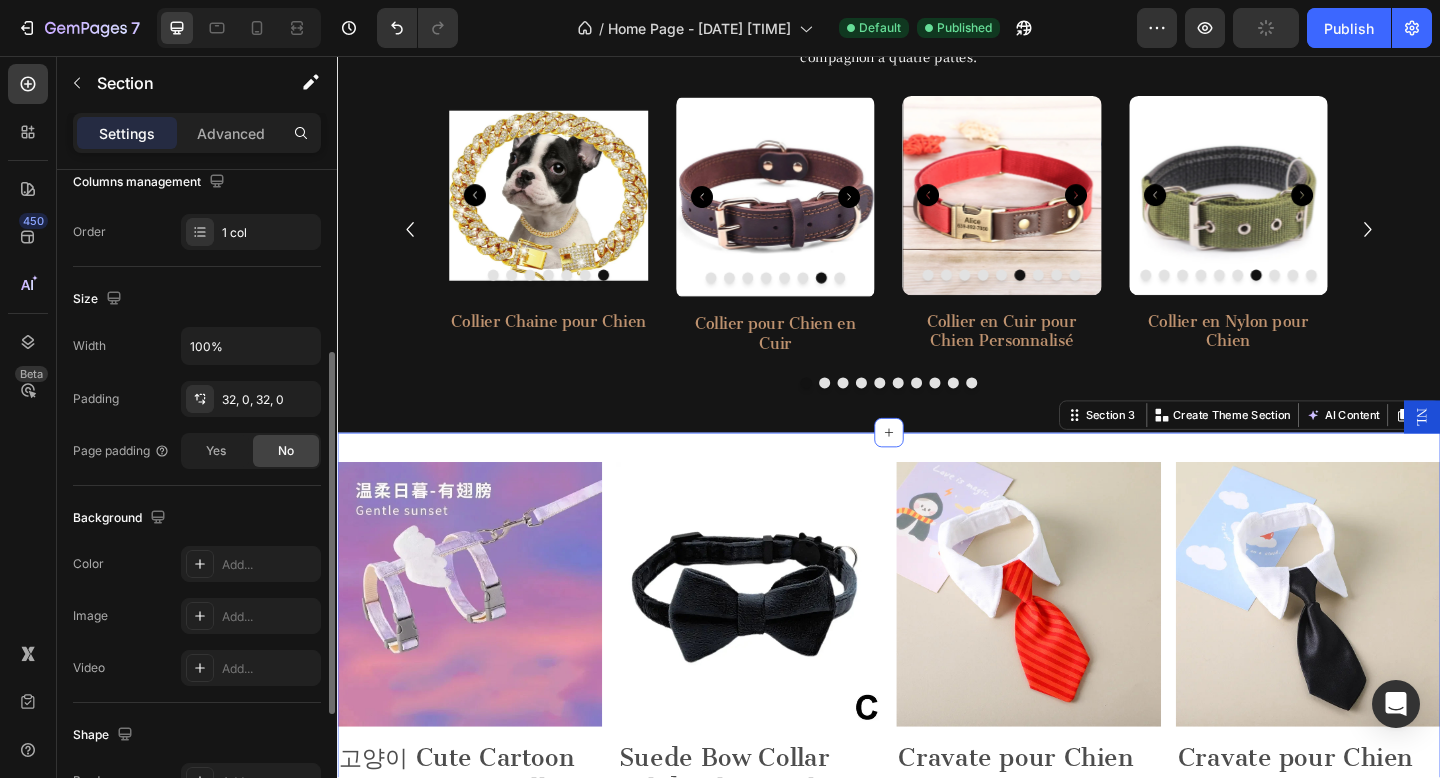 scroll, scrollTop: 555, scrollLeft: 0, axis: vertical 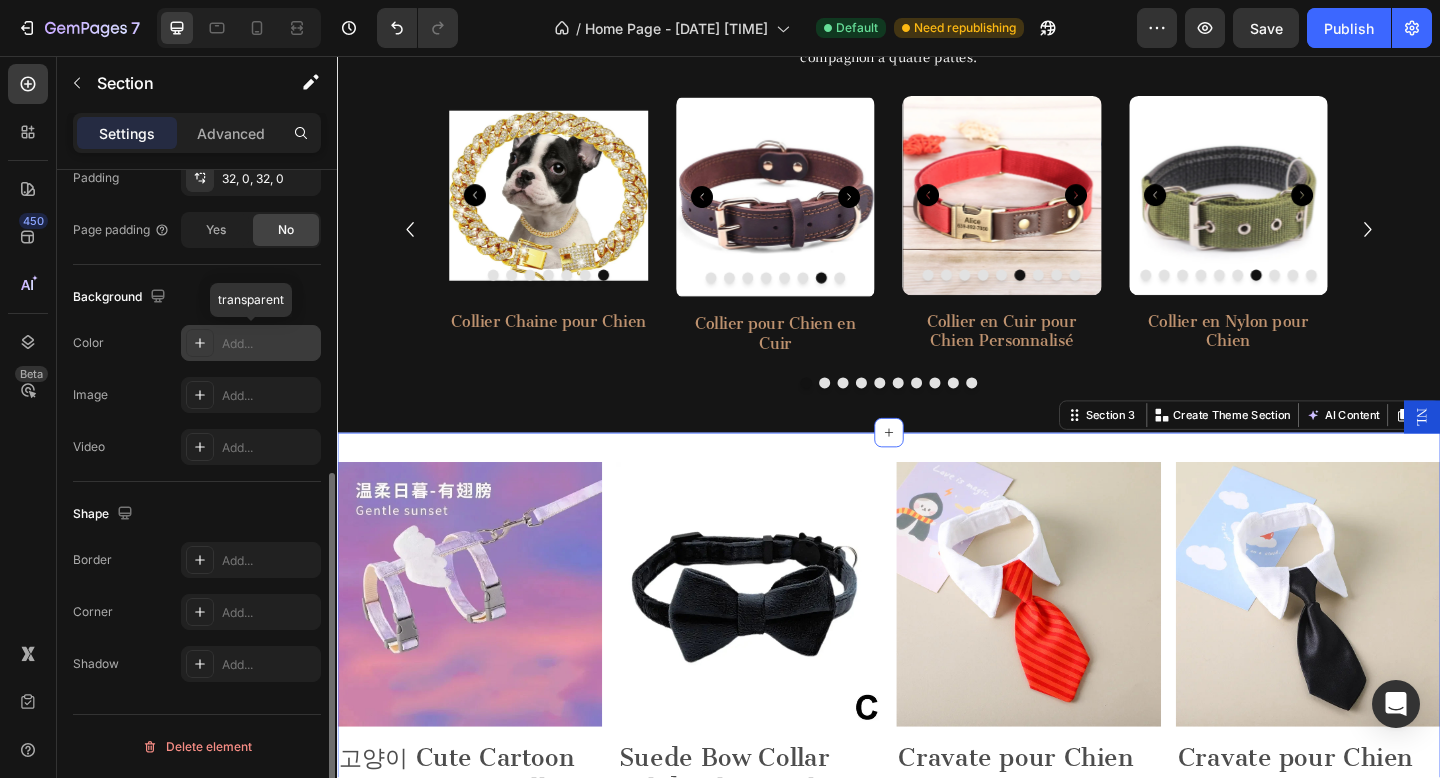 click 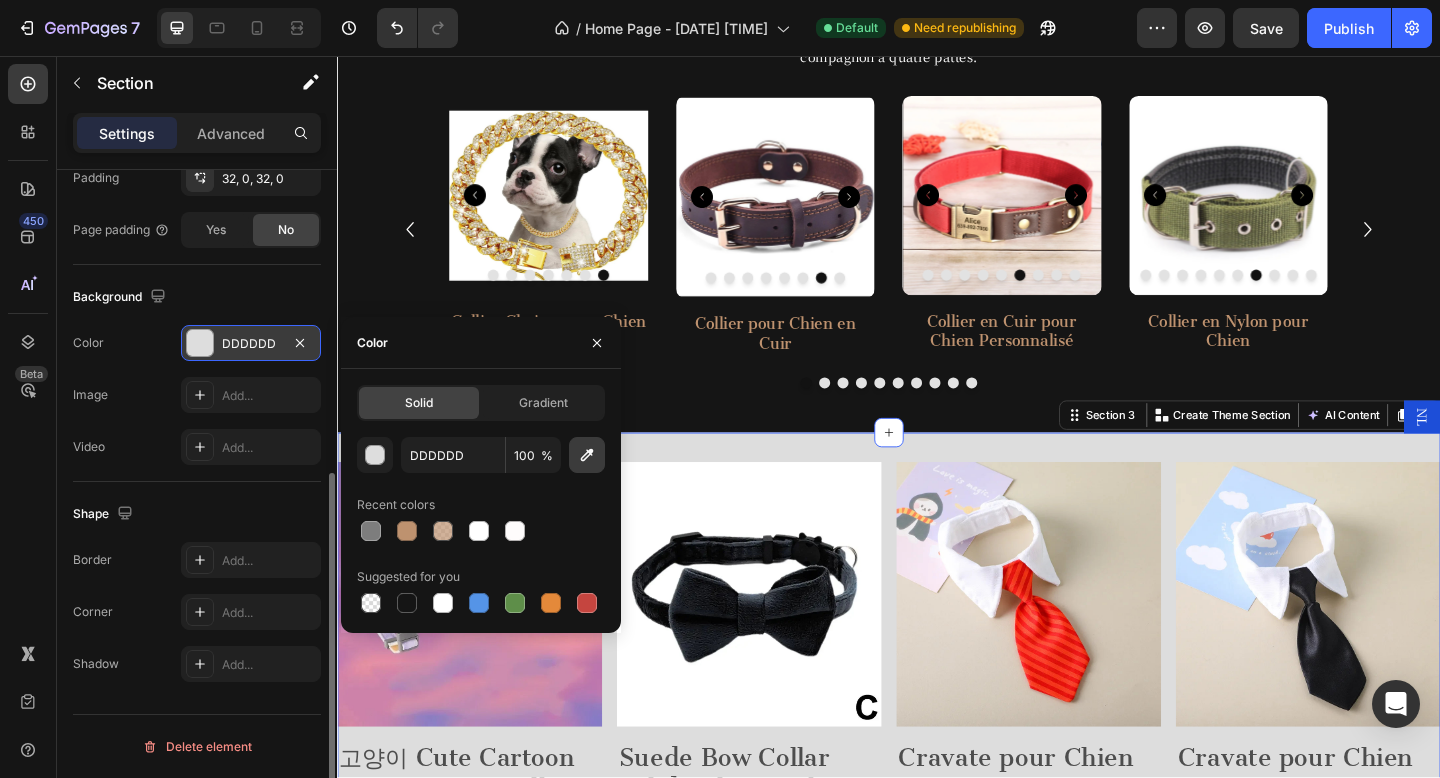 click 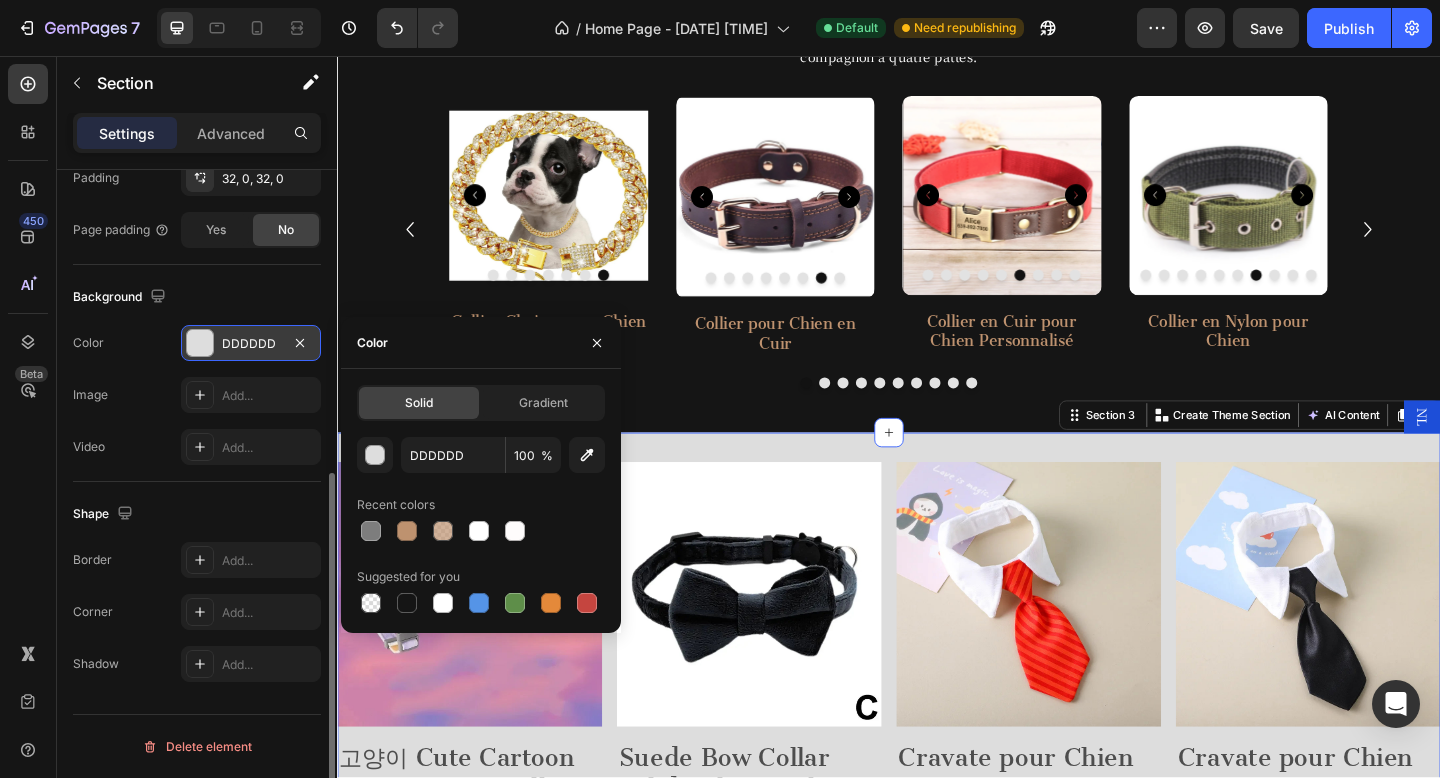 type on "151515" 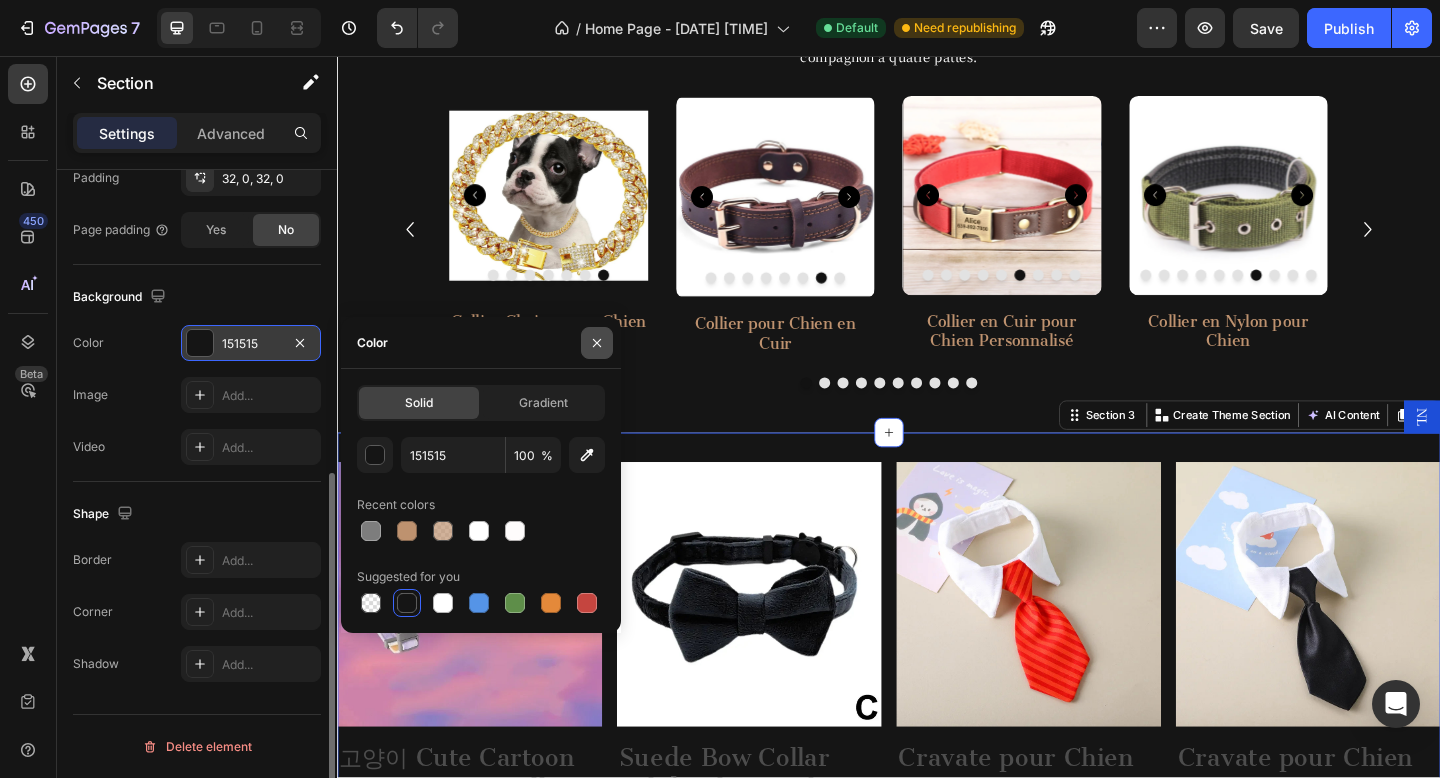 click at bounding box center [597, 343] 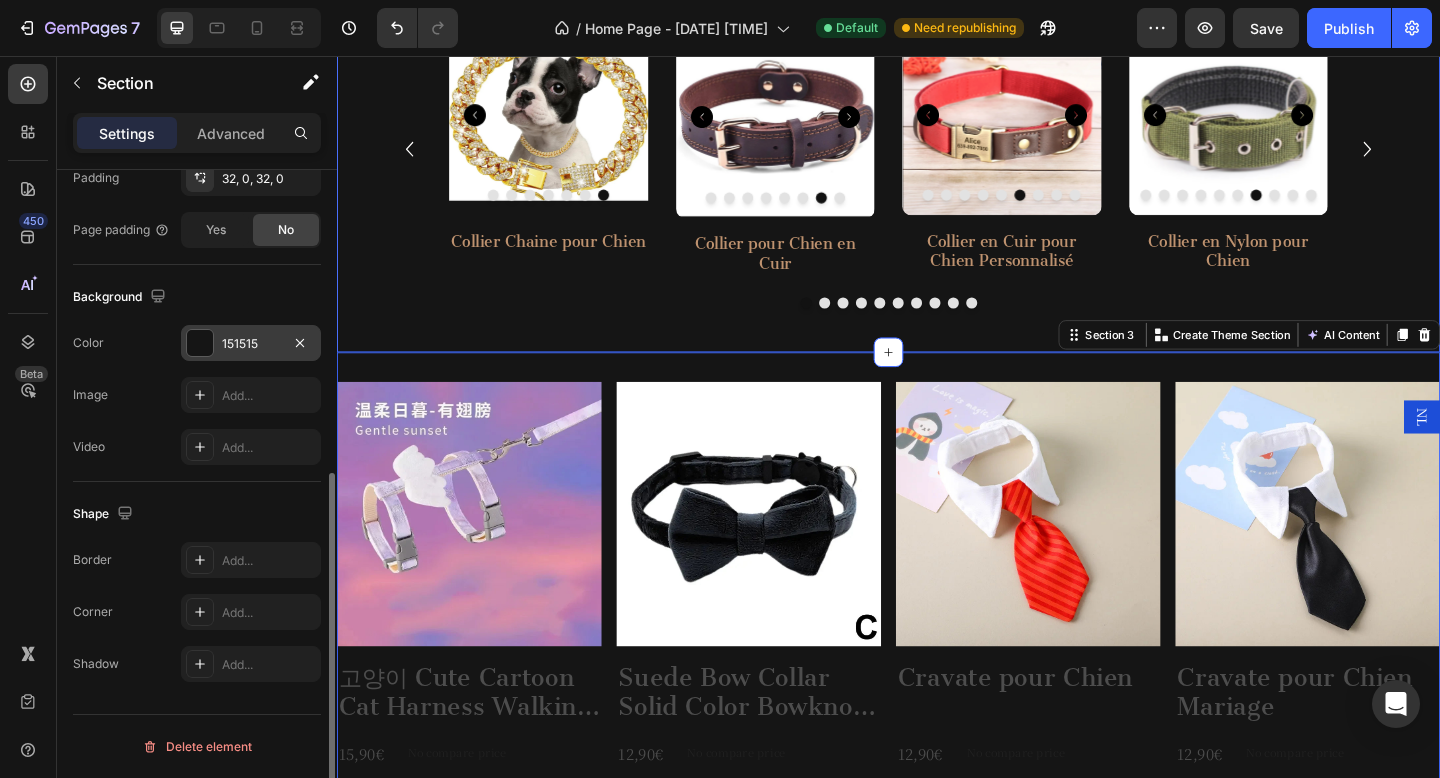 scroll, scrollTop: 1102, scrollLeft: 0, axis: vertical 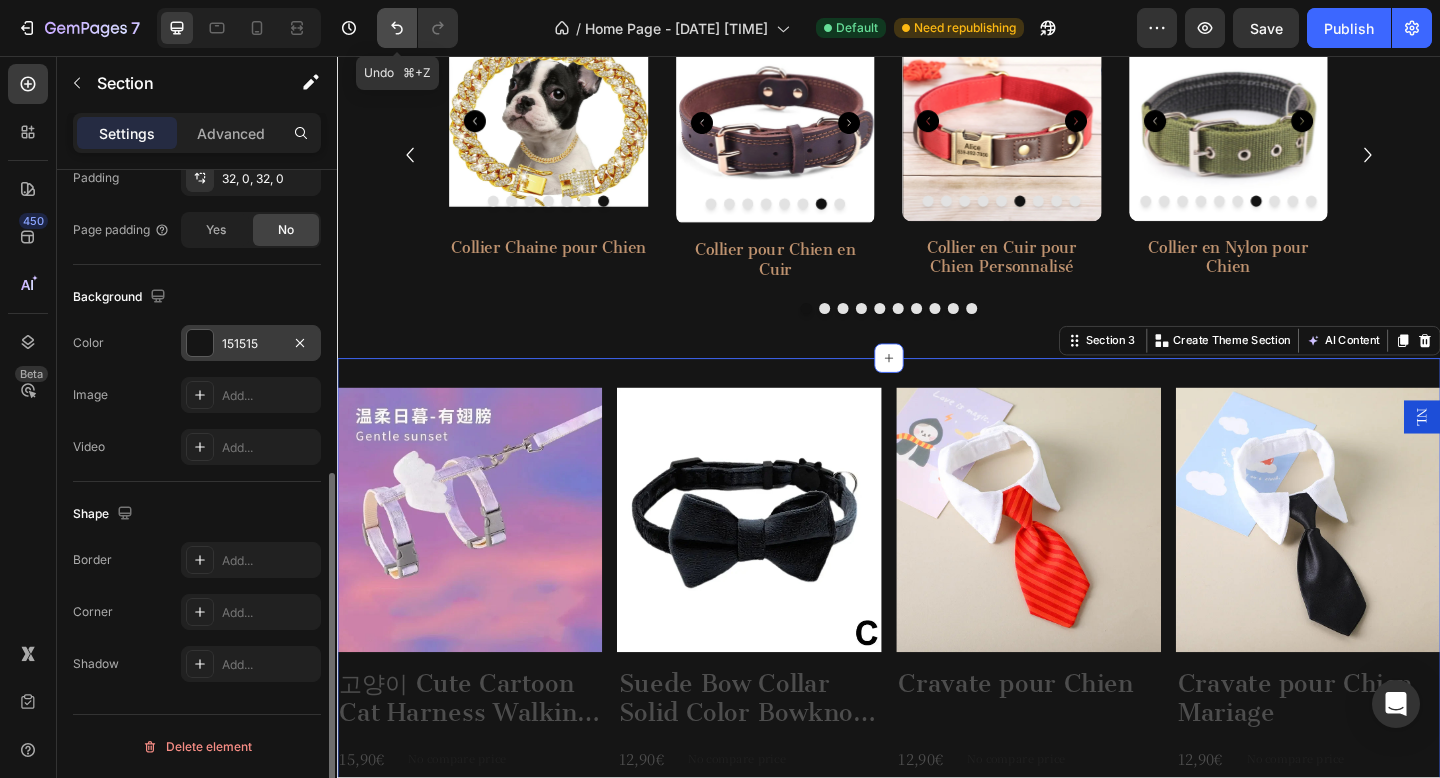click 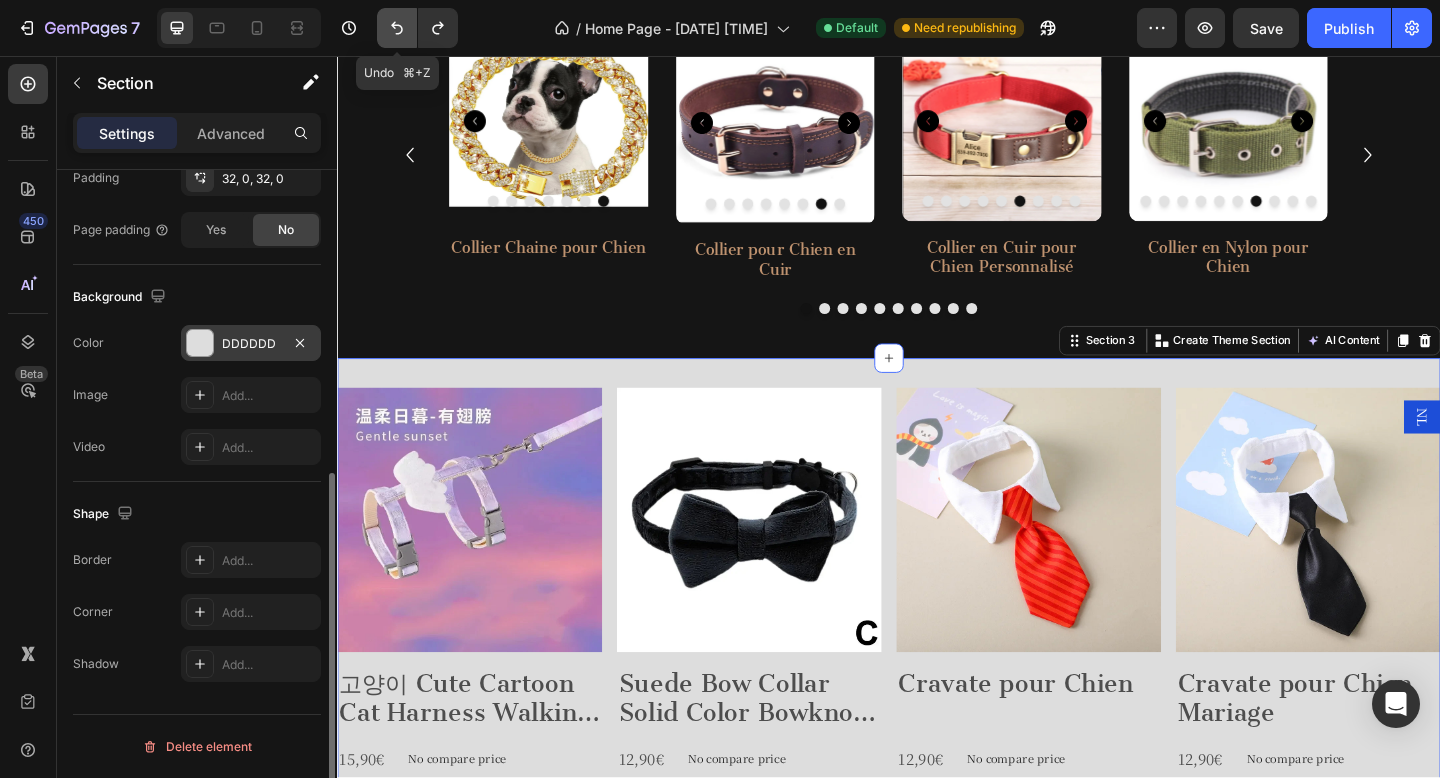 click 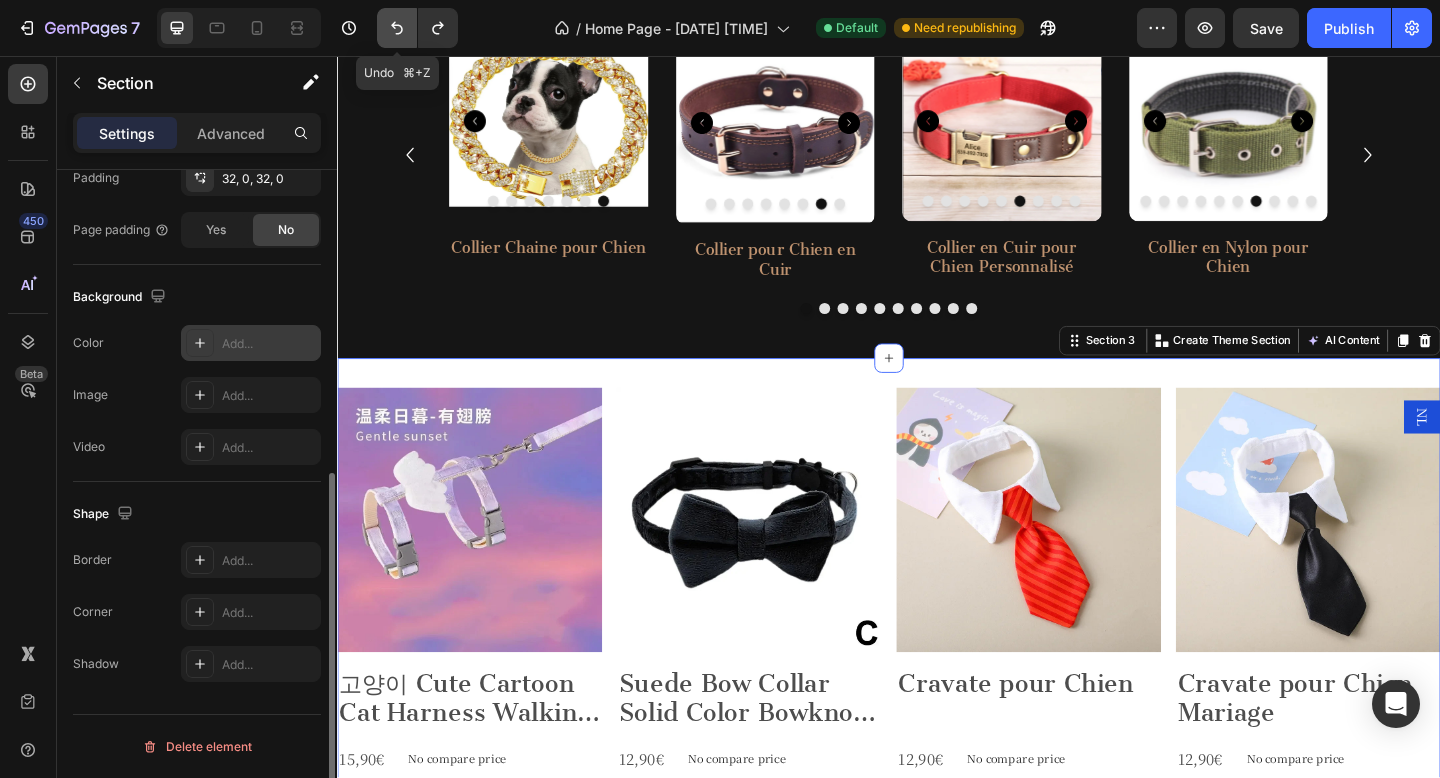 click 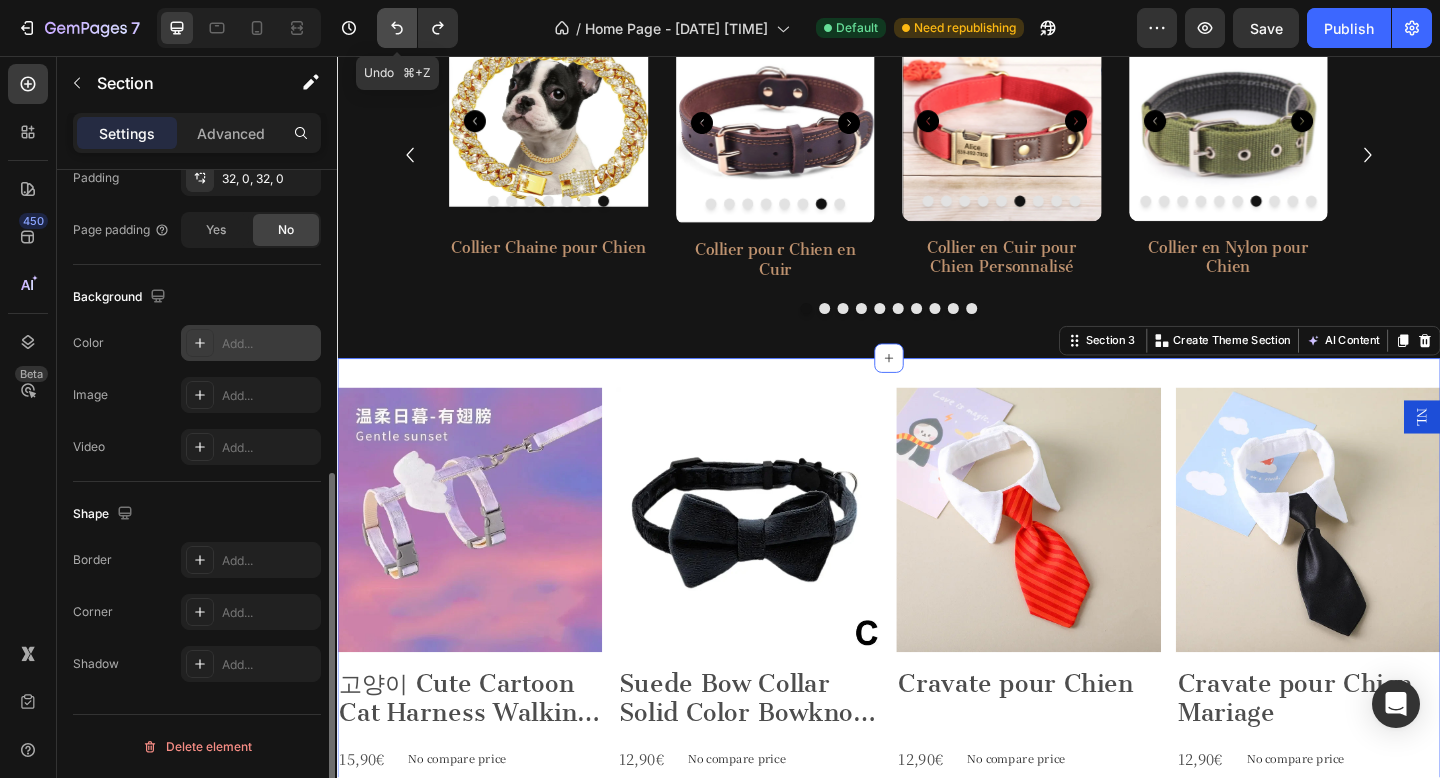 click 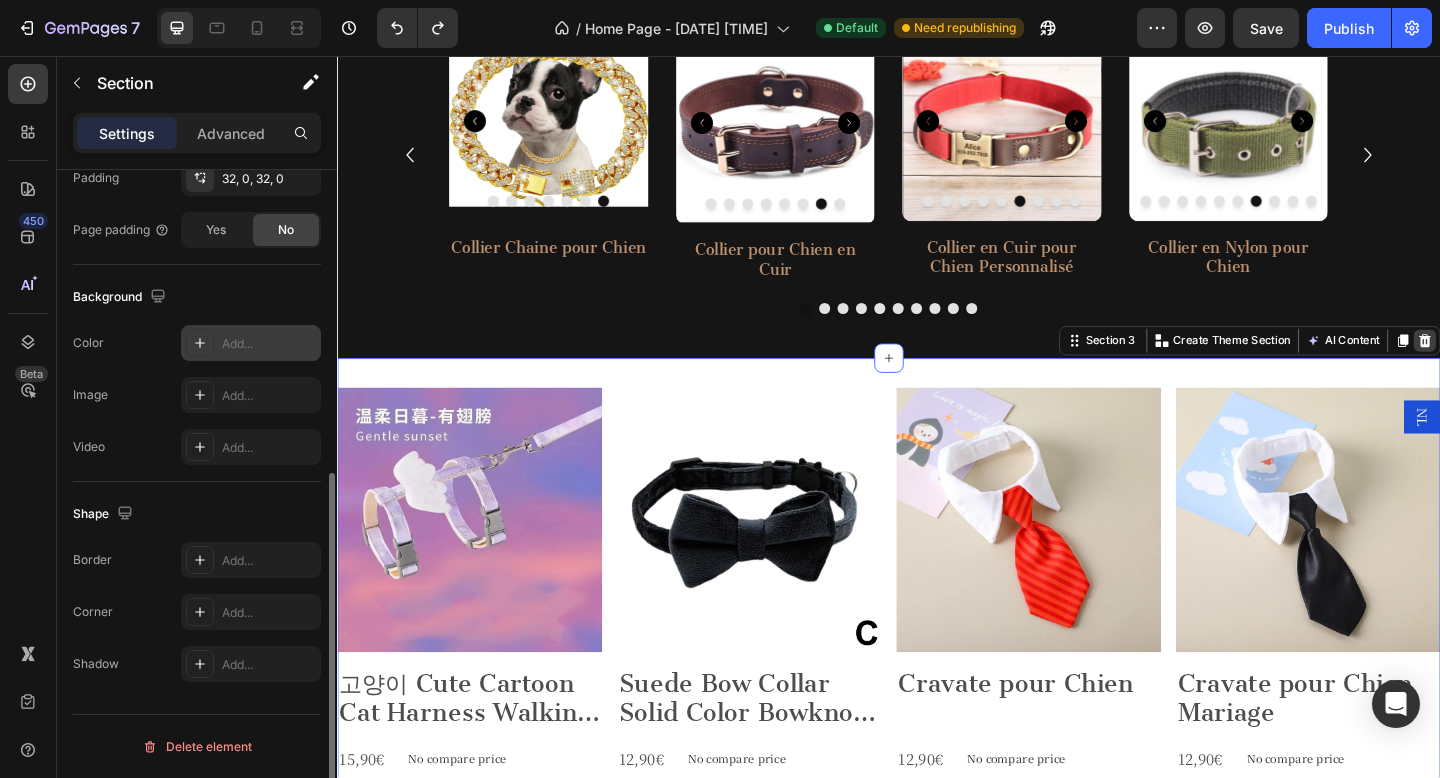 click 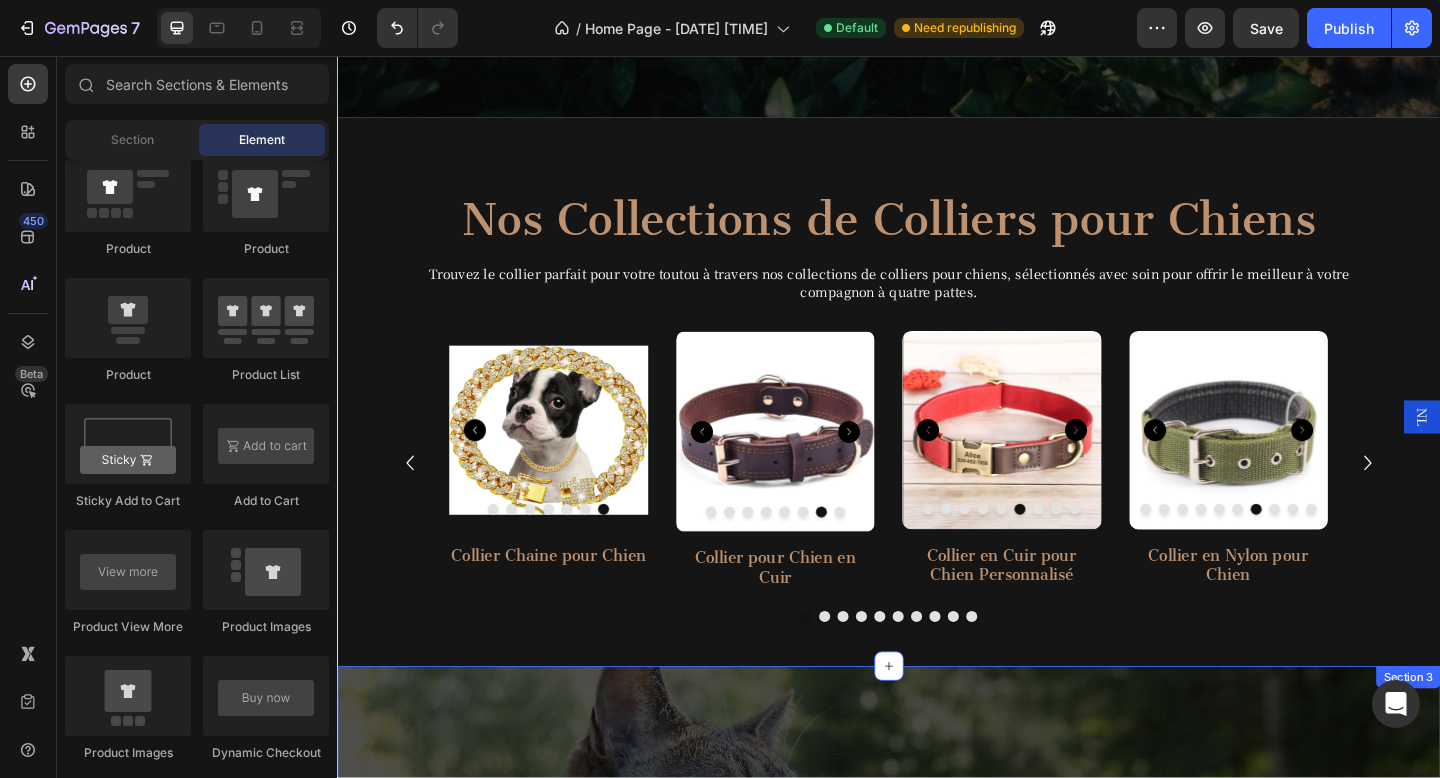 scroll, scrollTop: 748, scrollLeft: 0, axis: vertical 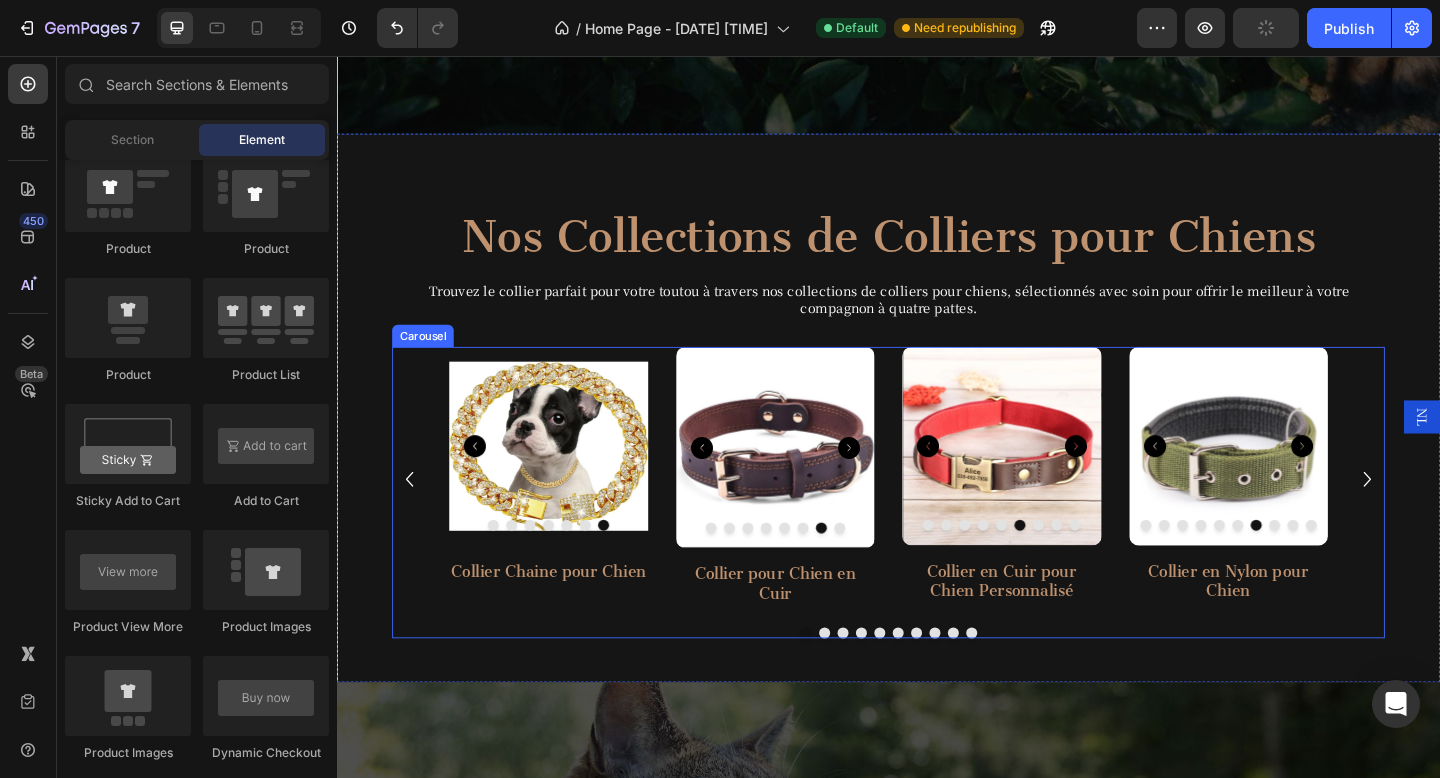 click on "Product Images Collier Chaine pour Chien Product Title Product
Product Images Collier pour Chien en Cuir Product Title Product
Product Images Collier en Cuir pour Chien Personnalisé Product Title Product
Product Images Collier en Nylon pour Chien Product Title Product
Product Images Chaine pour Chien Product Title Product
Product Images Collier pour Chien Product Title Product
Product Images Foulard pour Chien Product Title Product
Product Images Cravate pour Chien Product Title Product
Product Images Collier pour Chien Noeud Papillon Product Title Product
Product Images Cravate pour Chien Mariage Product Title Product" at bounding box center (937, 517) 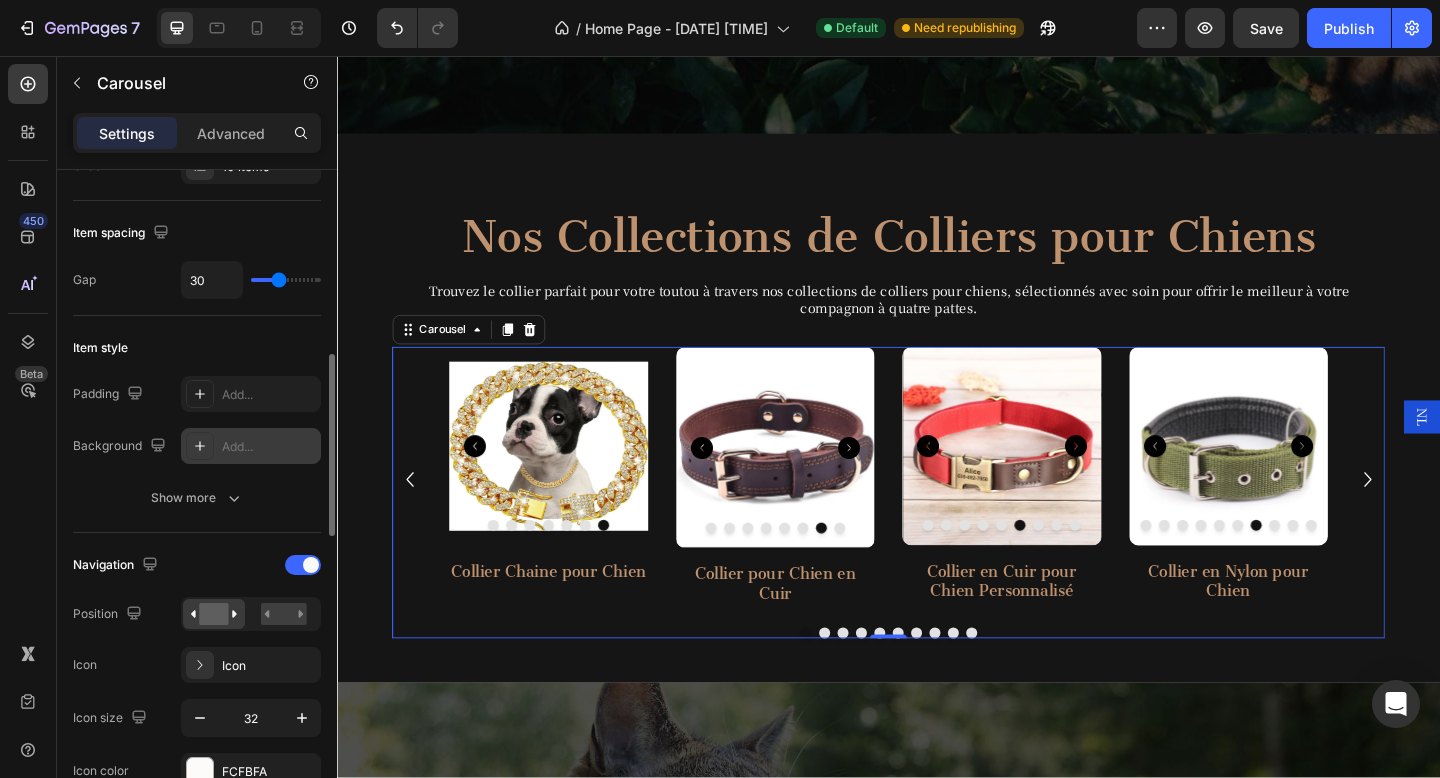 scroll, scrollTop: 301, scrollLeft: 0, axis: vertical 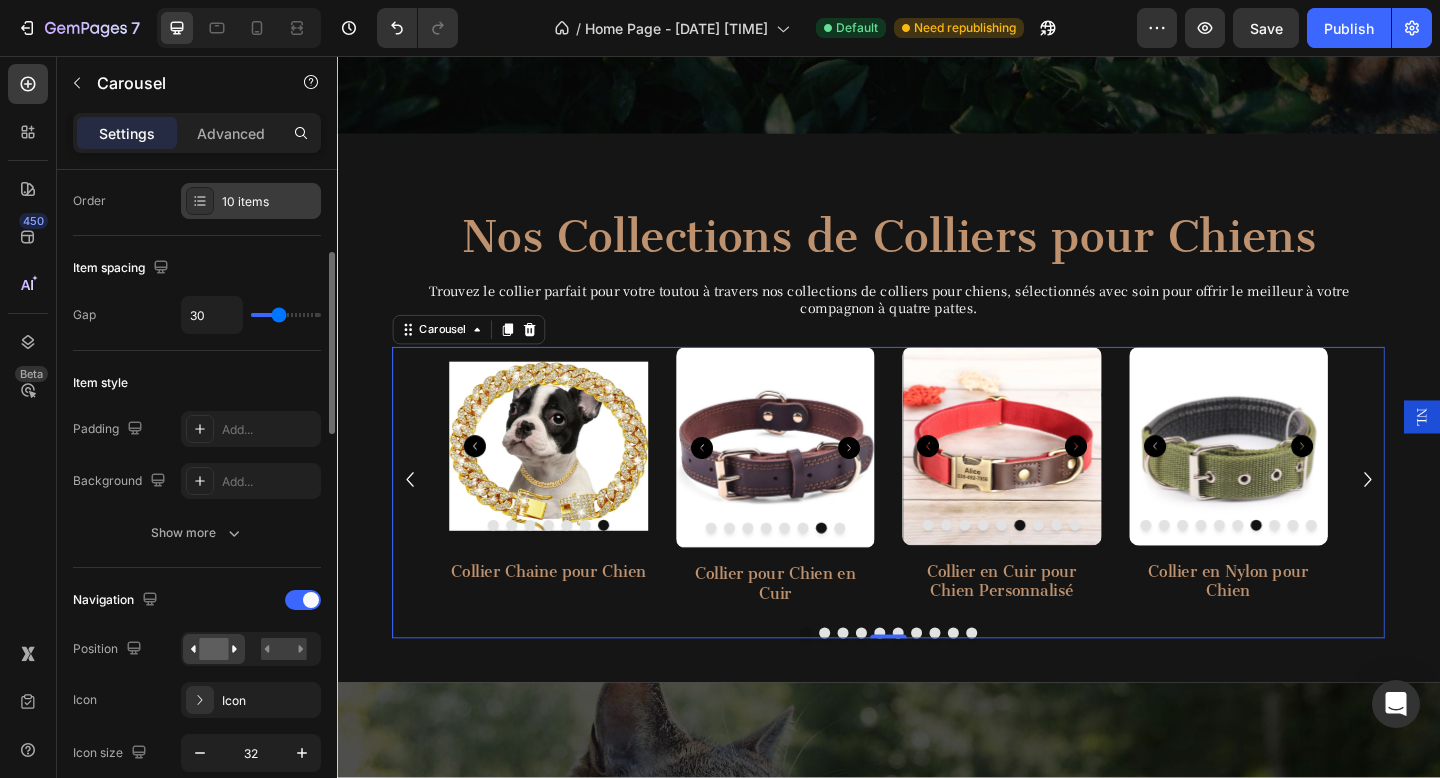 click on "10 items" at bounding box center [269, 202] 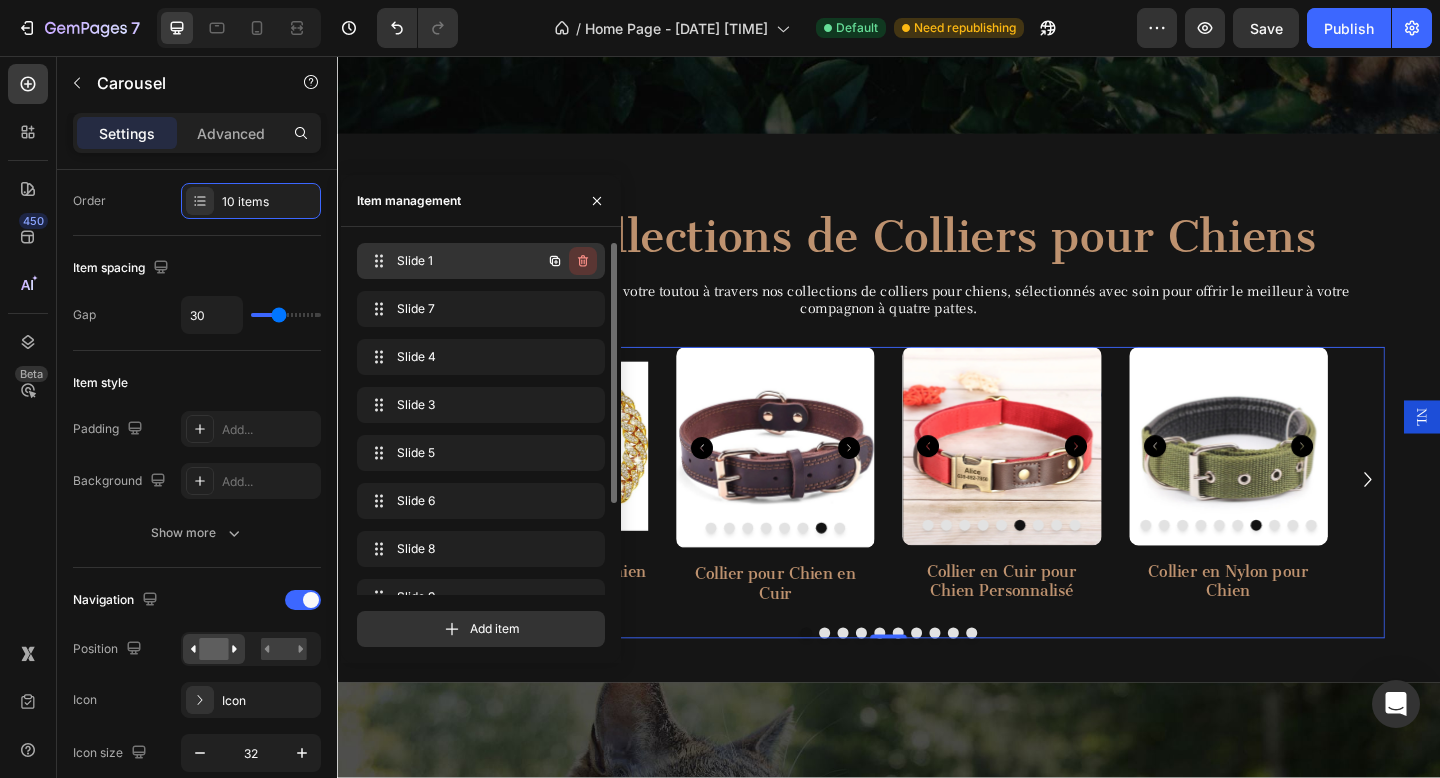 click 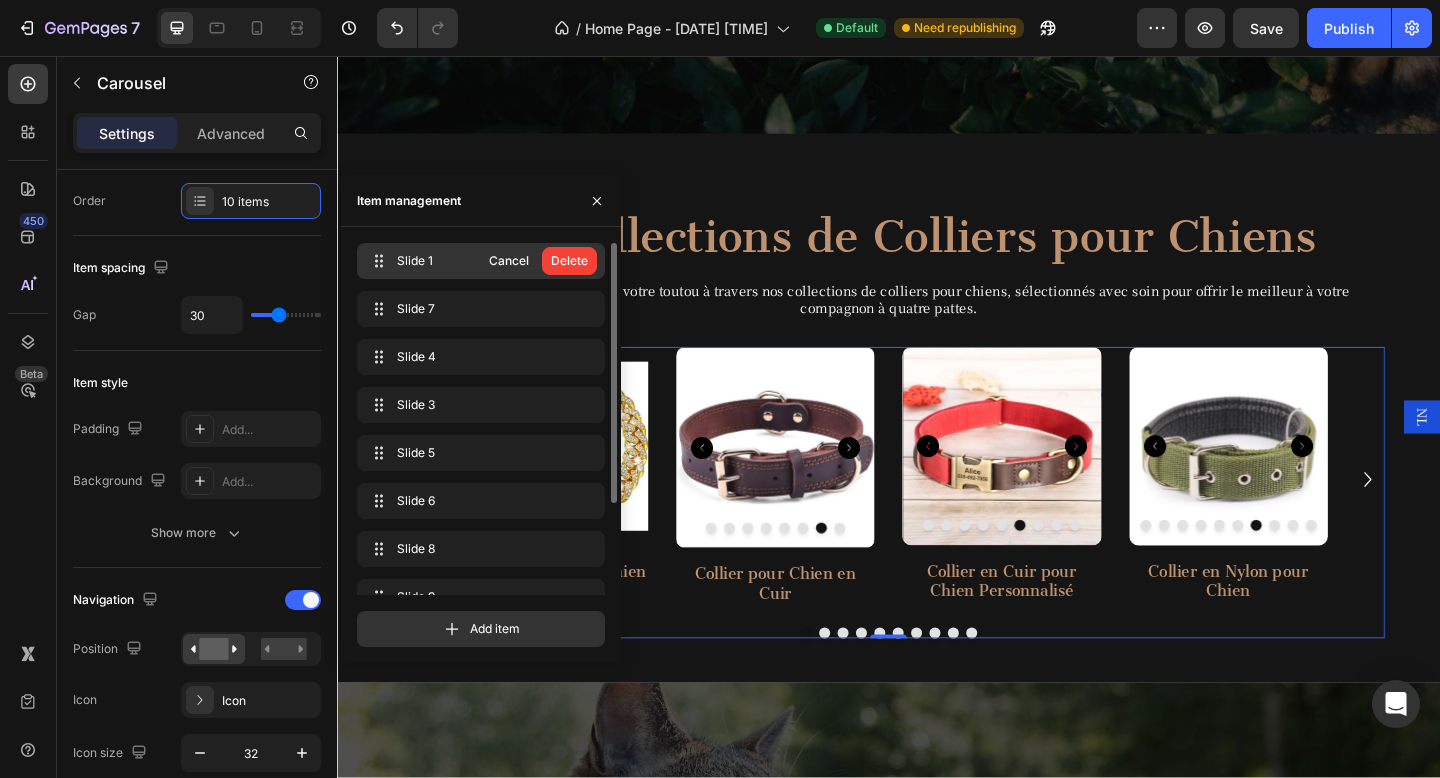 click on "Delete" at bounding box center [569, 261] 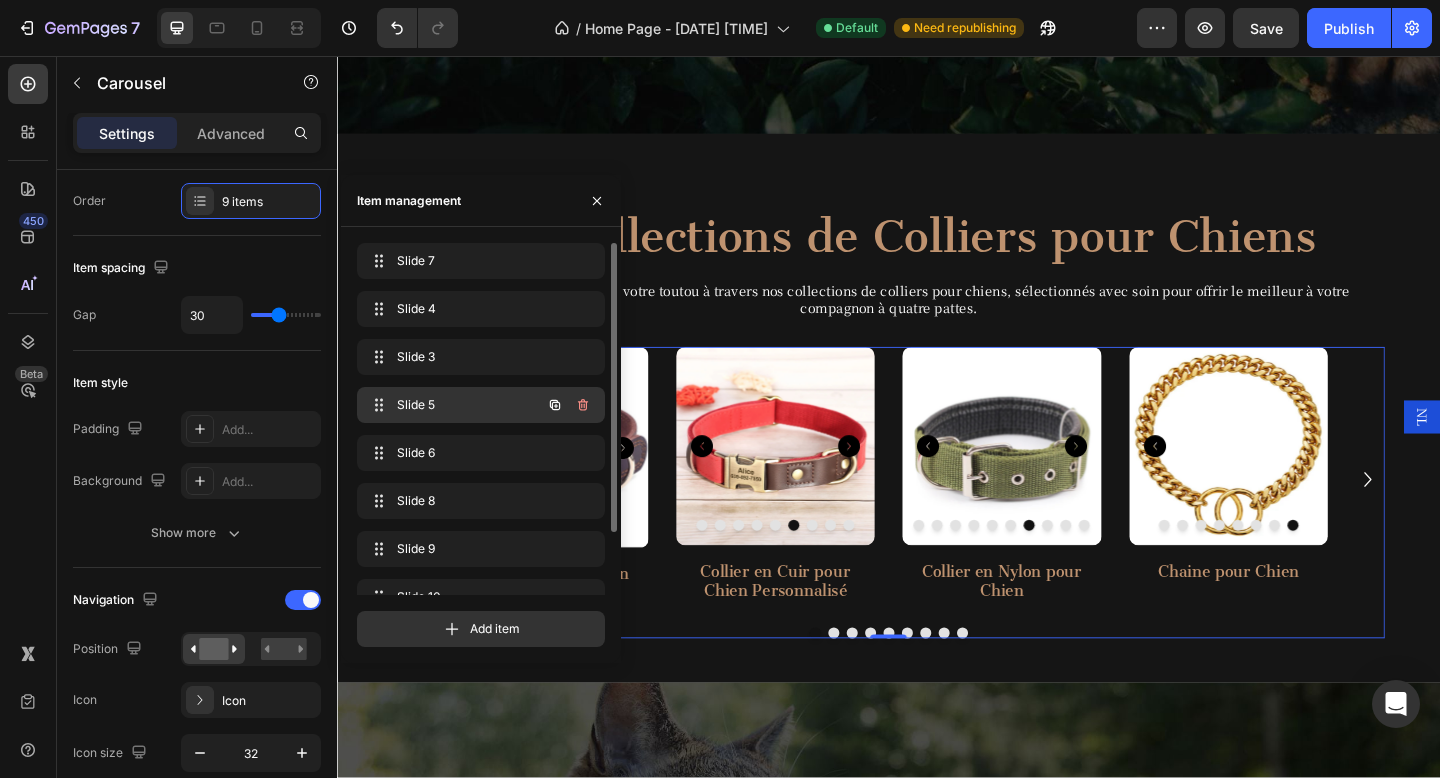 scroll, scrollTop: 76, scrollLeft: 0, axis: vertical 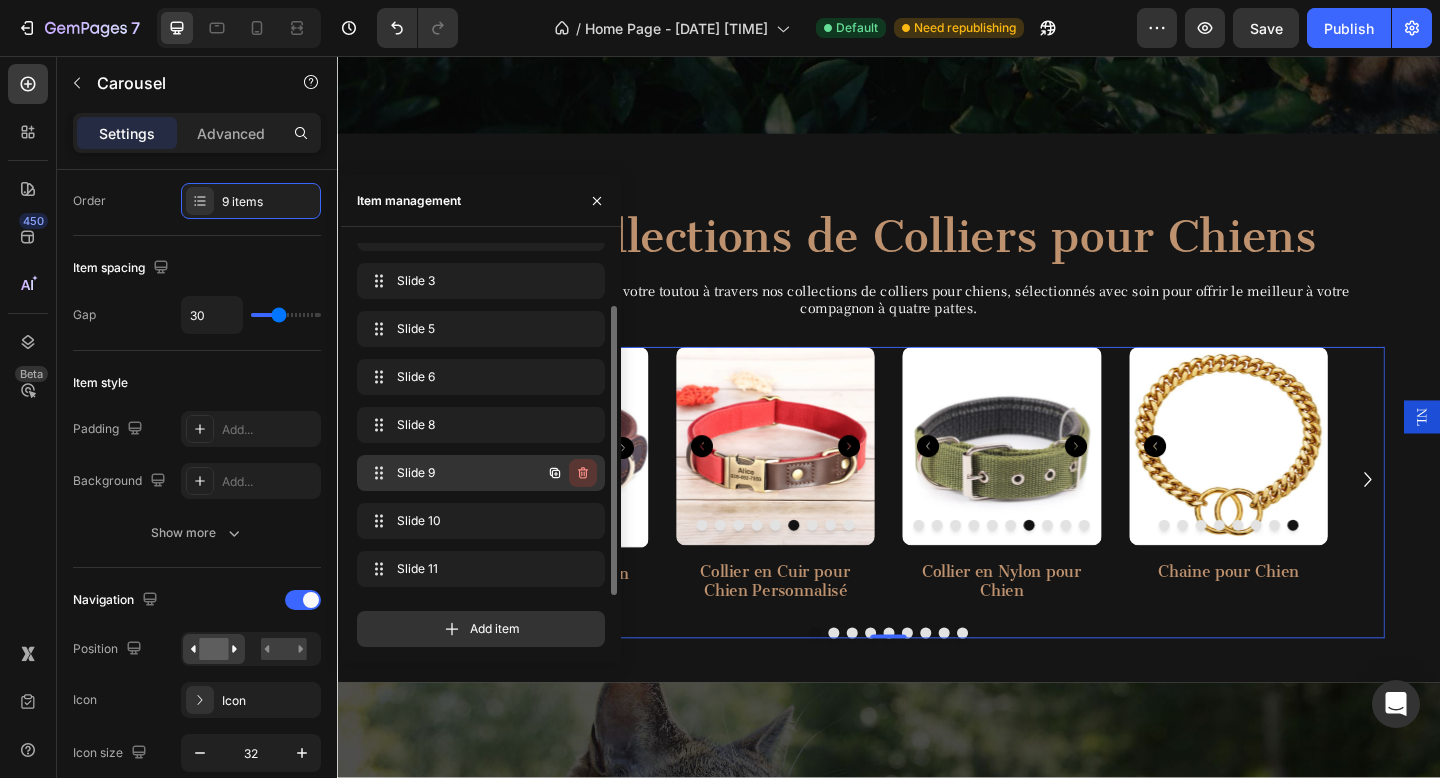 click 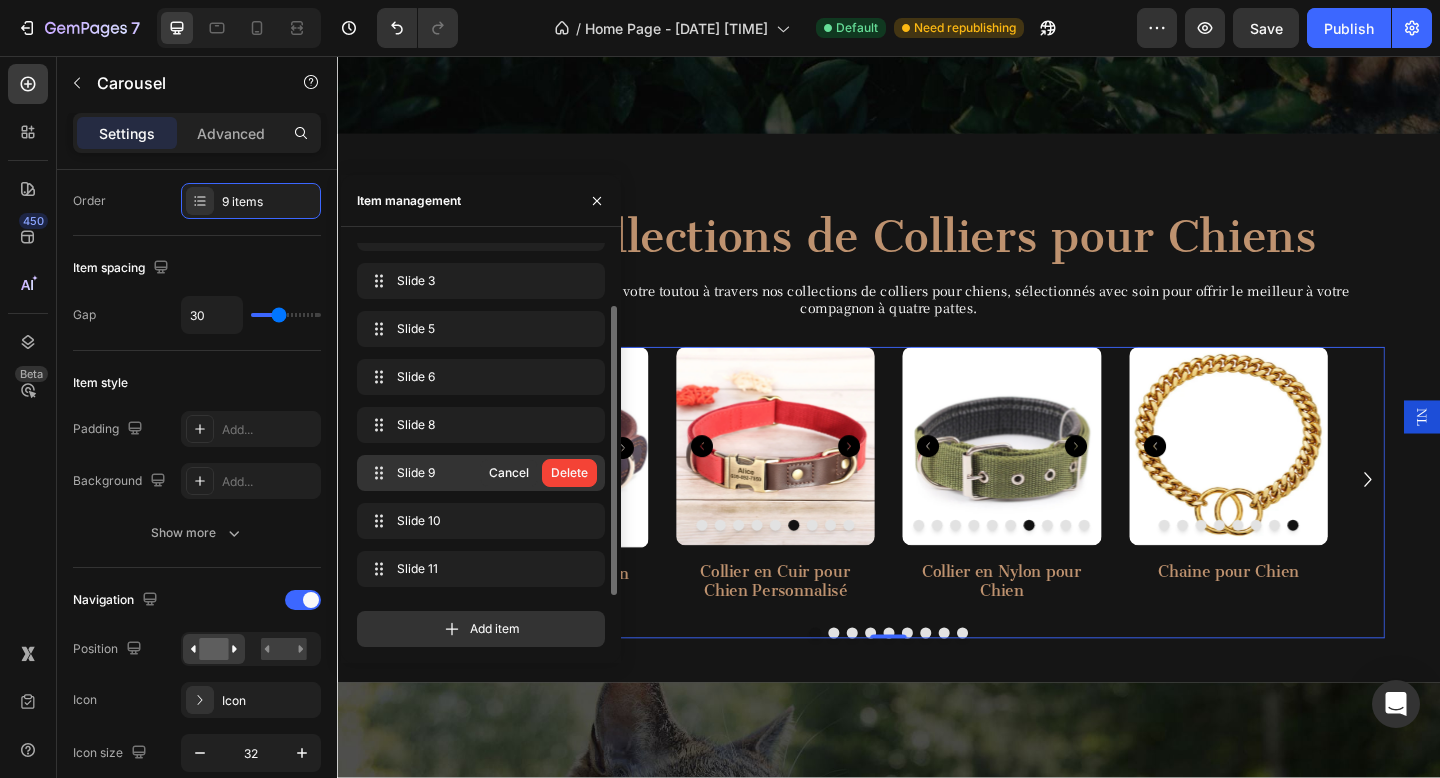 click on "Delete" at bounding box center [569, 473] 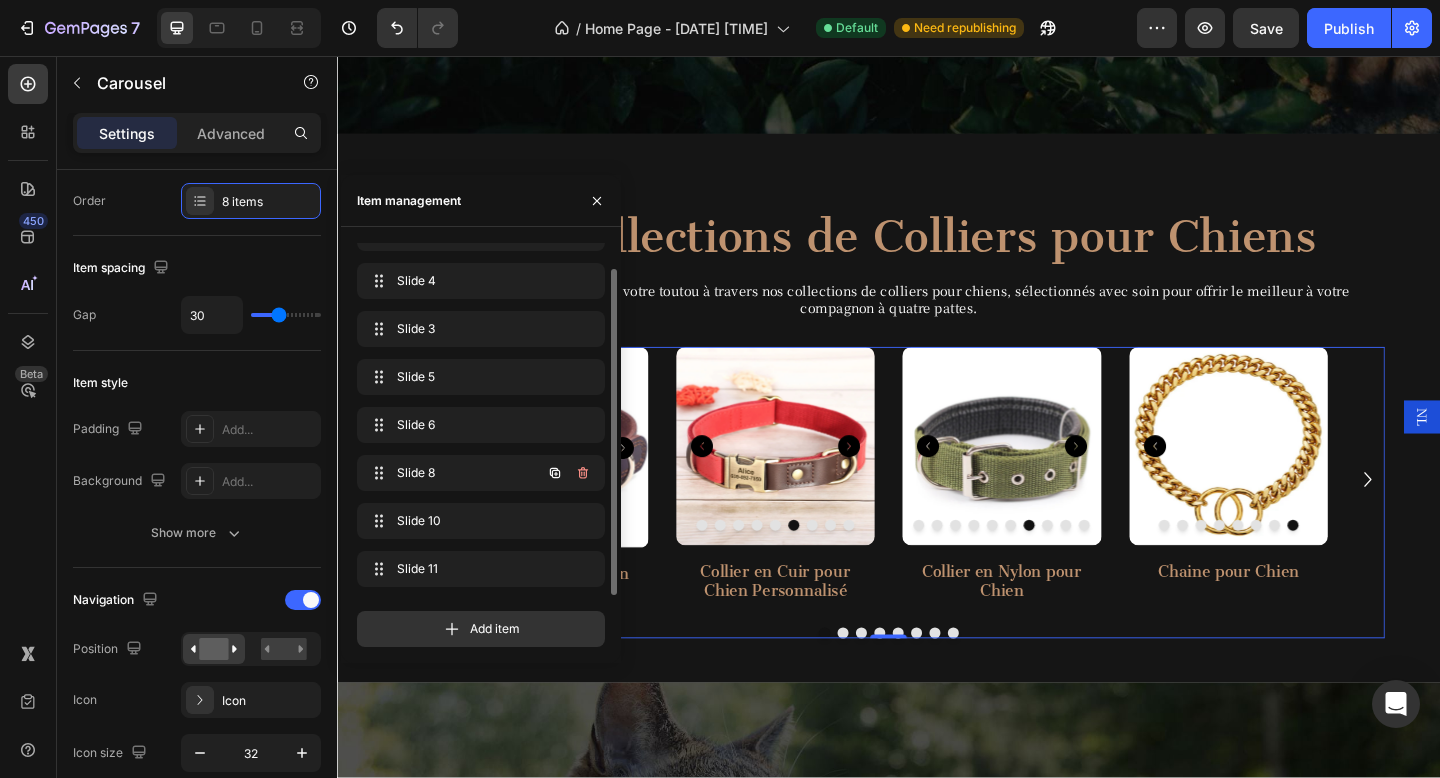 scroll, scrollTop: 28, scrollLeft: 0, axis: vertical 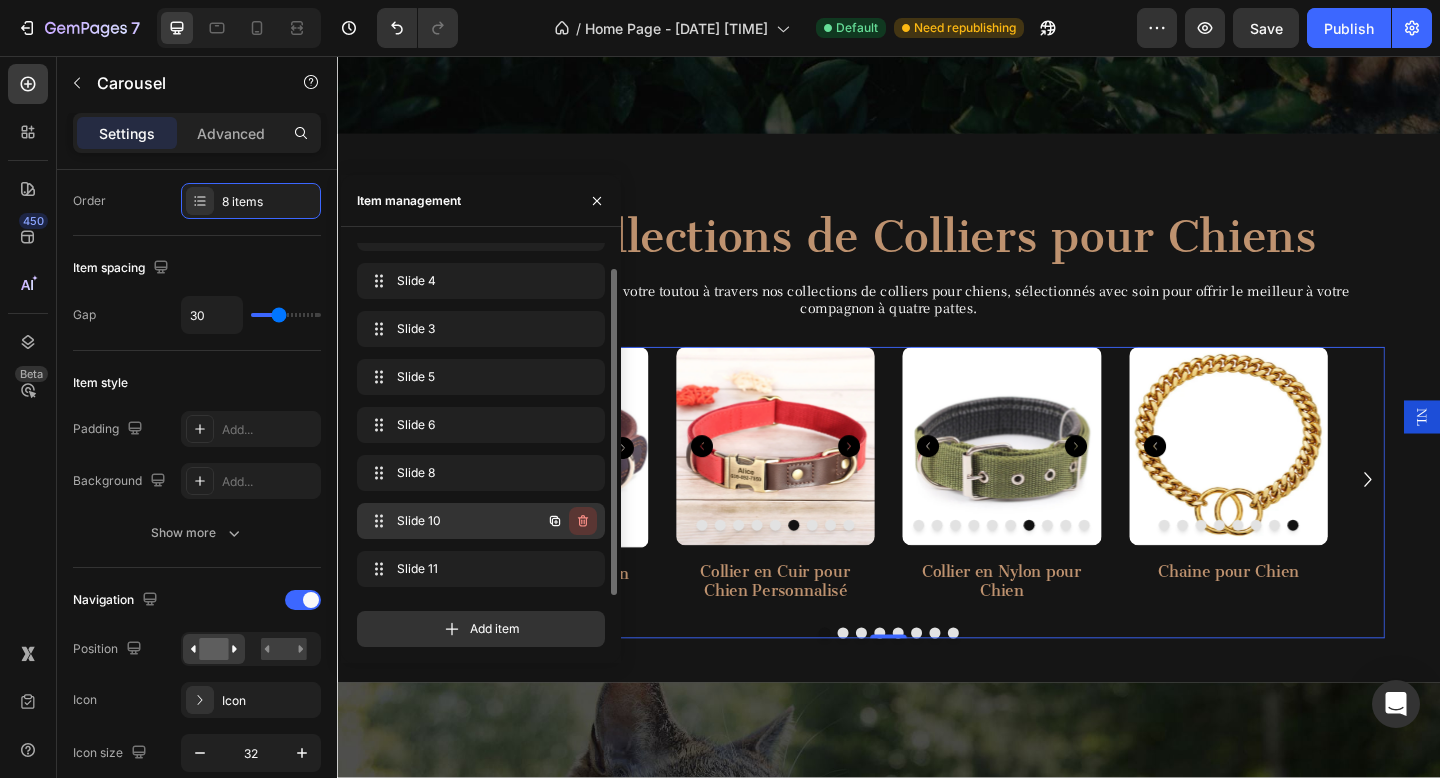 click 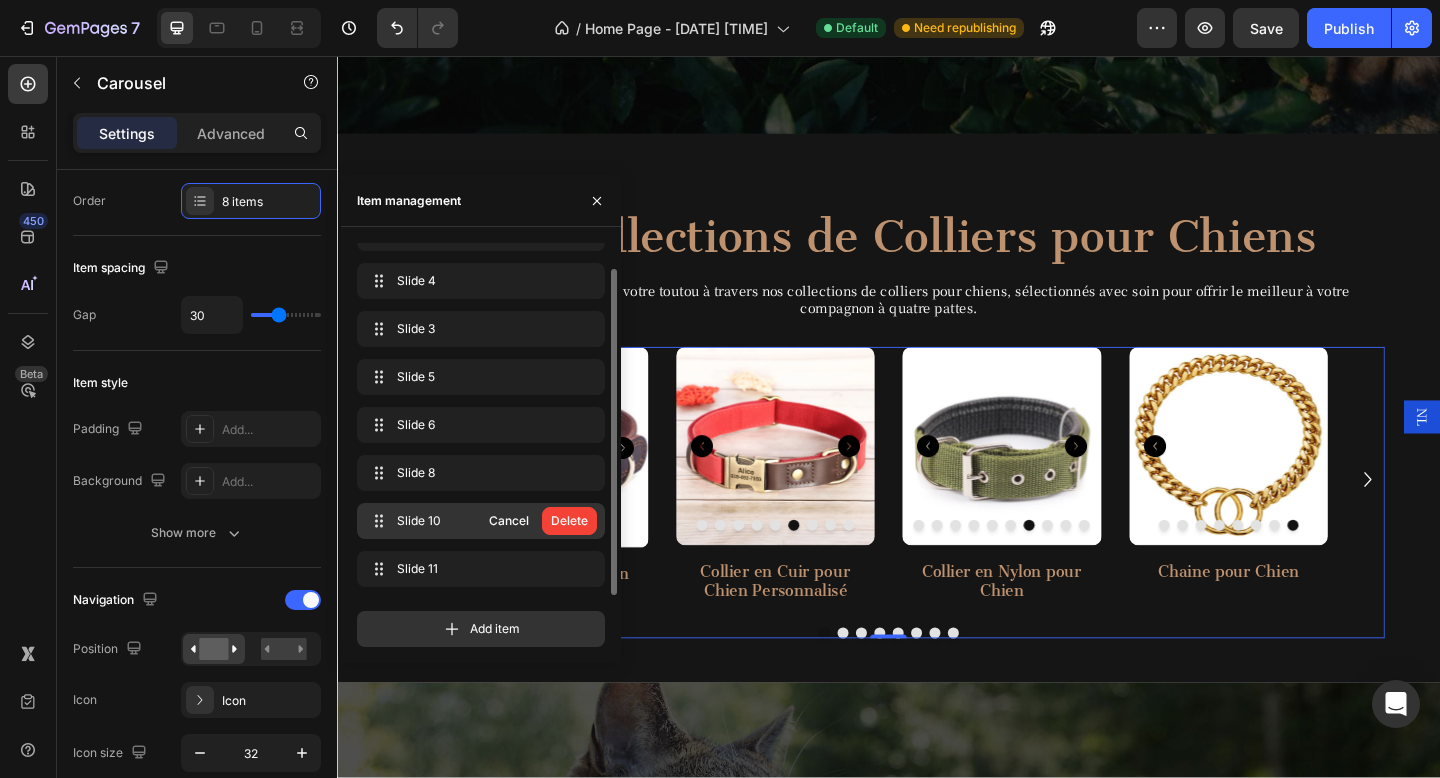 click on "Delete" at bounding box center [569, 521] 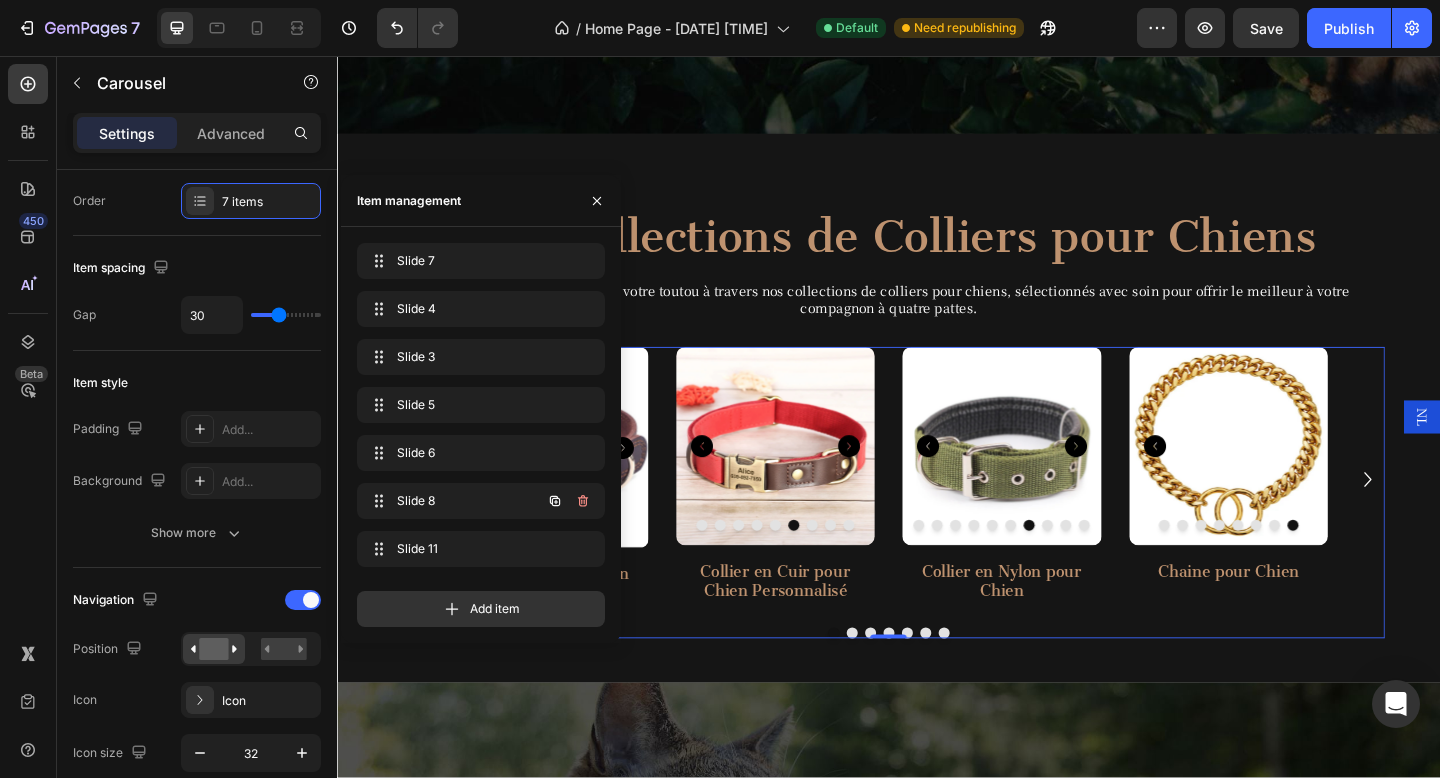scroll, scrollTop: 0, scrollLeft: 0, axis: both 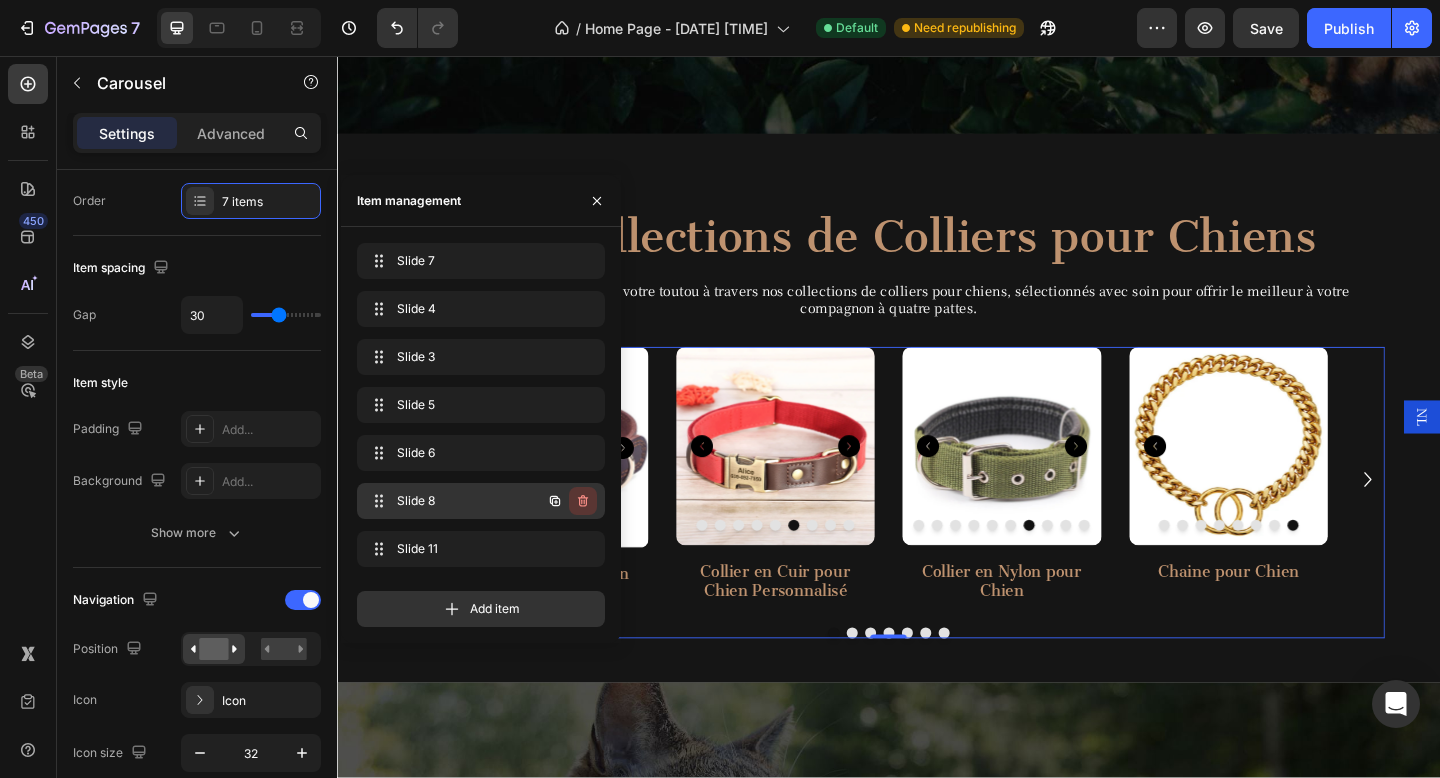 click 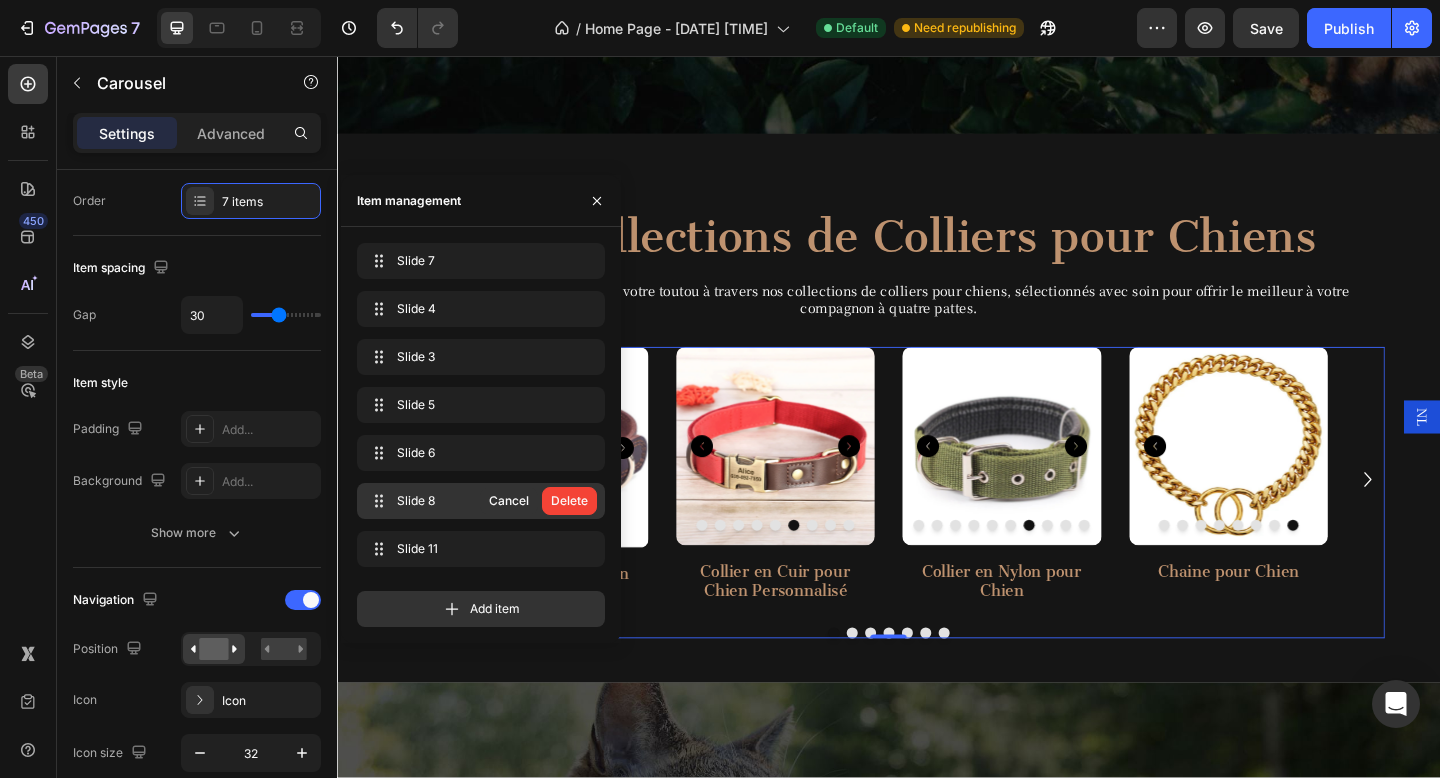 click on "Delete" at bounding box center [569, 501] 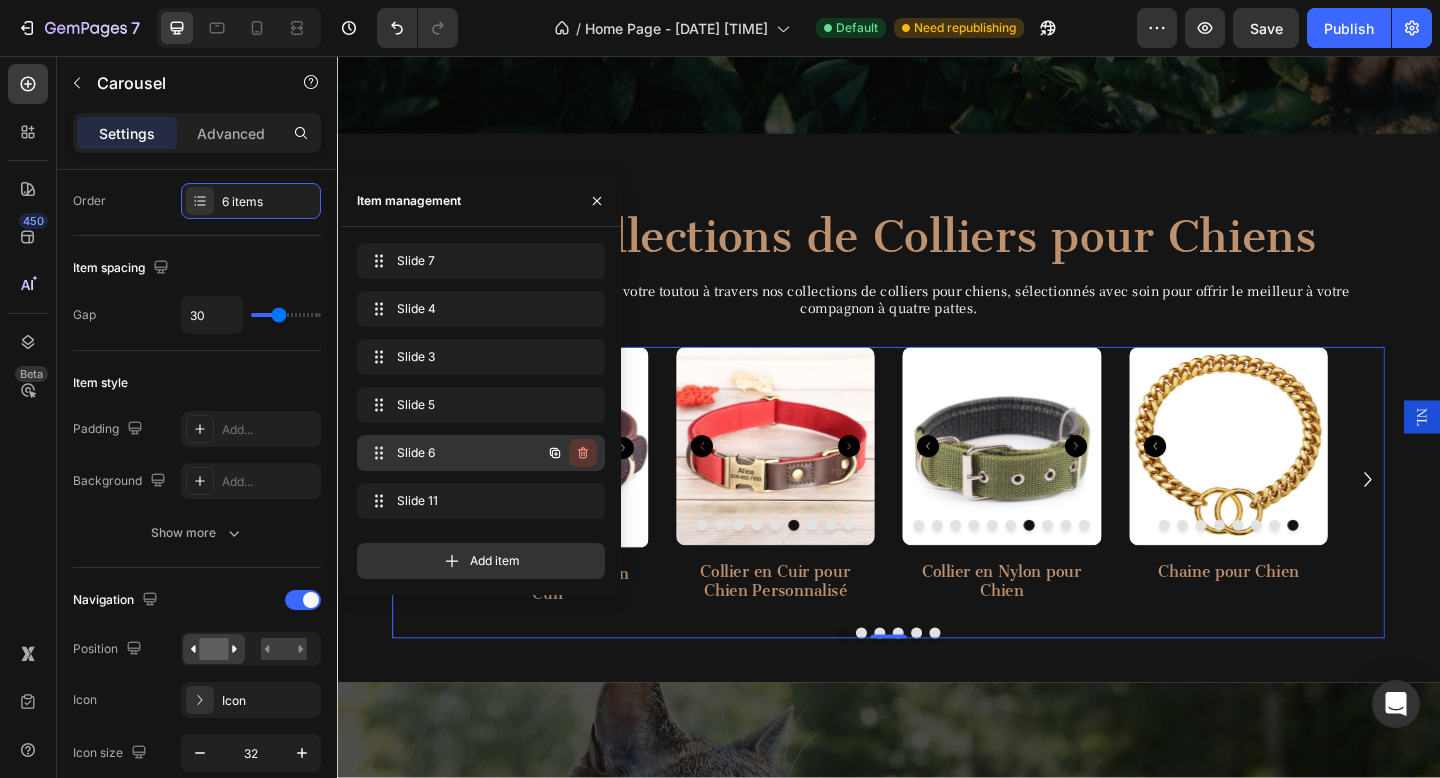 click 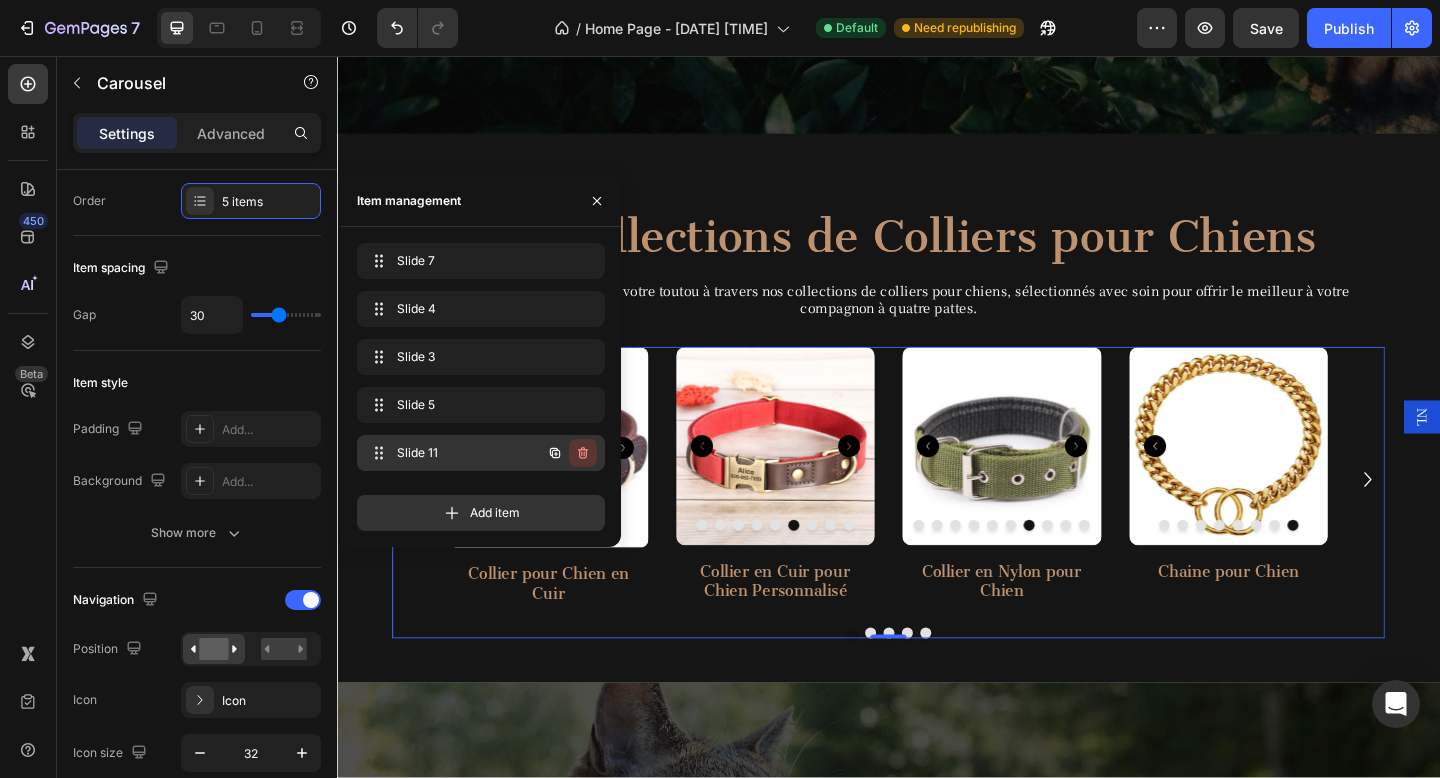 click 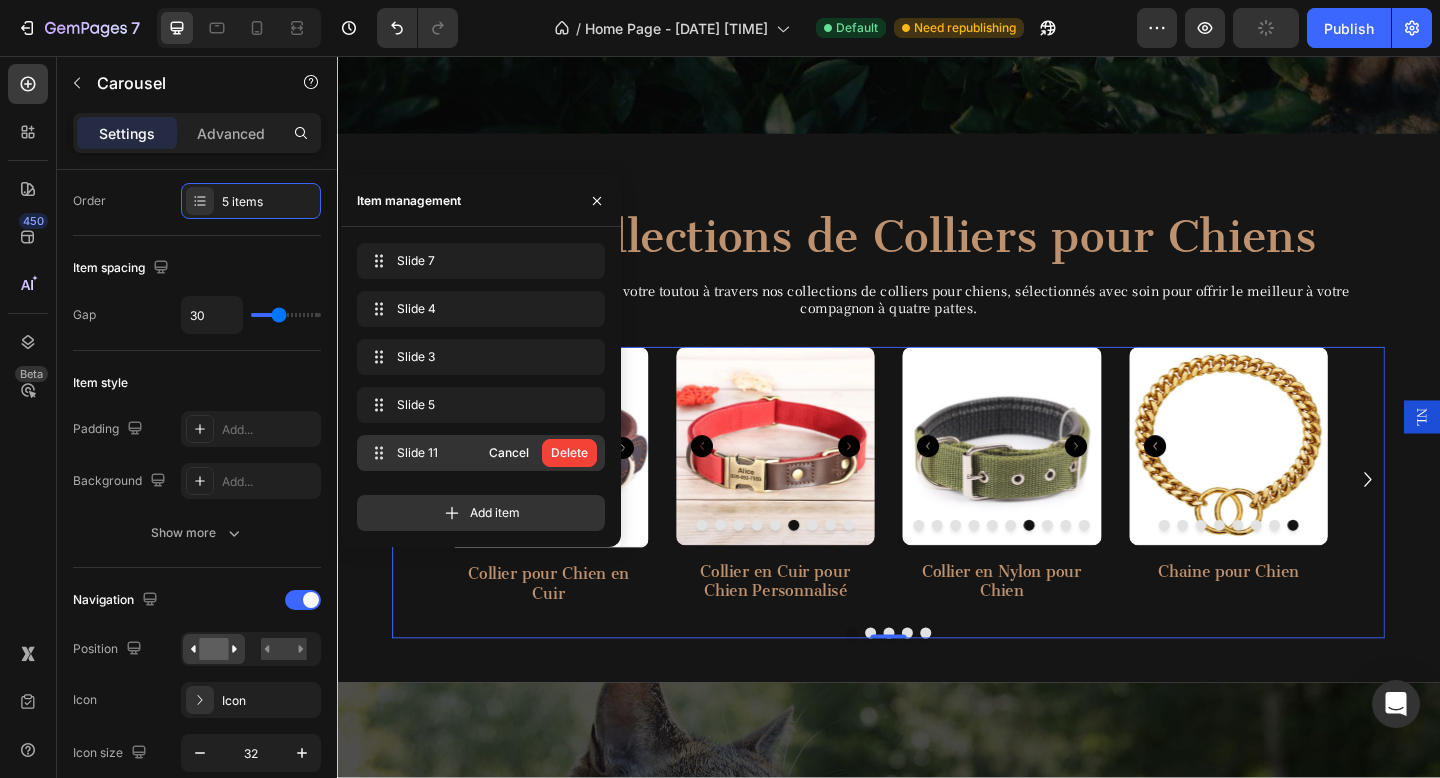 click on "Delete" at bounding box center [569, 453] 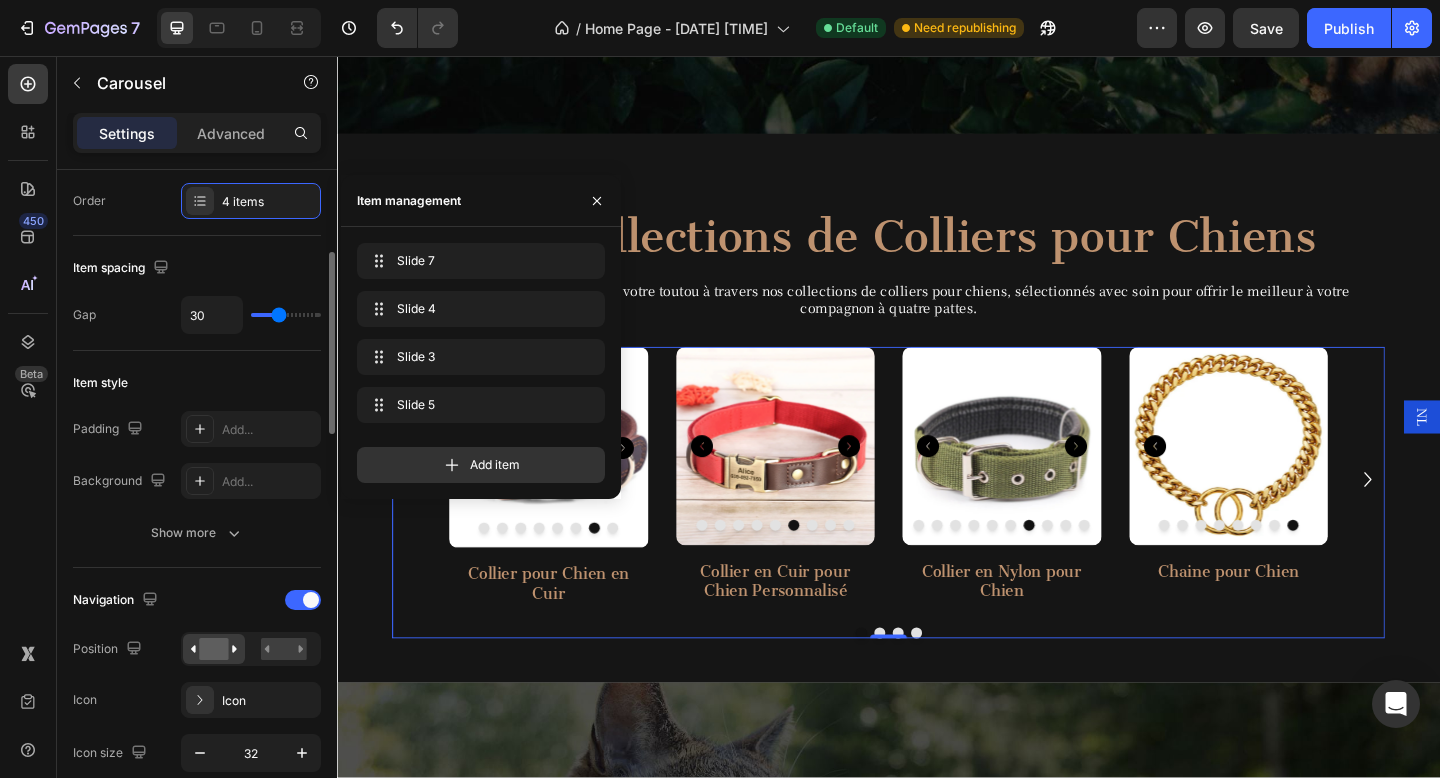 click on "Item spacing" at bounding box center [197, 268] 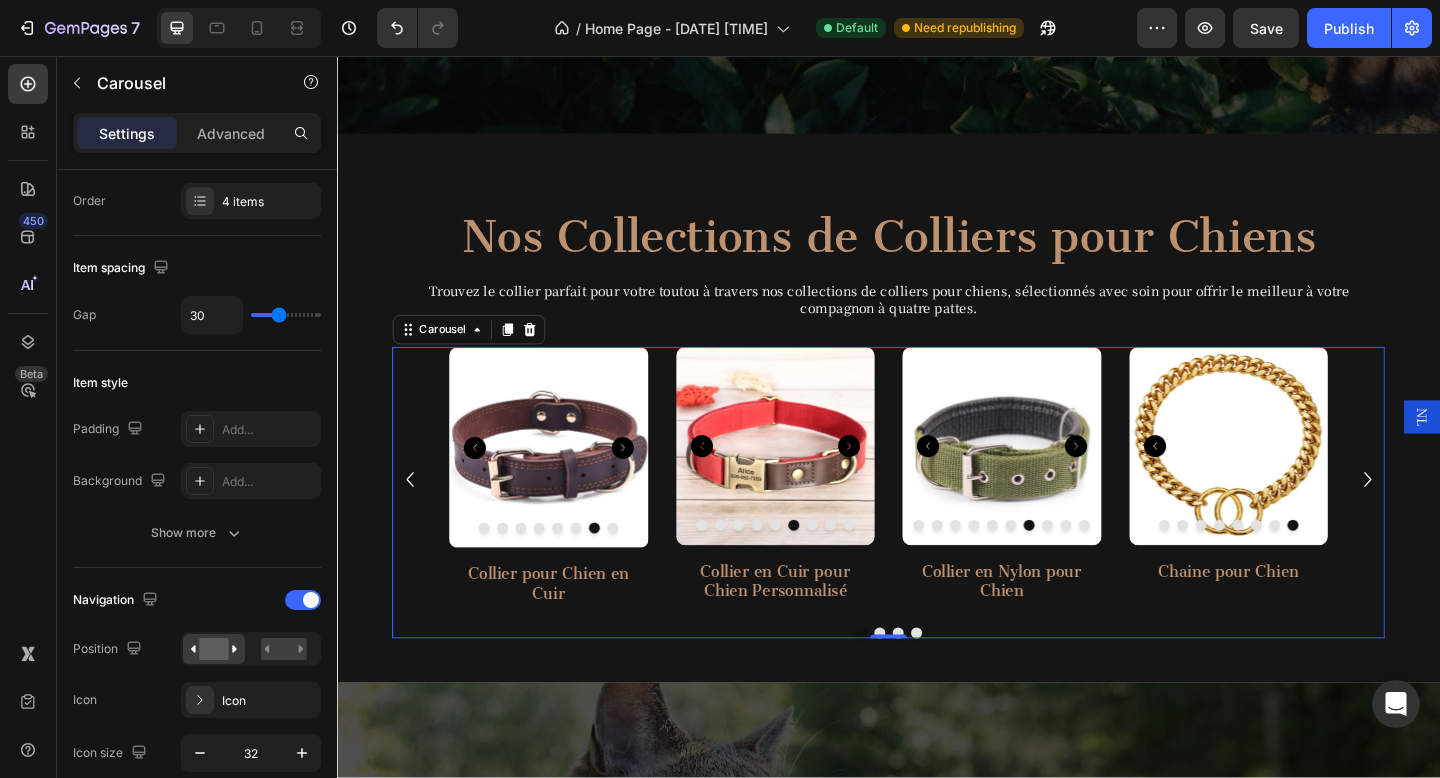 click 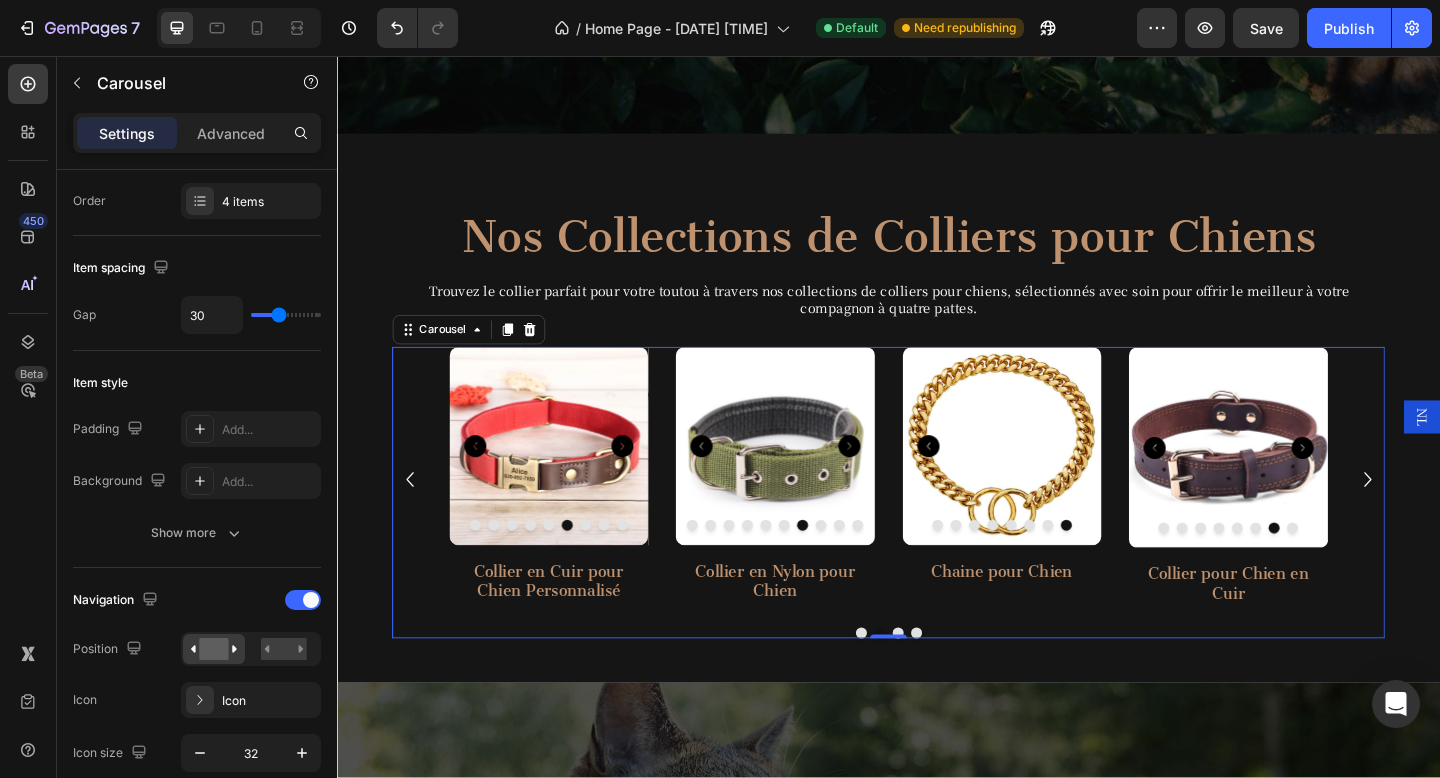 click 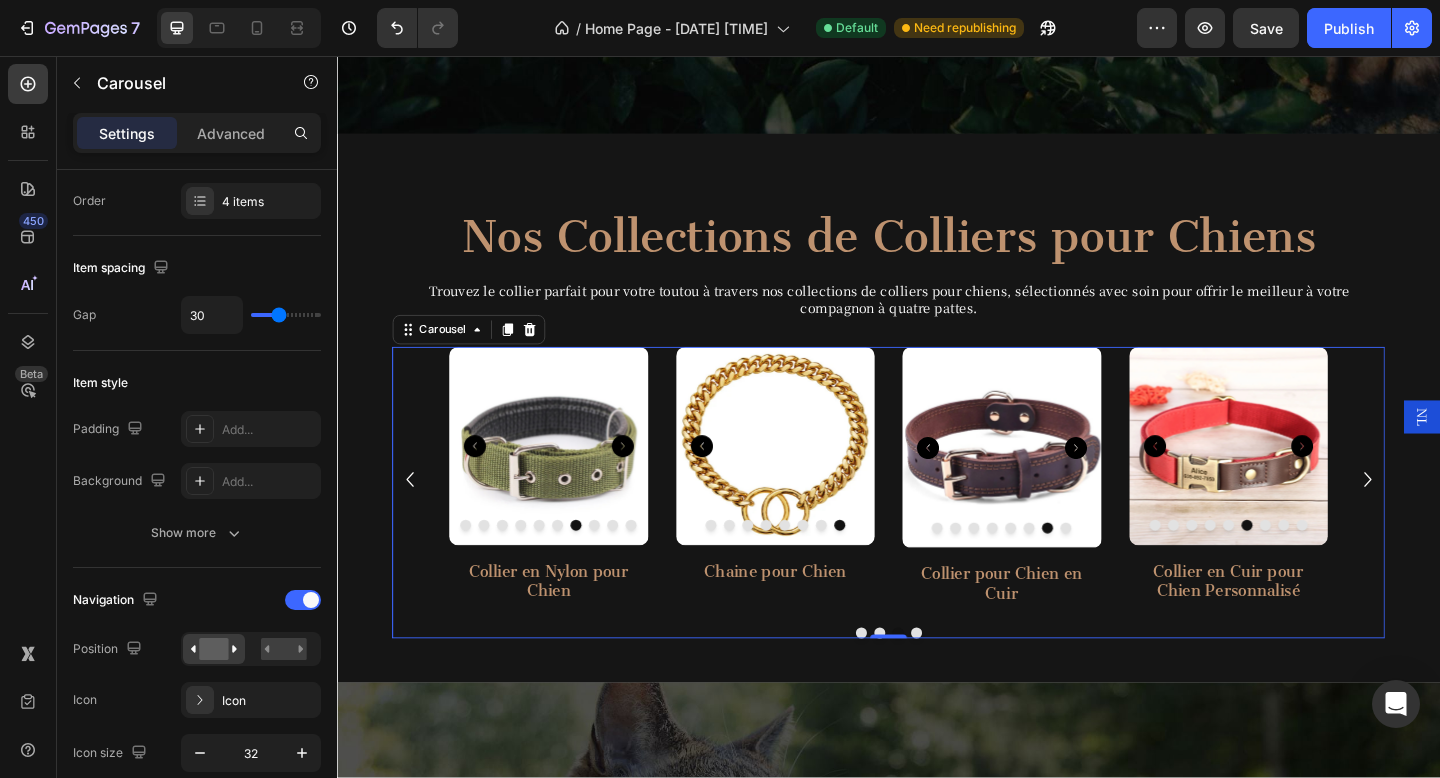 click 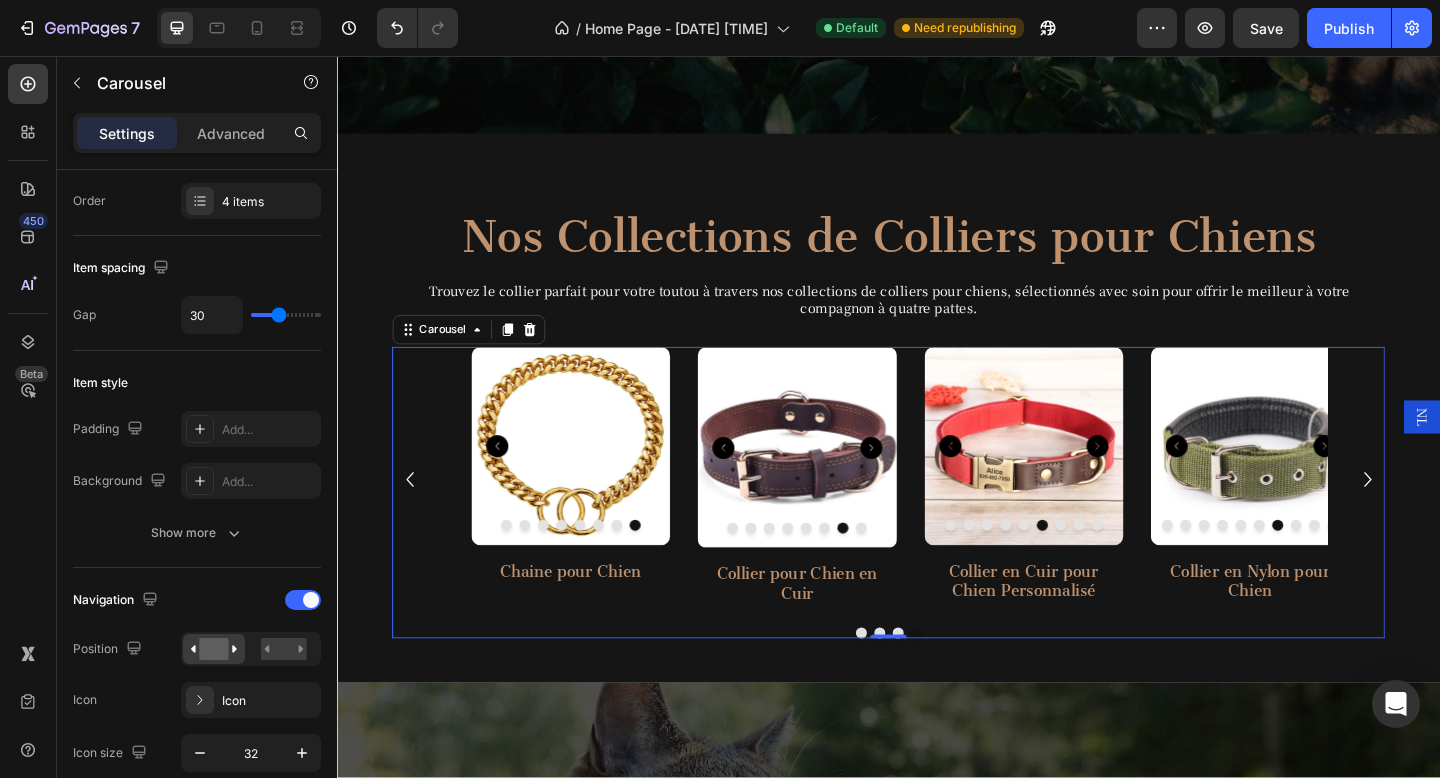 click 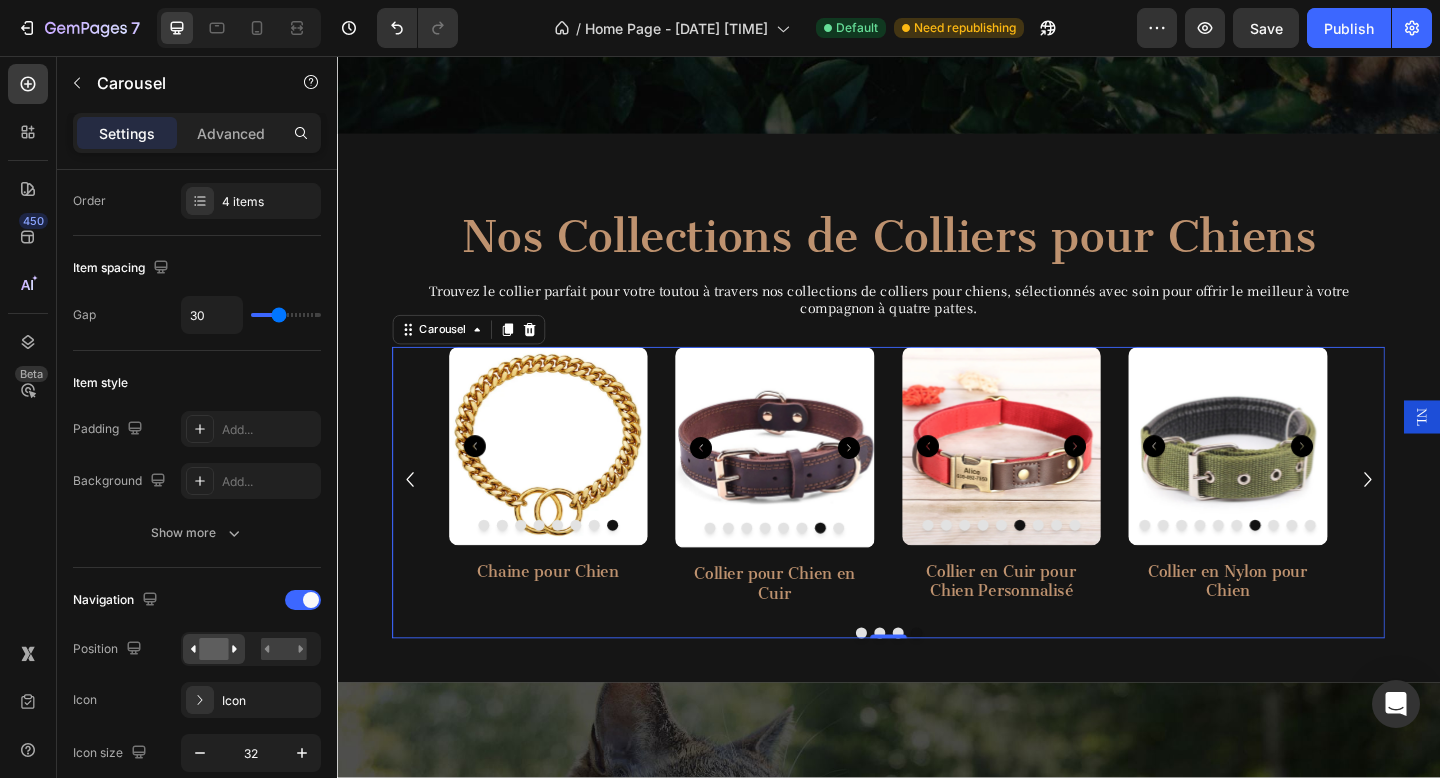 click 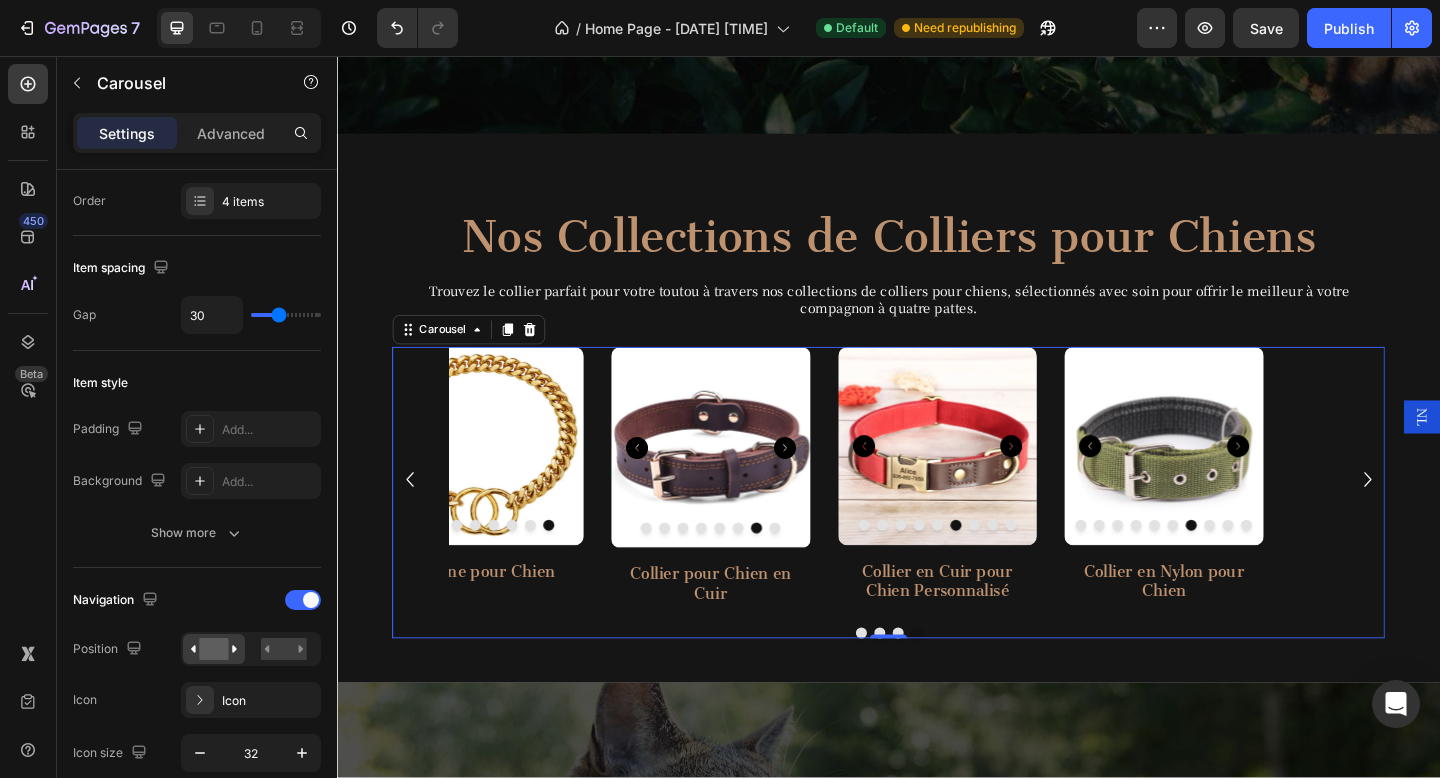 click 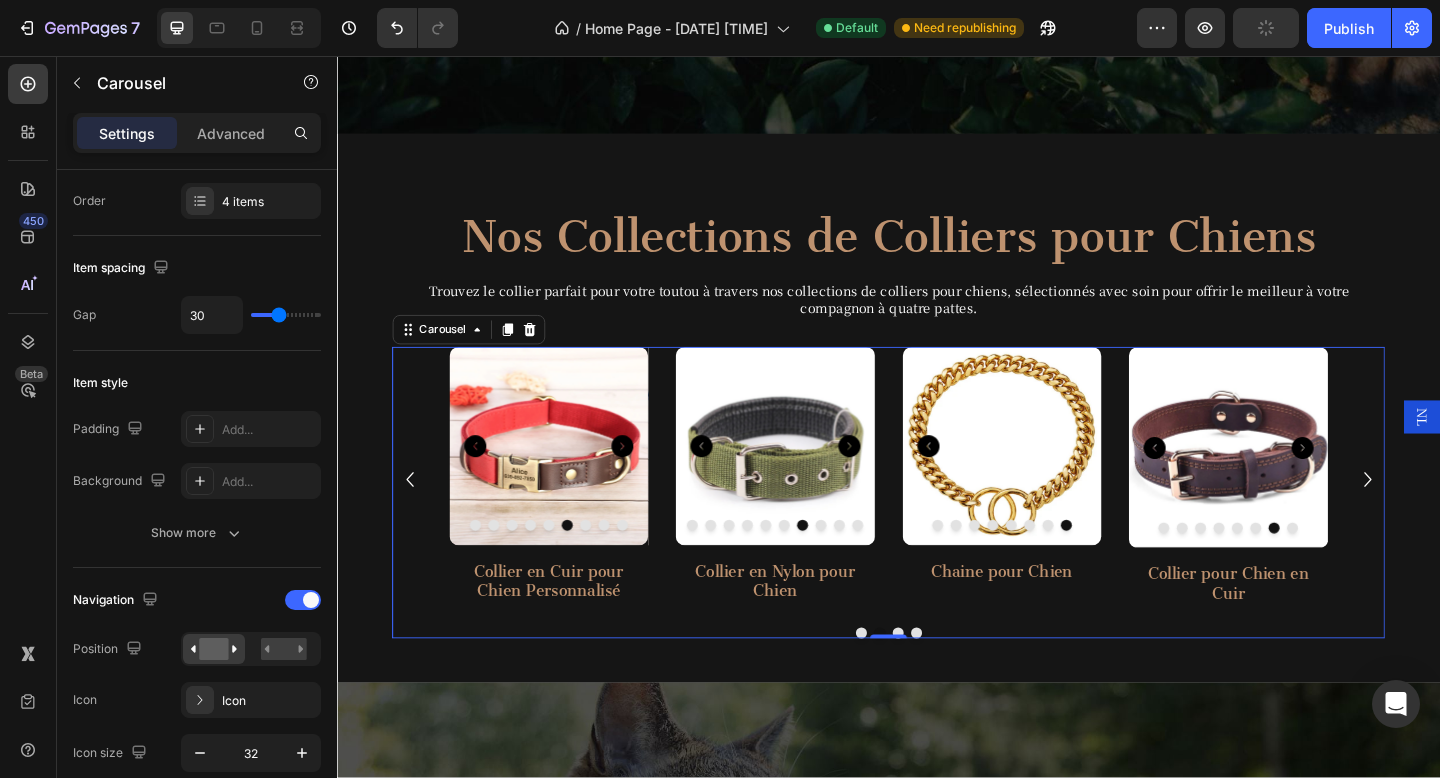 click 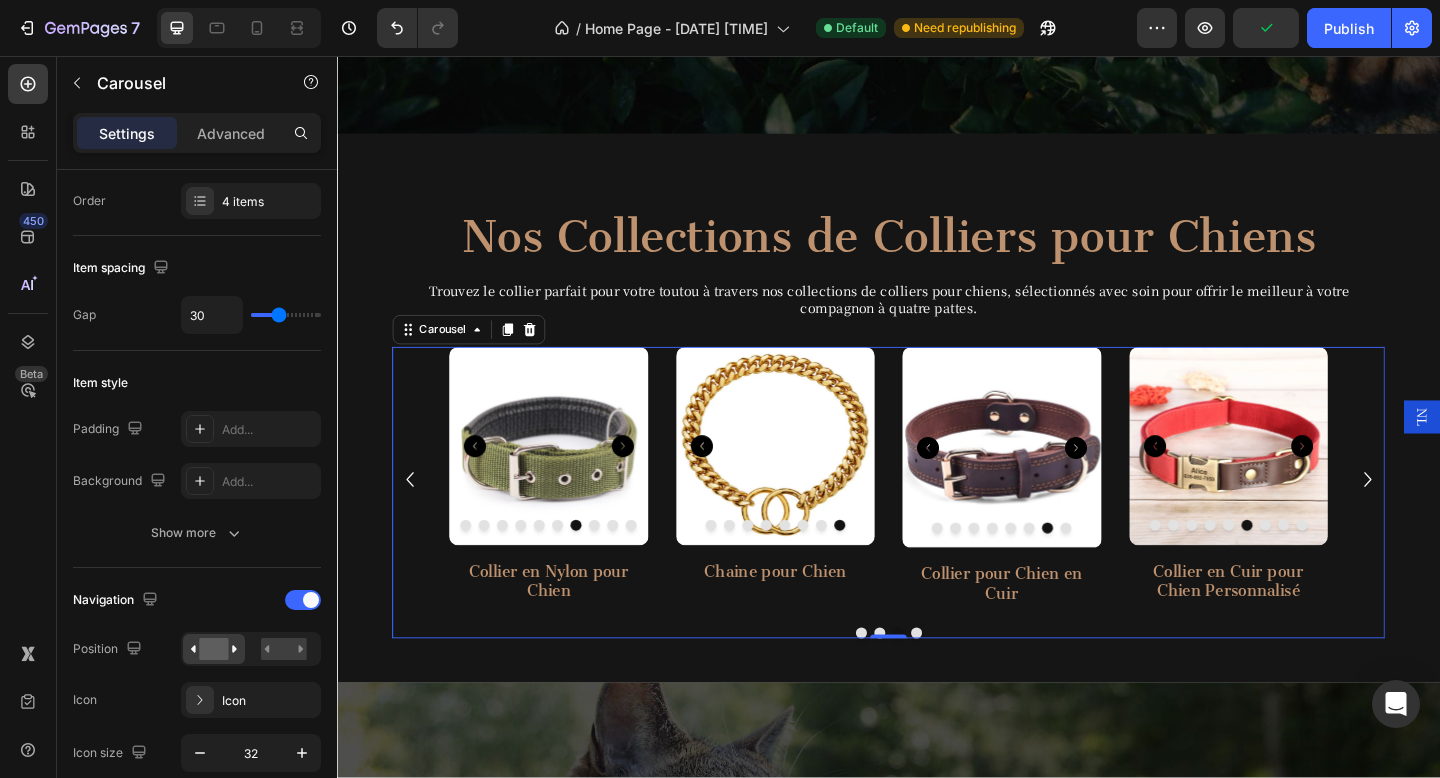 click at bounding box center [907, 684] 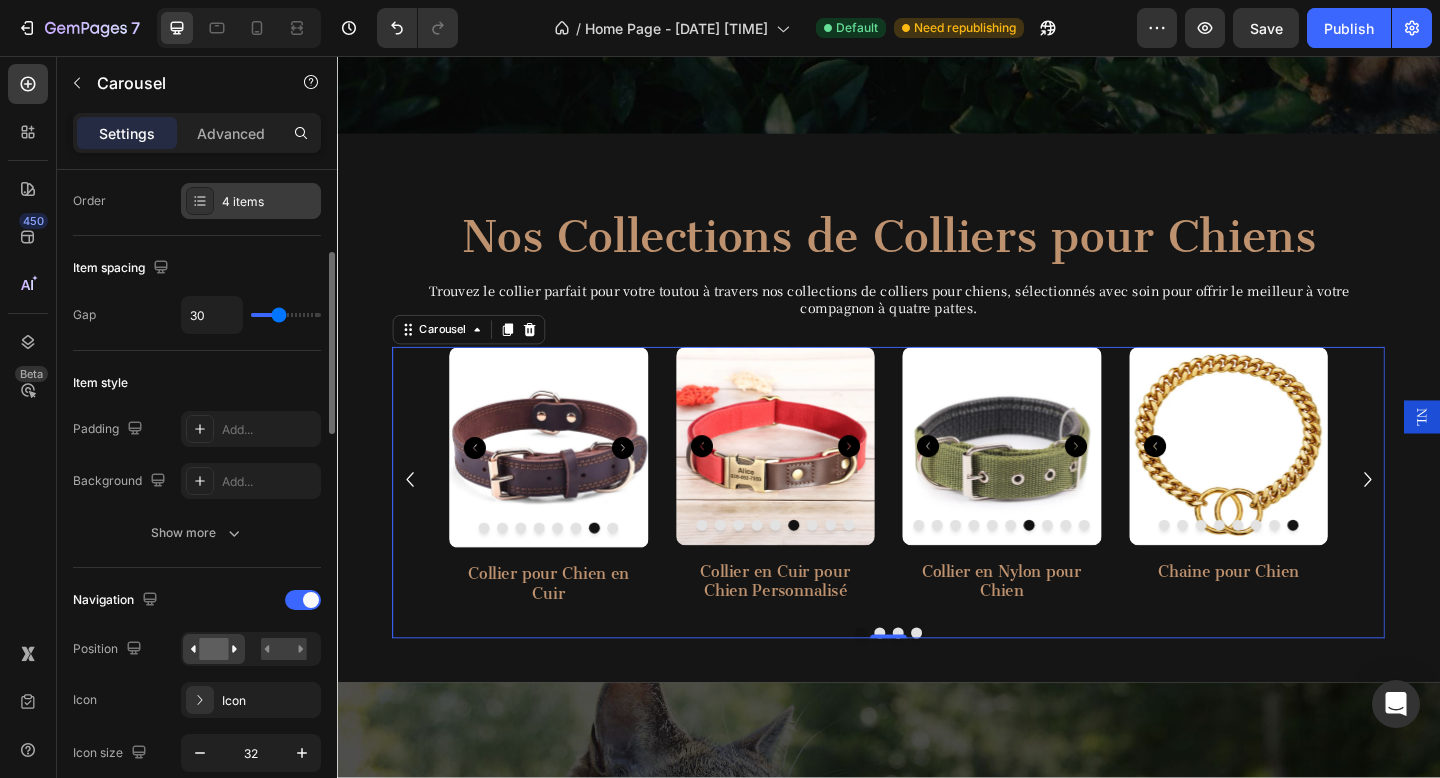click on "4 items" at bounding box center [269, 202] 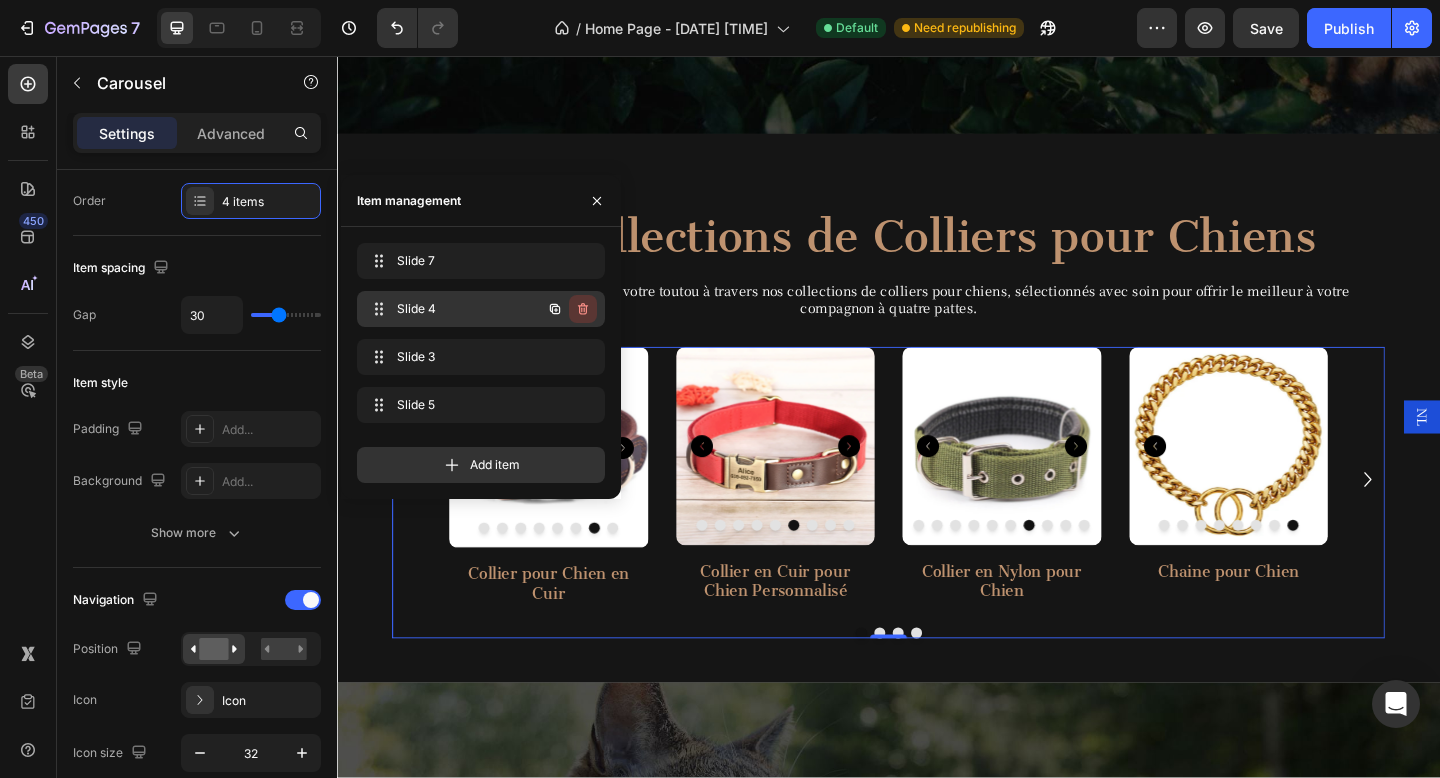 click 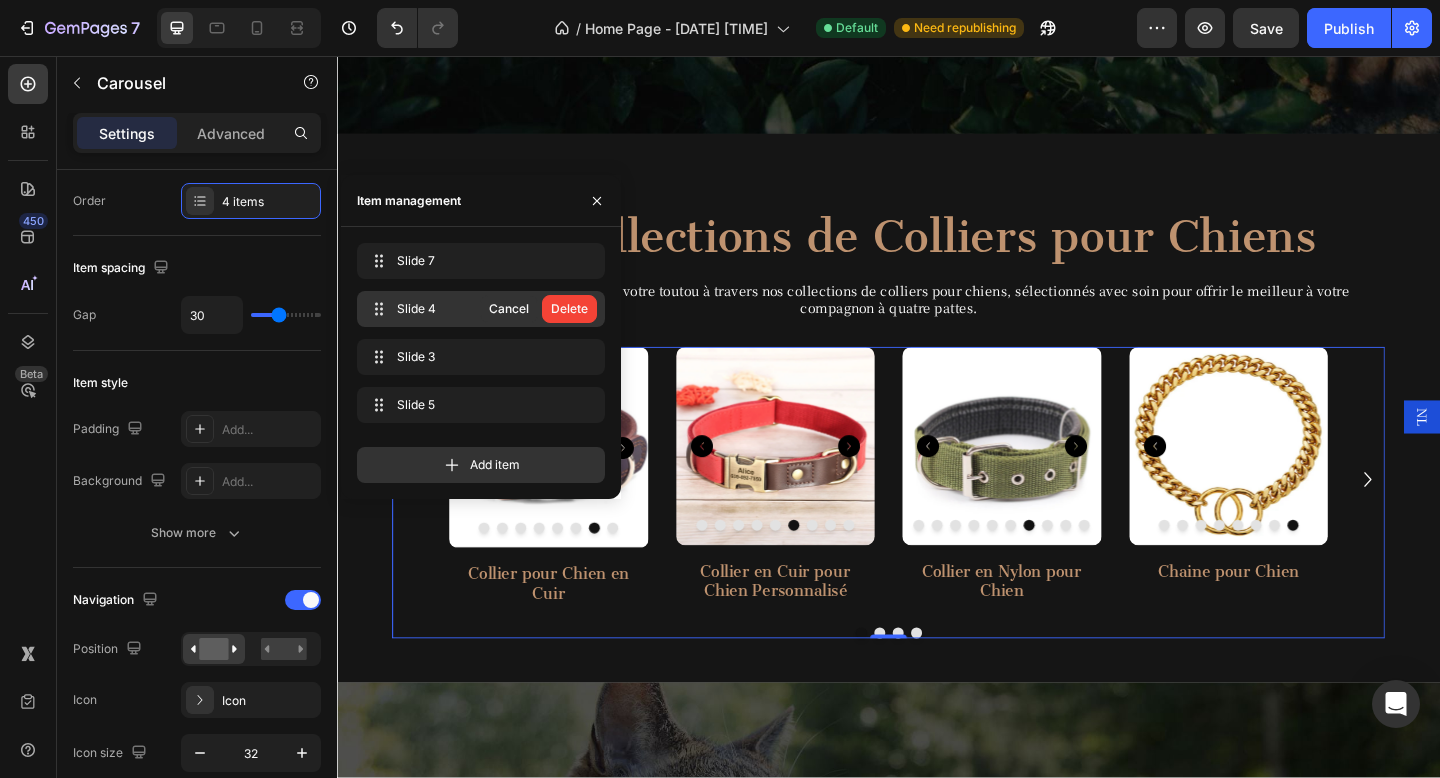 click on "Delete" at bounding box center [569, 309] 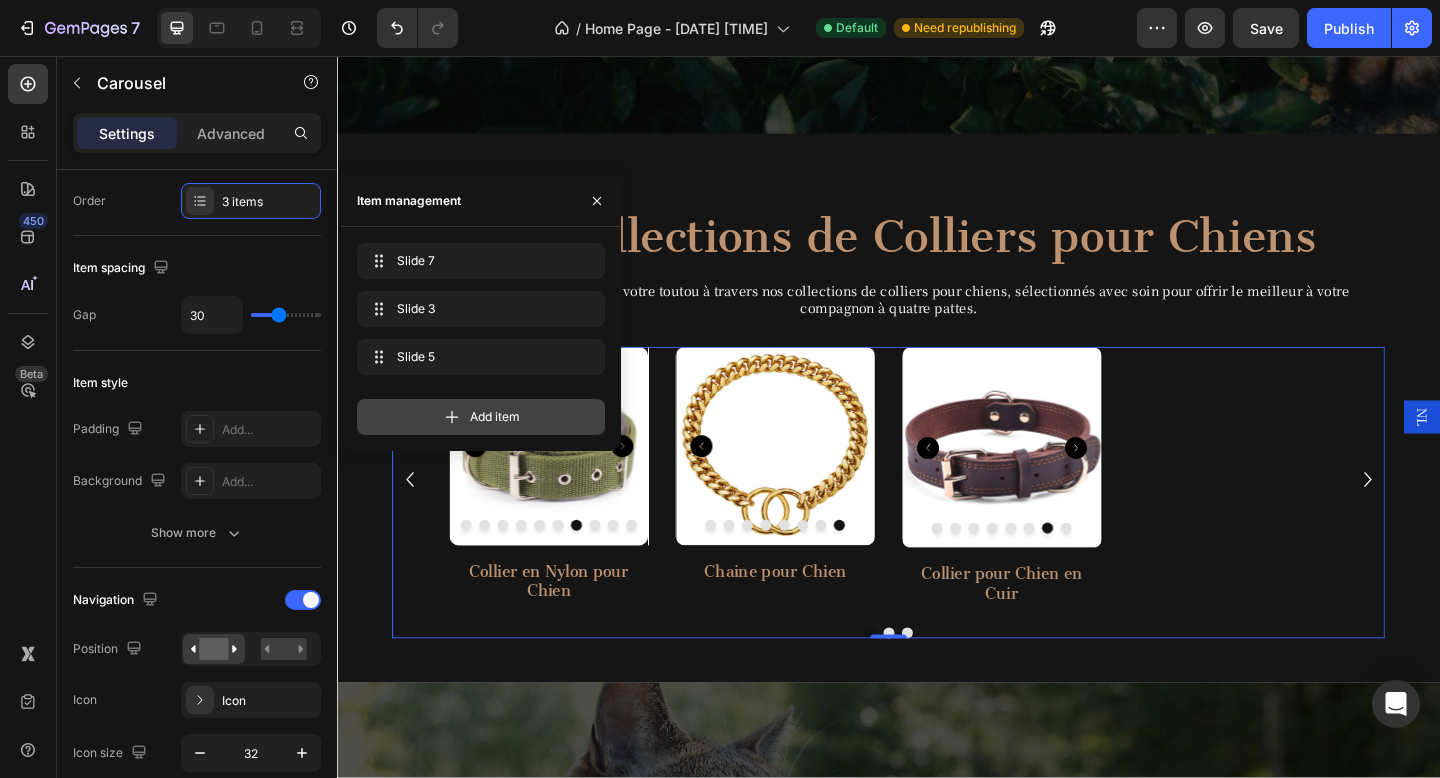 click on "Add item" at bounding box center (481, 417) 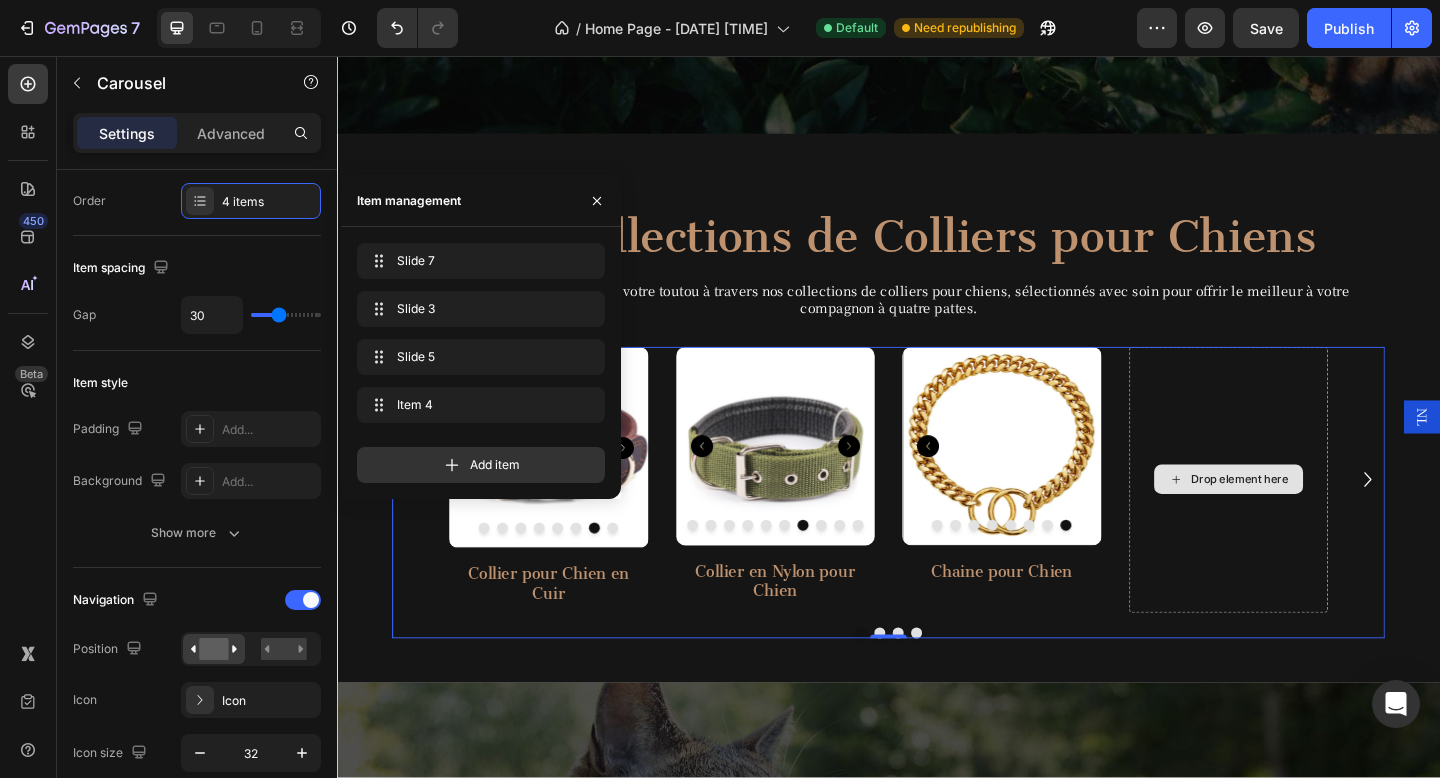click on "Drop element here" at bounding box center (1319, 517) 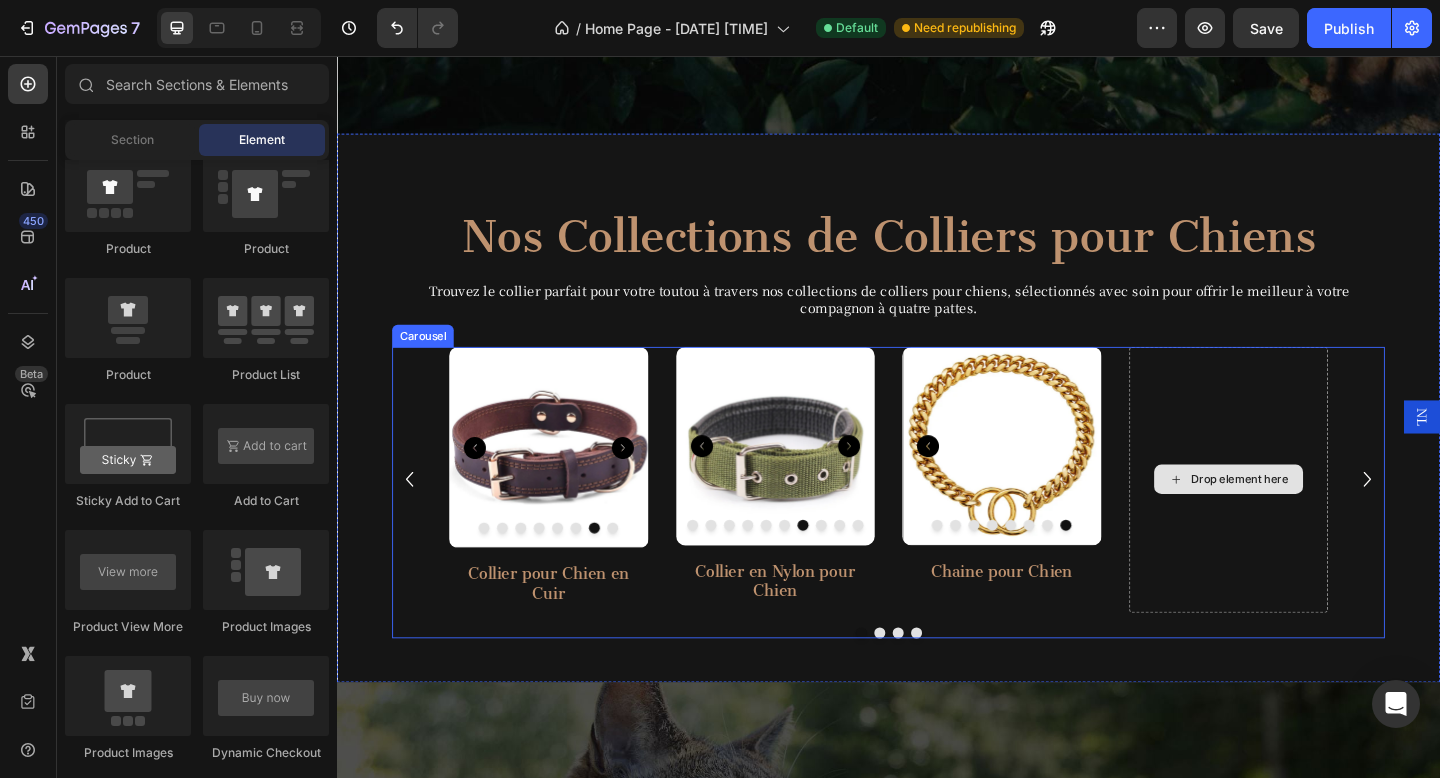 click 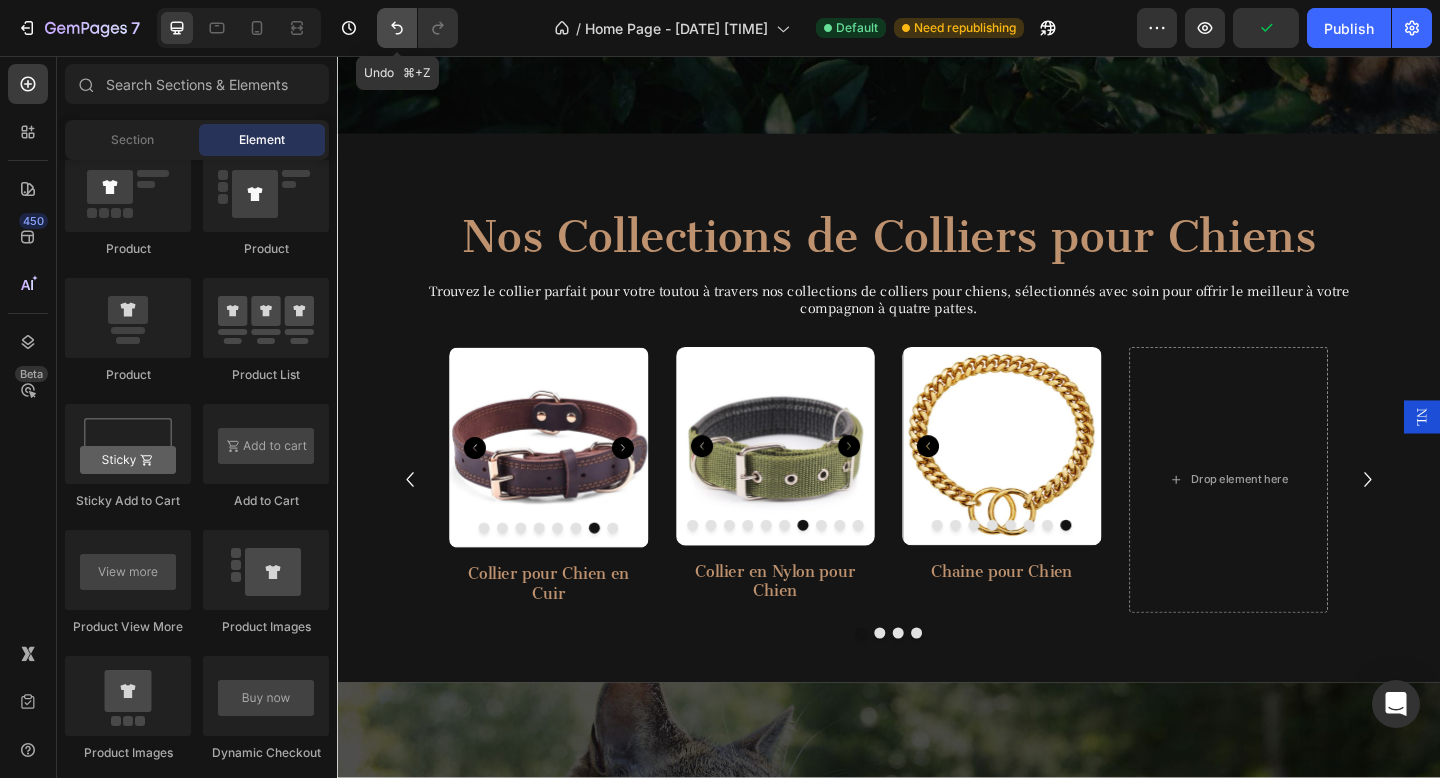 click 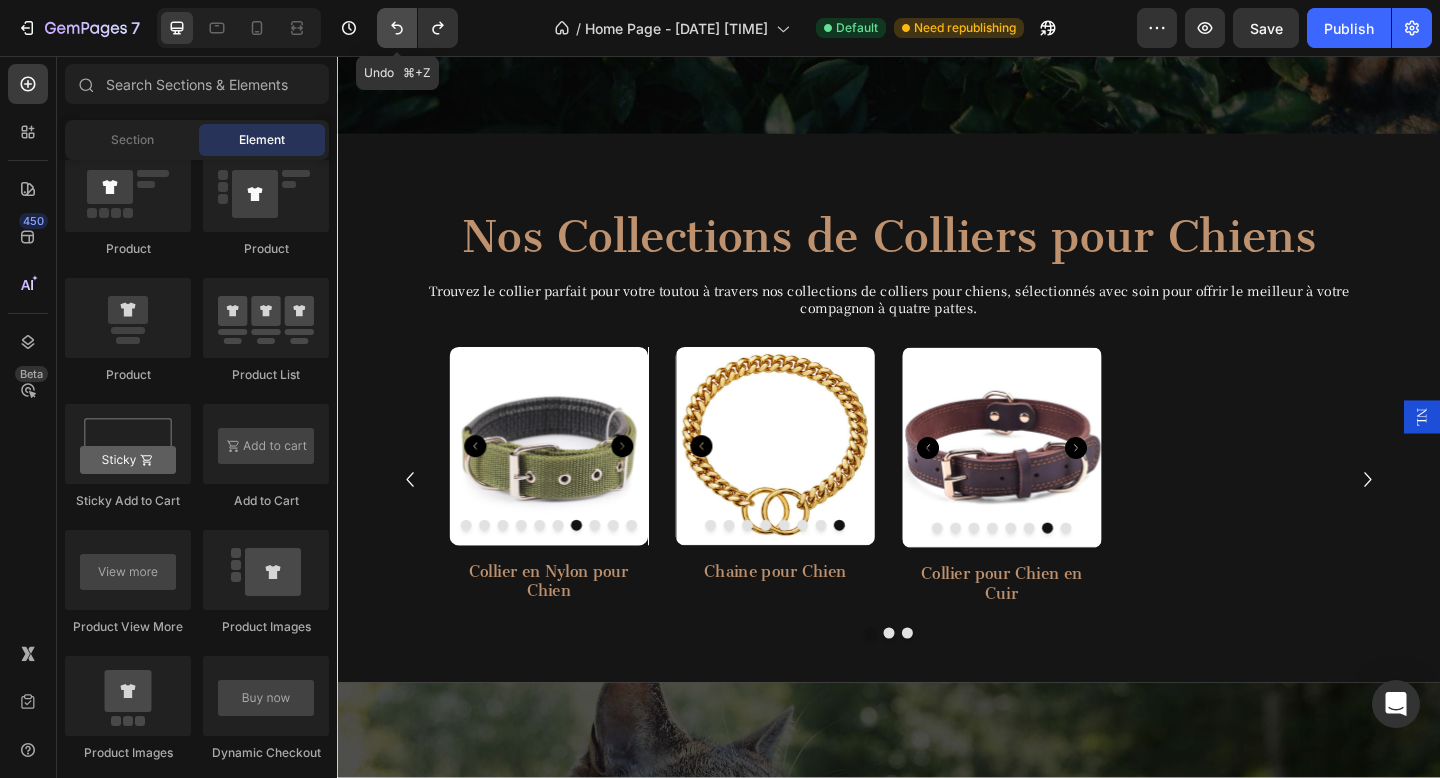 click 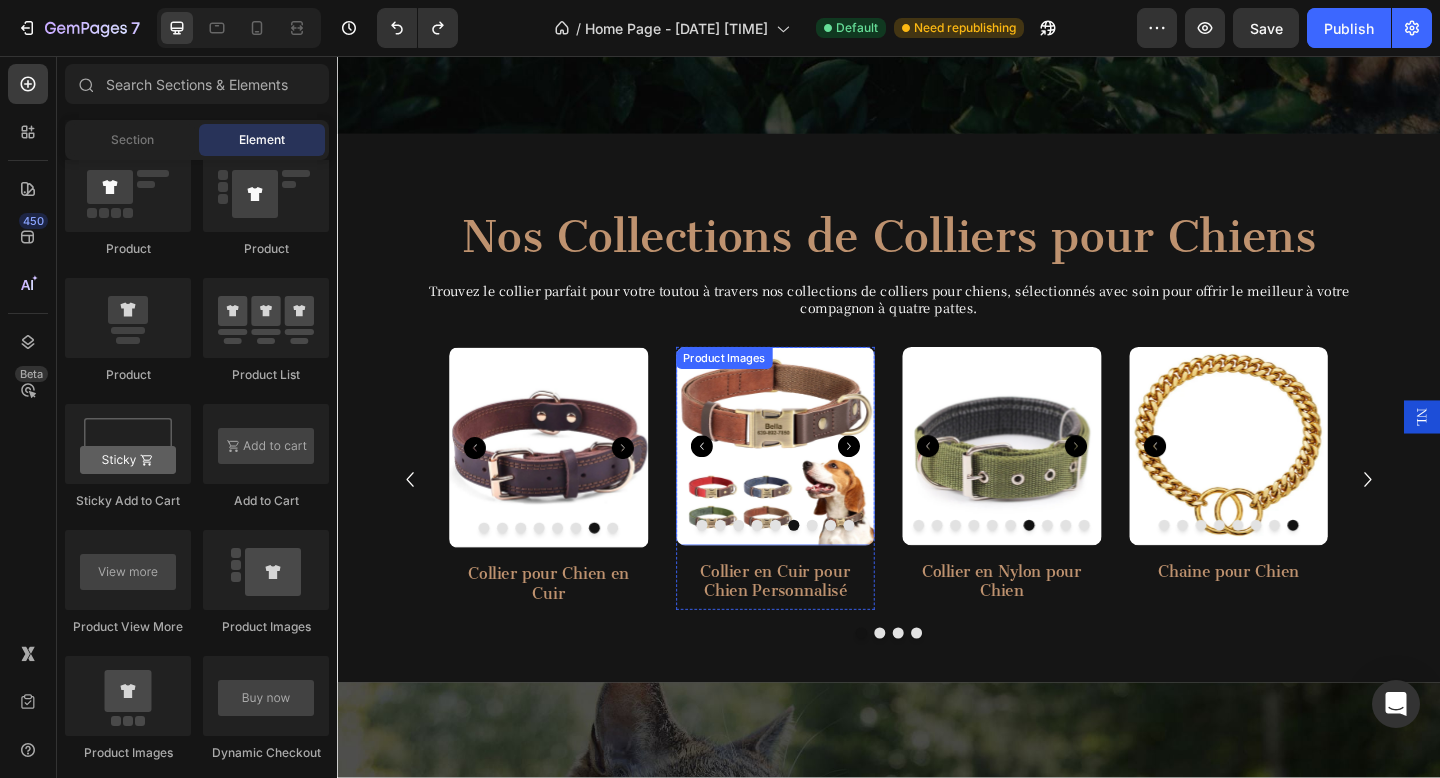 click at bounding box center (814, 481) 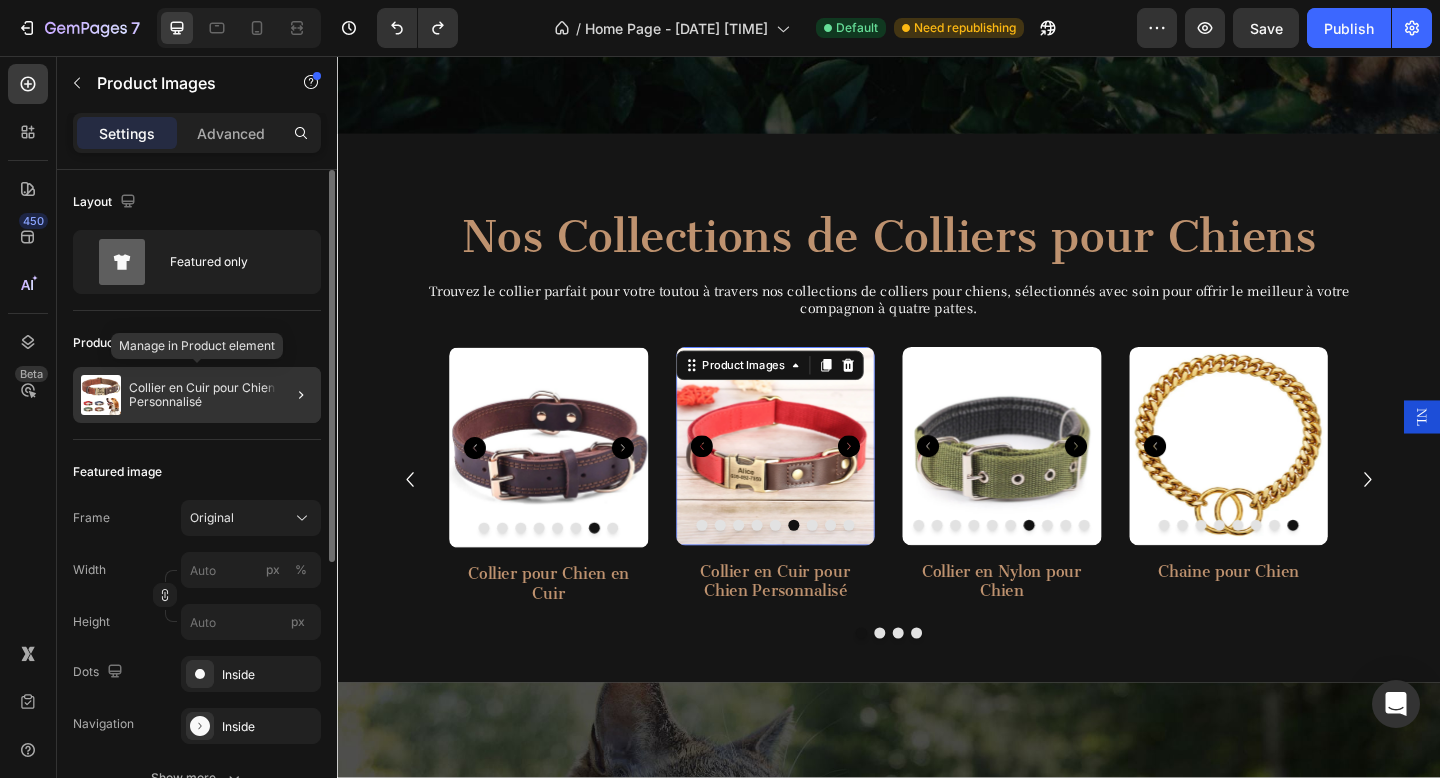 click on "Collier en Cuir pour Chien Personnalisé" at bounding box center [221, 395] 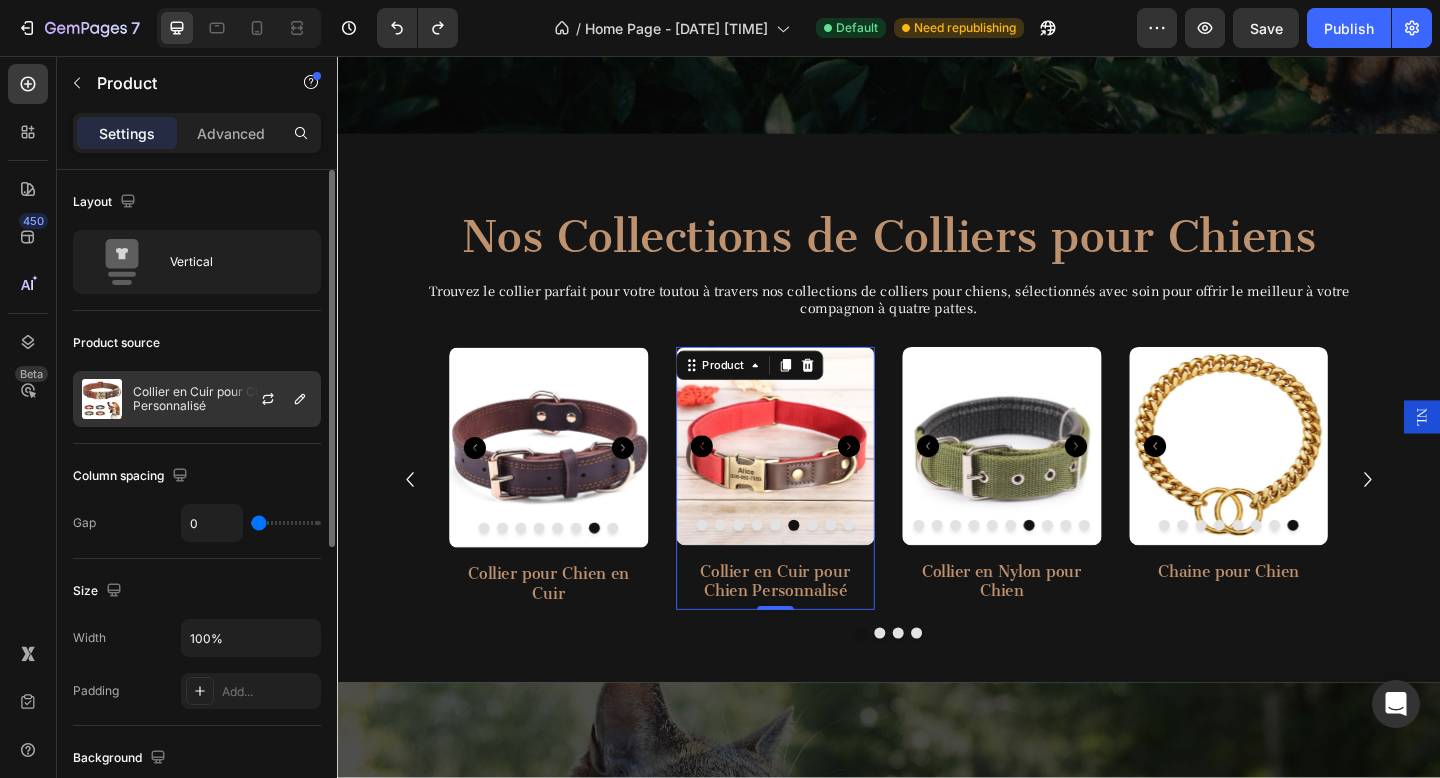 click on "Collier en Cuir pour Chien Personnalisé" at bounding box center (222, 399) 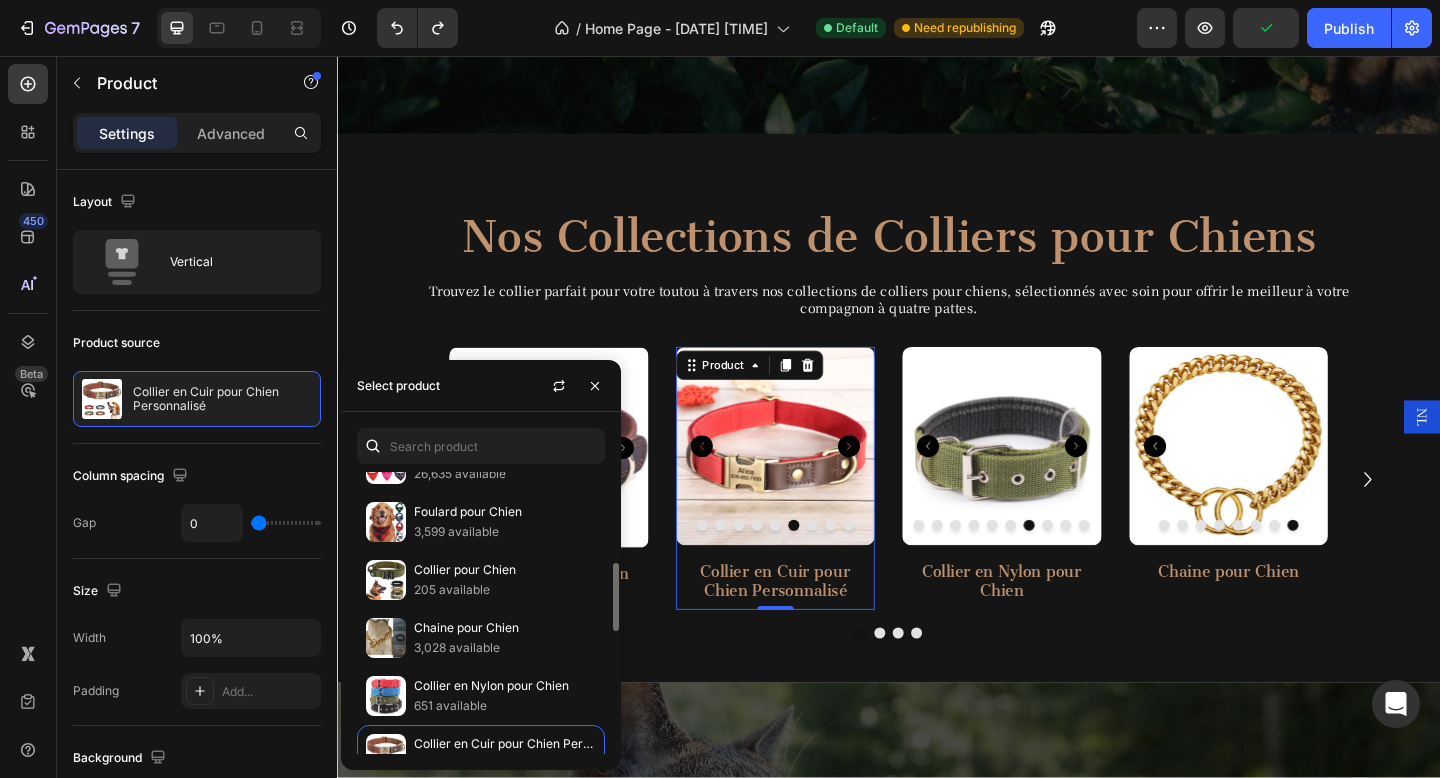 scroll, scrollTop: 388, scrollLeft: 0, axis: vertical 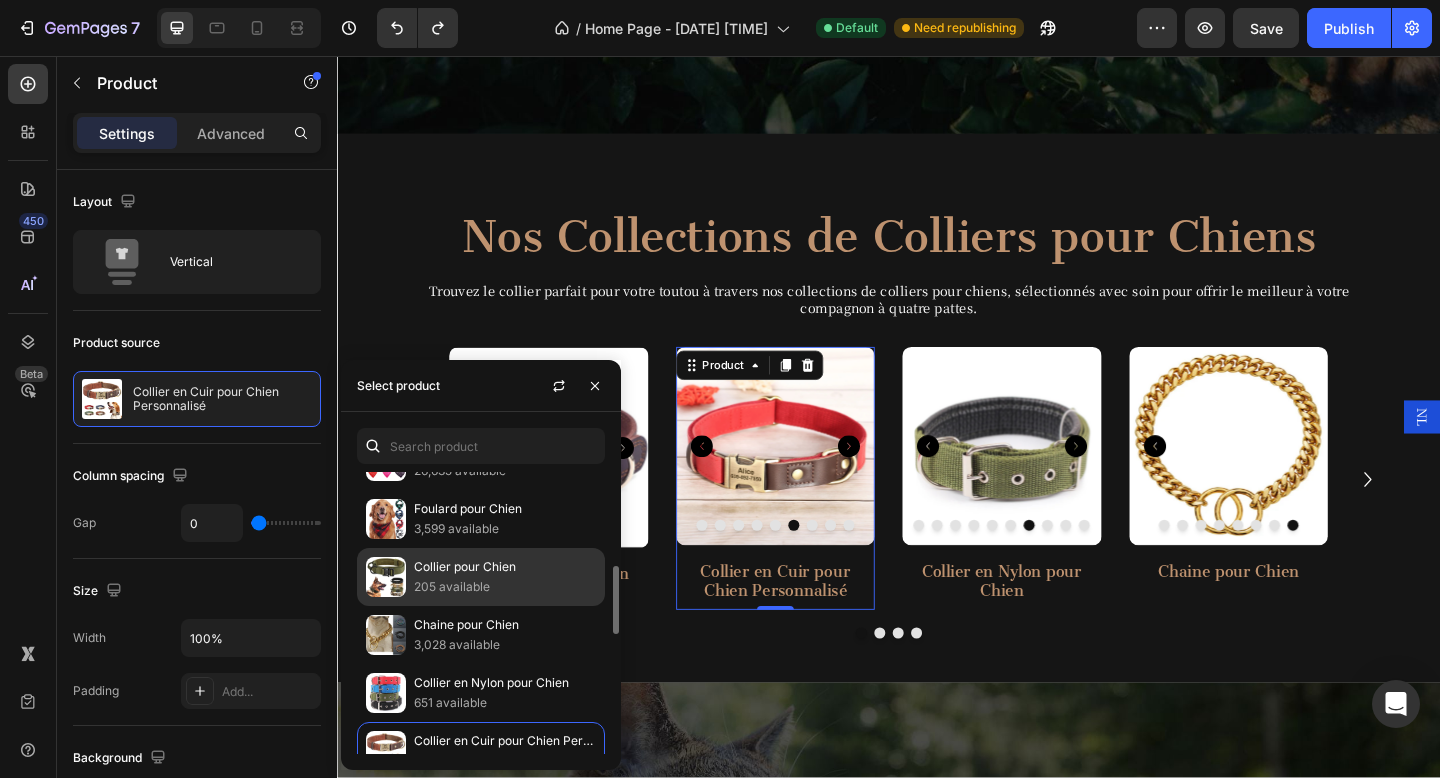click on "205 available" at bounding box center (505, 587) 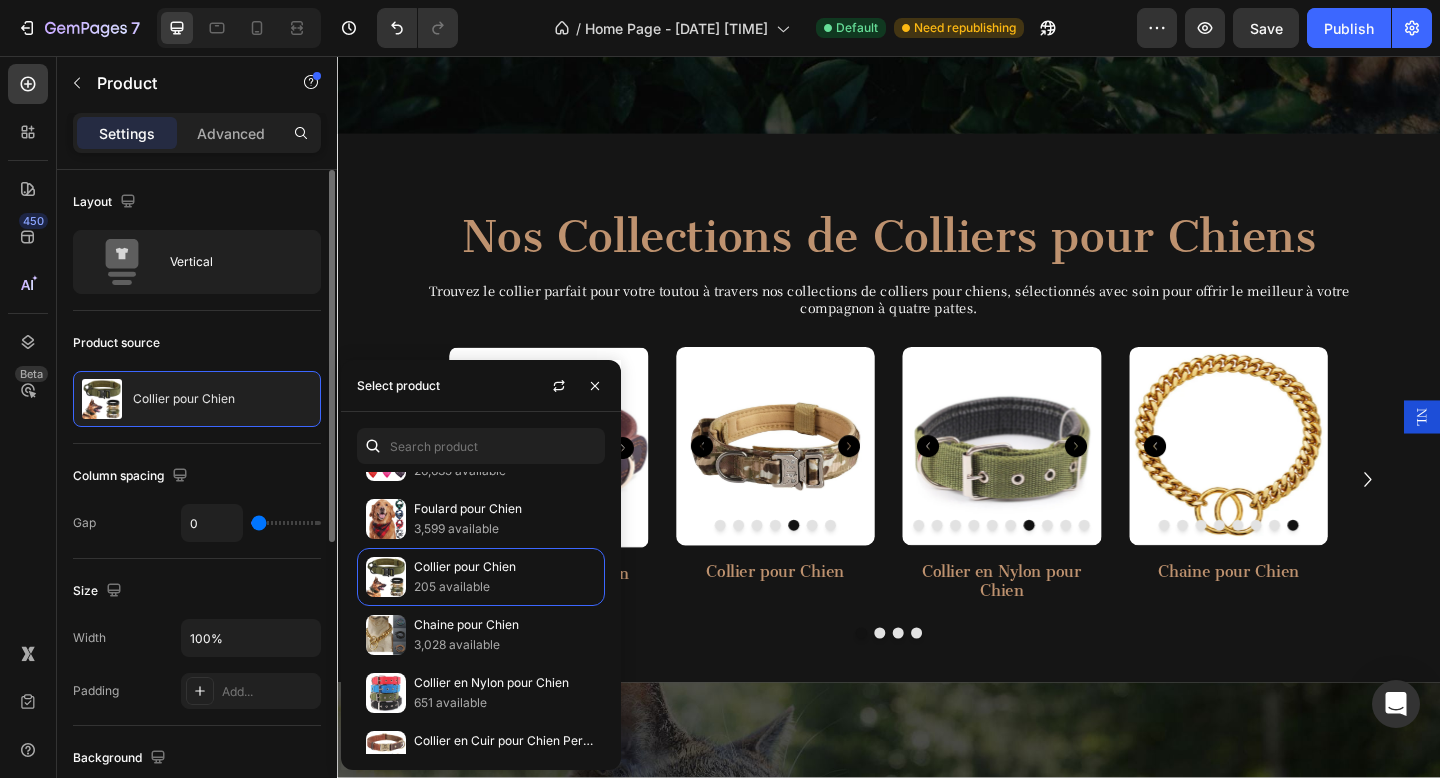 click on "Layout" at bounding box center (197, 202) 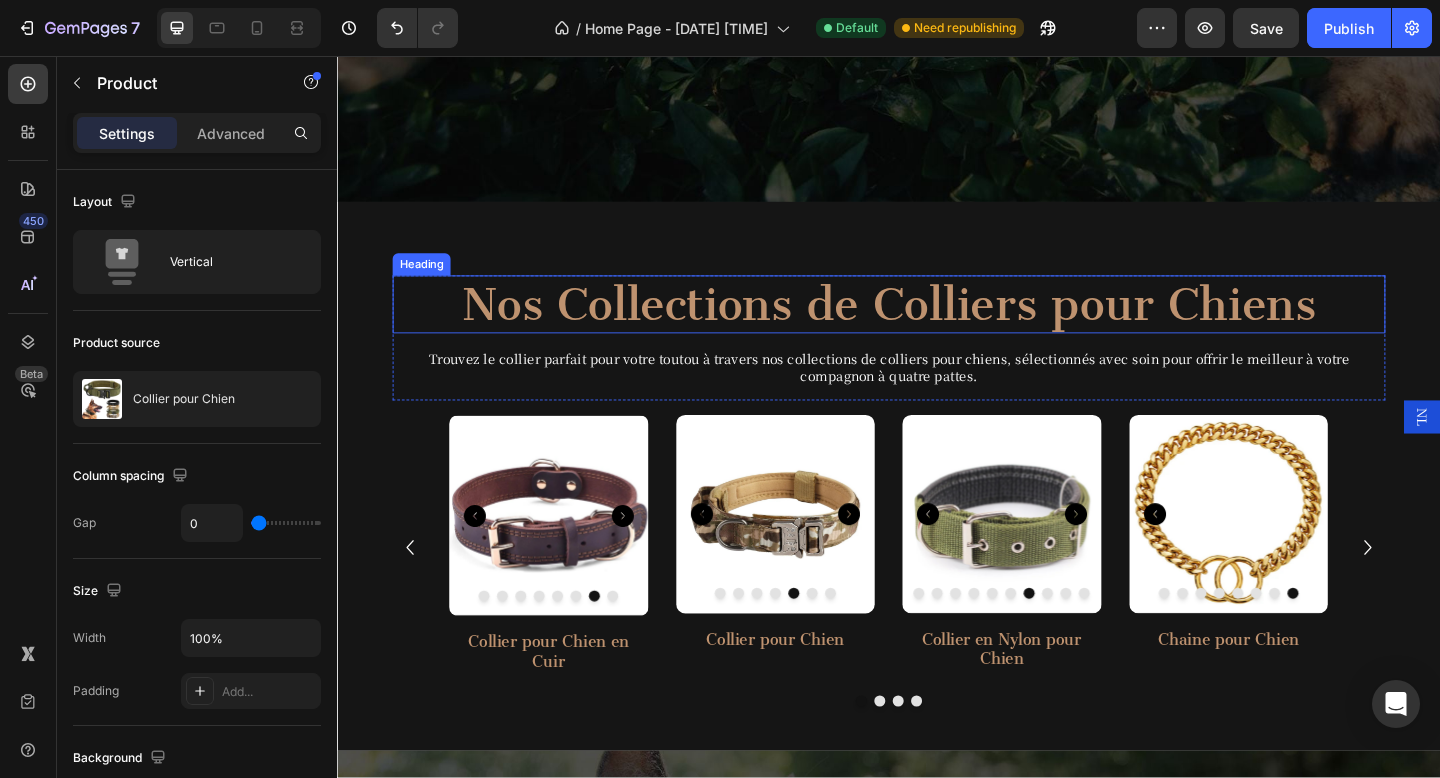 scroll, scrollTop: 668, scrollLeft: 0, axis: vertical 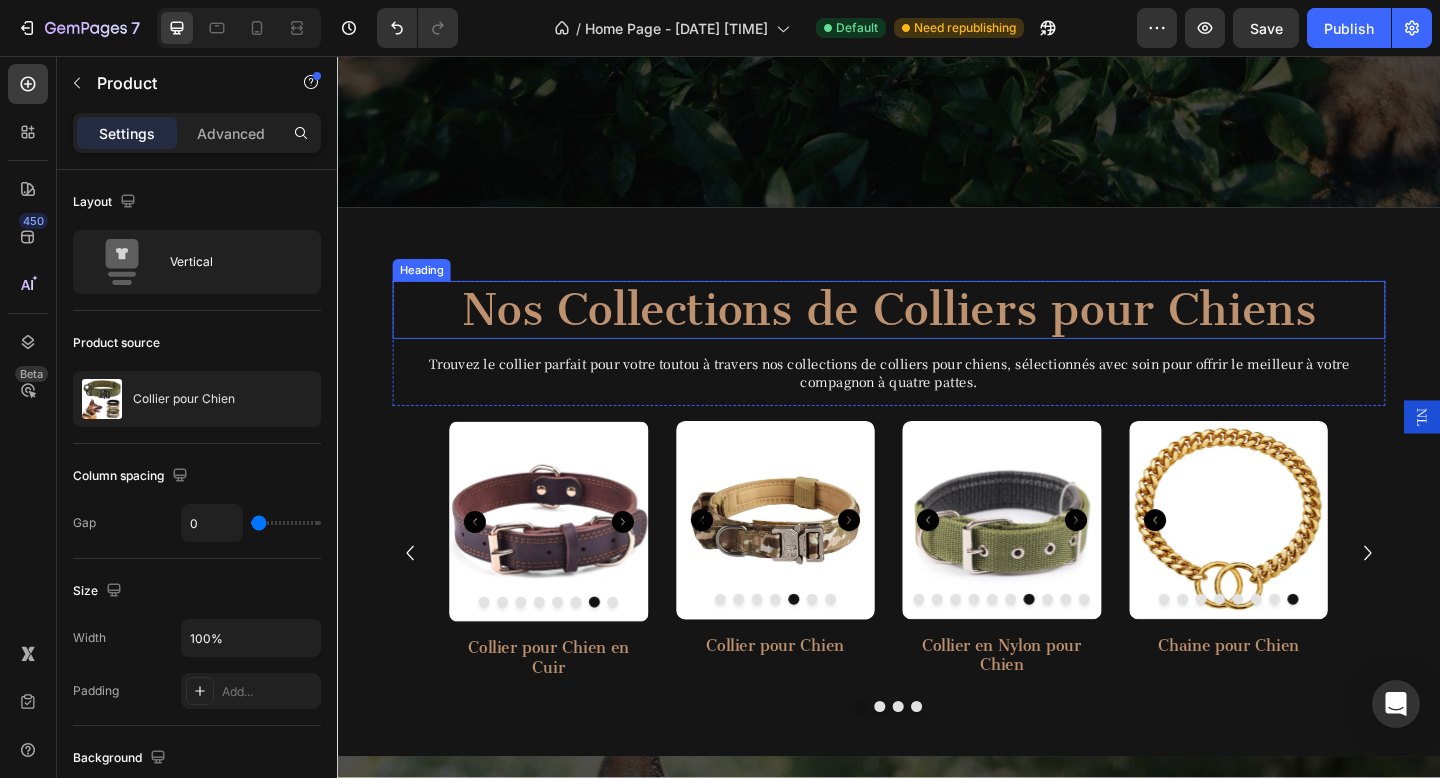 click on "Nos Collections de Colliers pour Chiens" at bounding box center (937, 333) 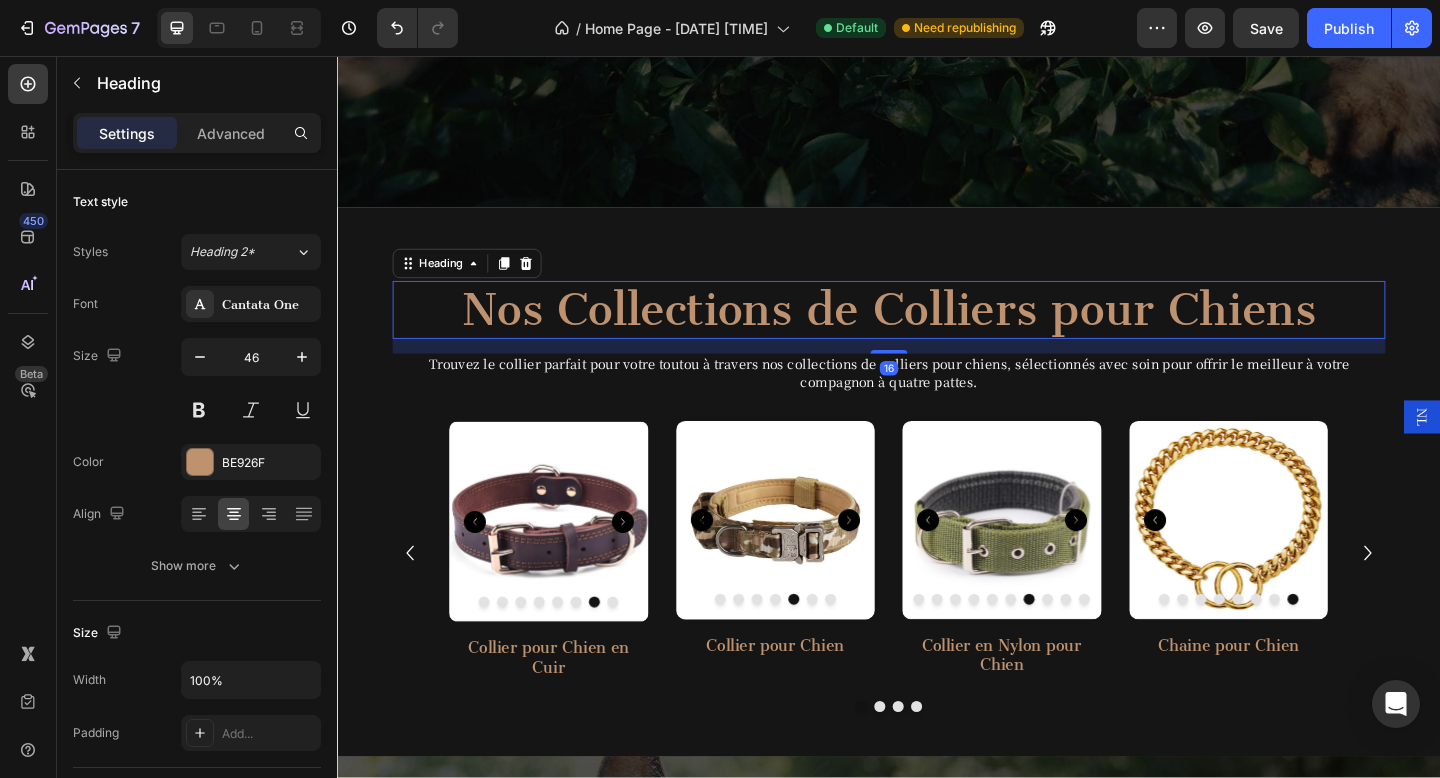 click on "Nos Collections de Colliers pour Chiens" at bounding box center (937, 333) 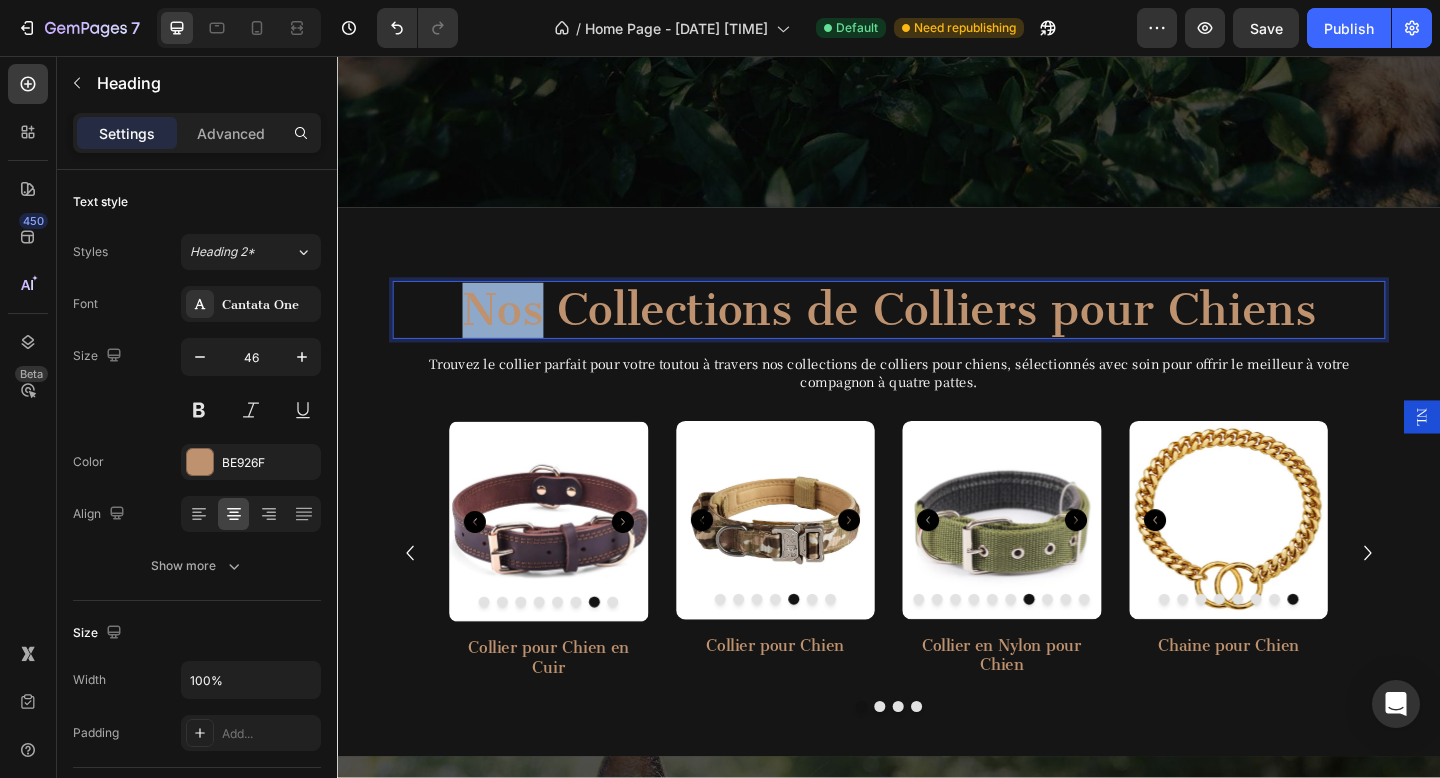 click on "Nos Collections de Colliers pour Chiens" at bounding box center (937, 333) 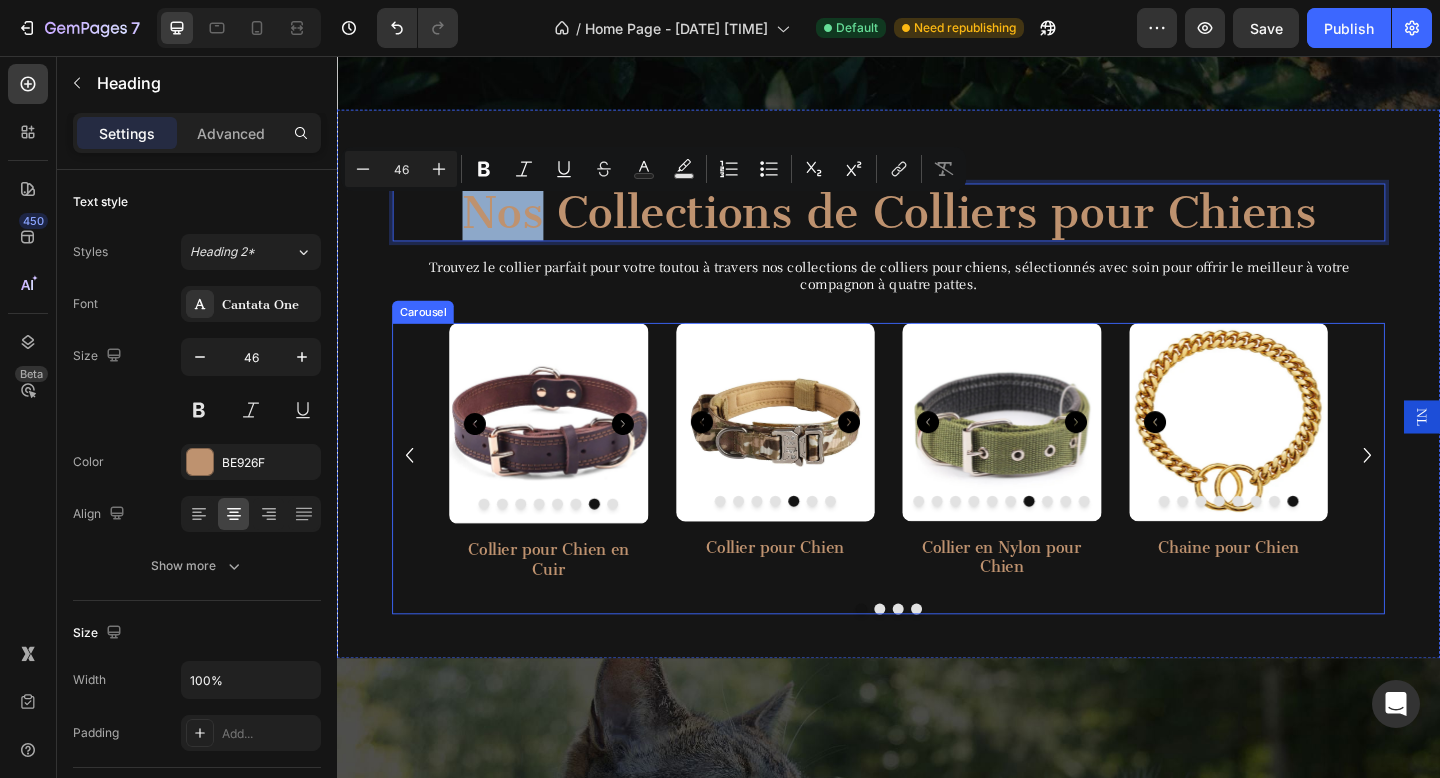scroll, scrollTop: 811, scrollLeft: 0, axis: vertical 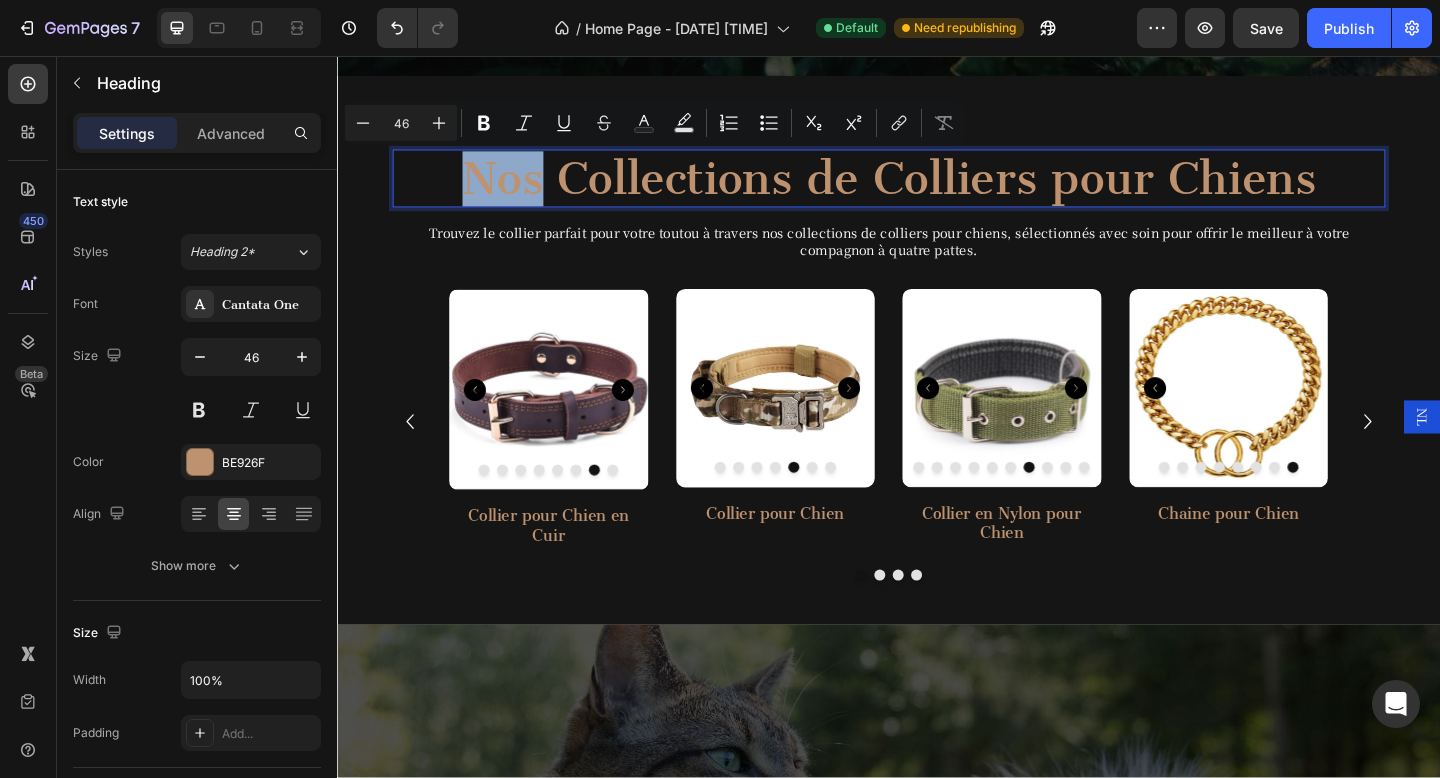 click on "Nos Collections de Colliers pour Chiens" at bounding box center [937, 190] 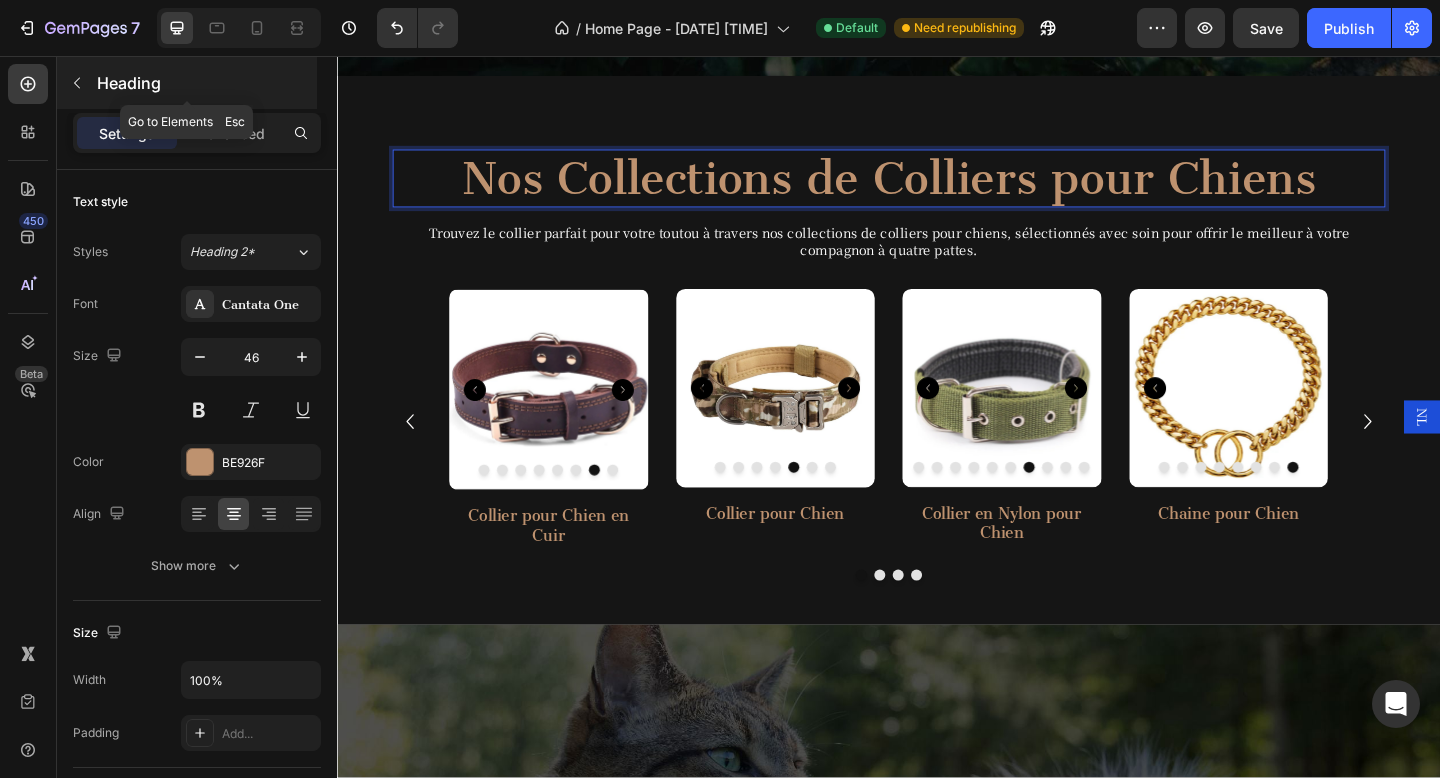 click at bounding box center [77, 83] 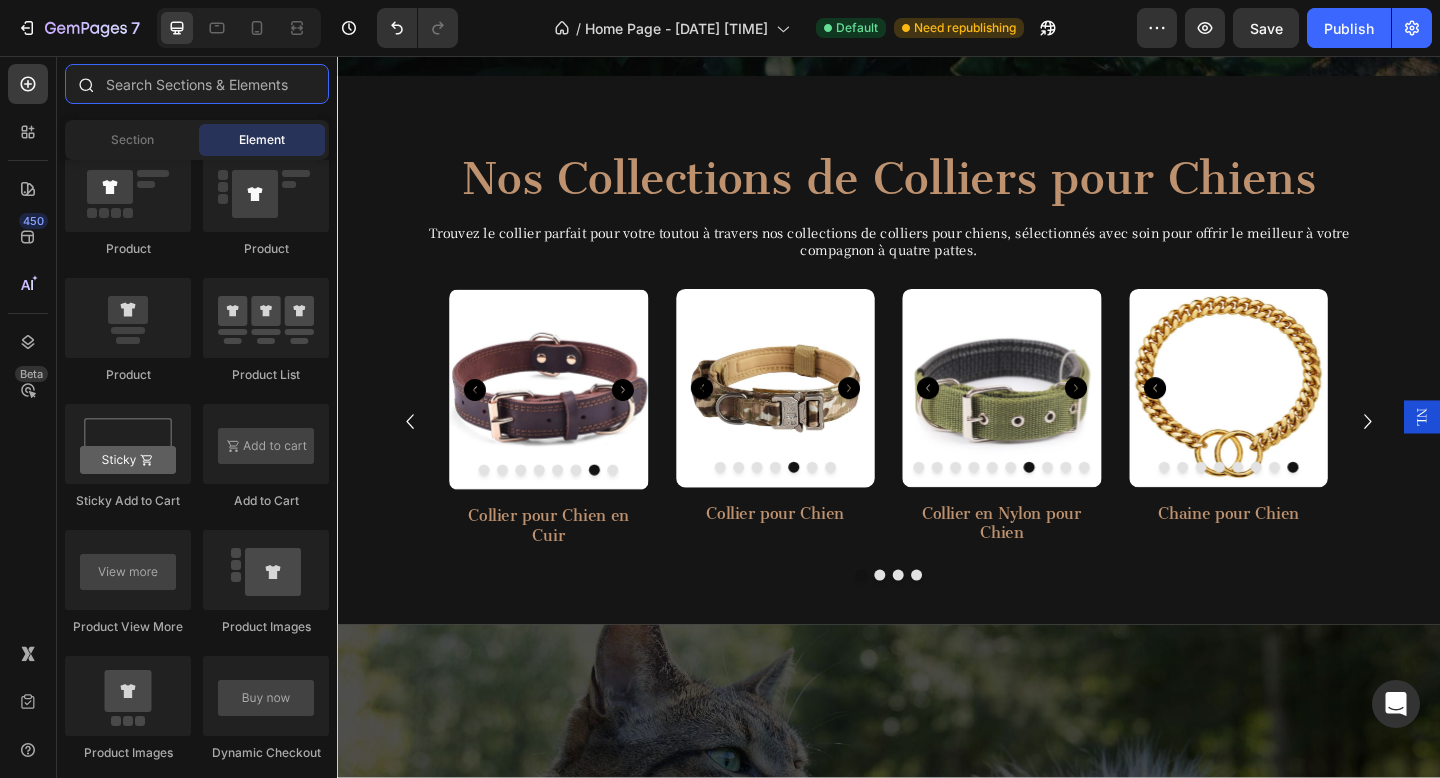 click at bounding box center (197, 84) 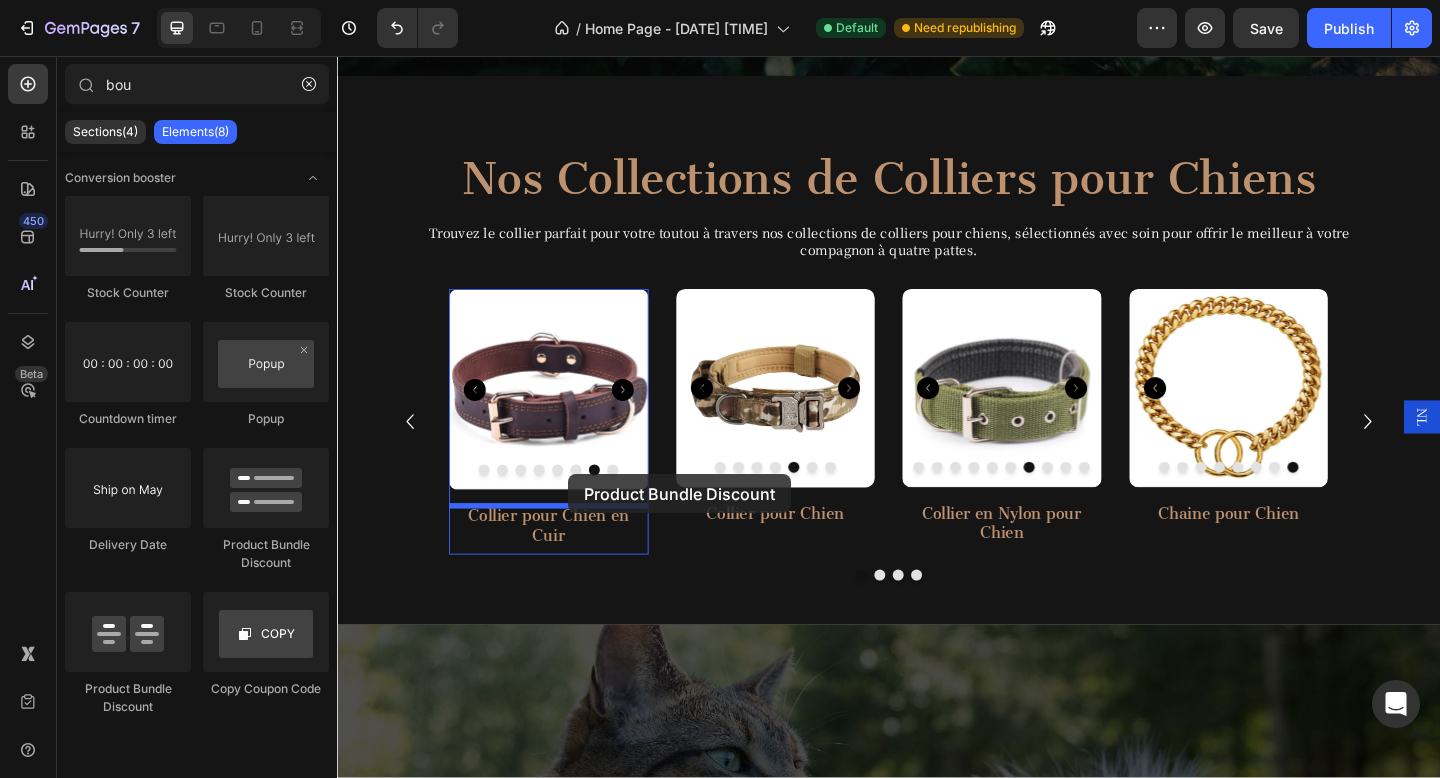 drag, startPoint x: 585, startPoint y: 561, endPoint x: 587, endPoint y: 520, distance: 41.04875 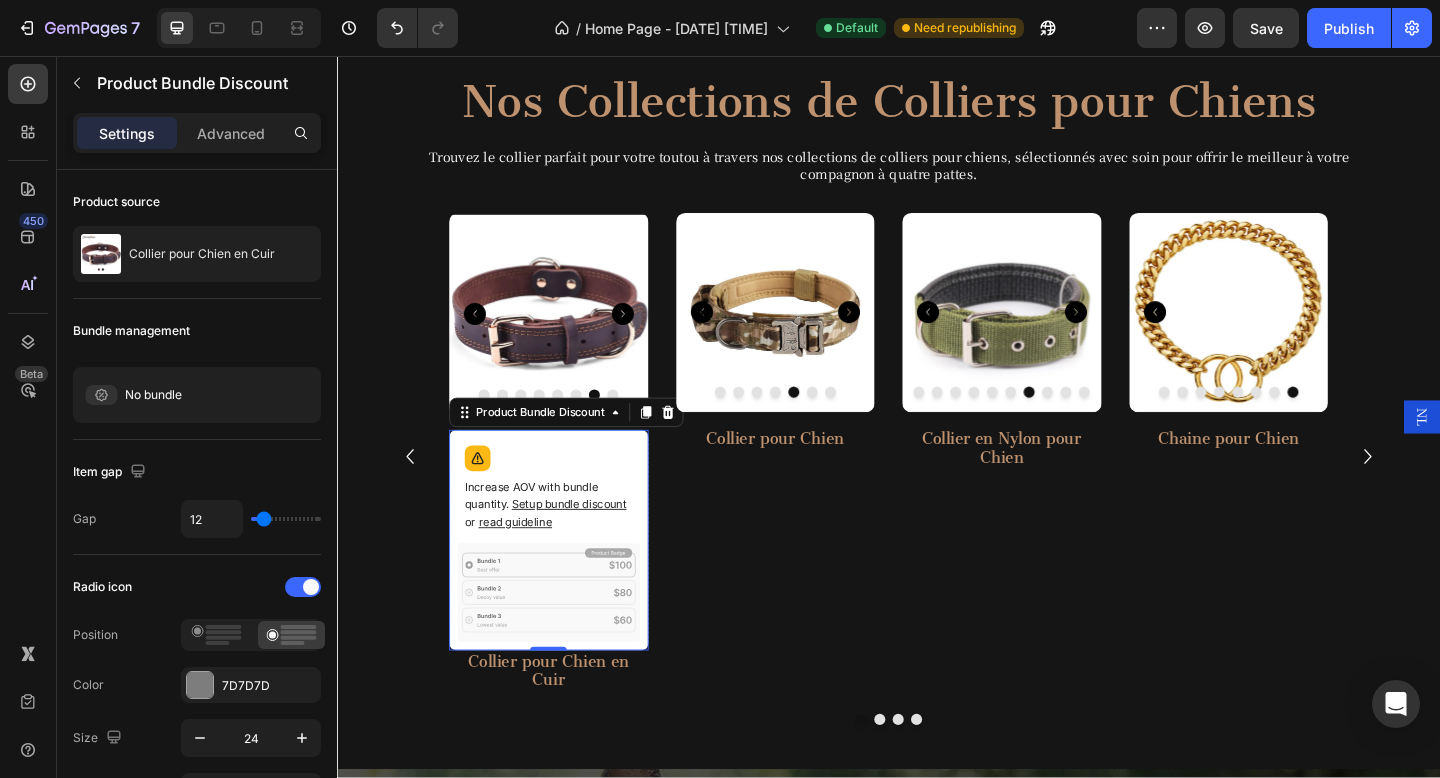 scroll, scrollTop: 895, scrollLeft: 0, axis: vertical 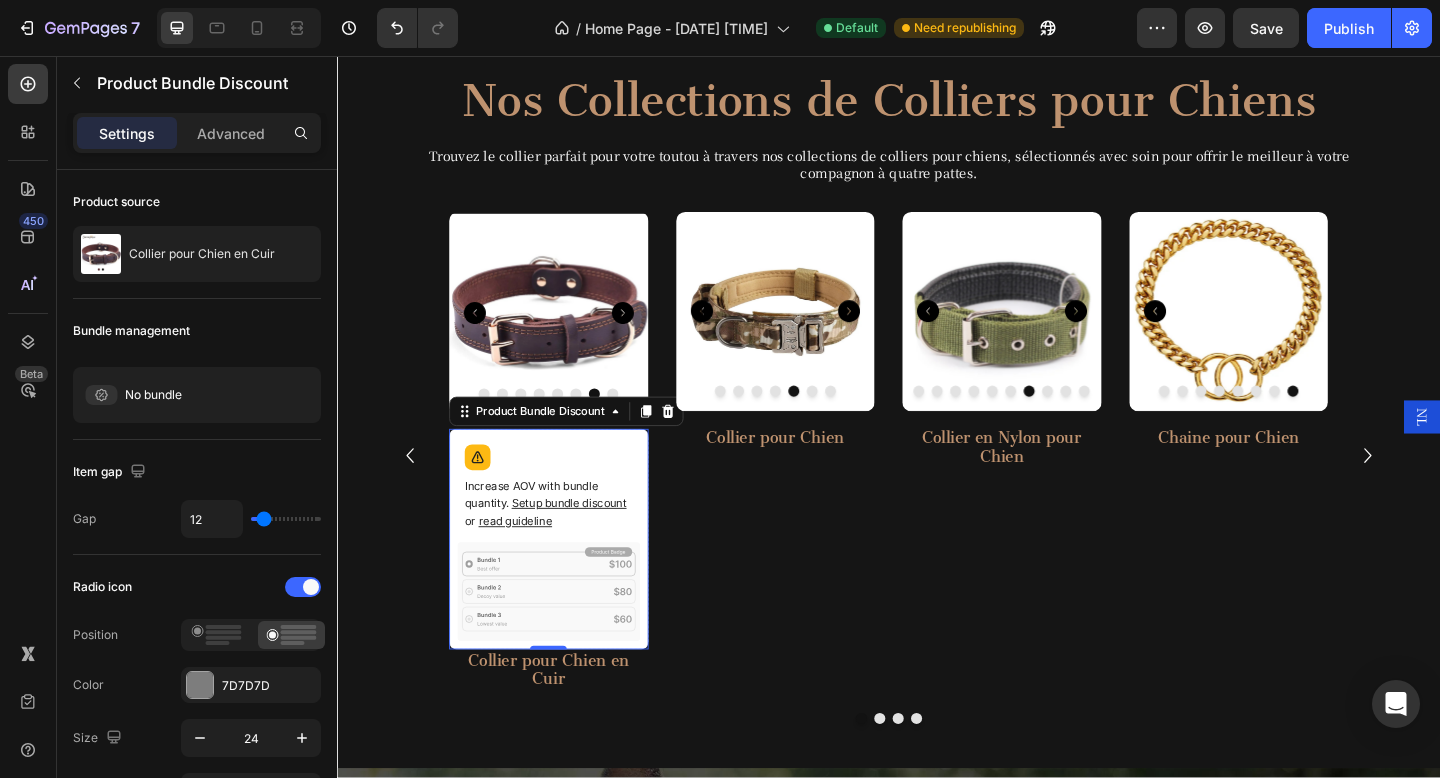 click on "Setup bundle discount" at bounding box center [589, 542] 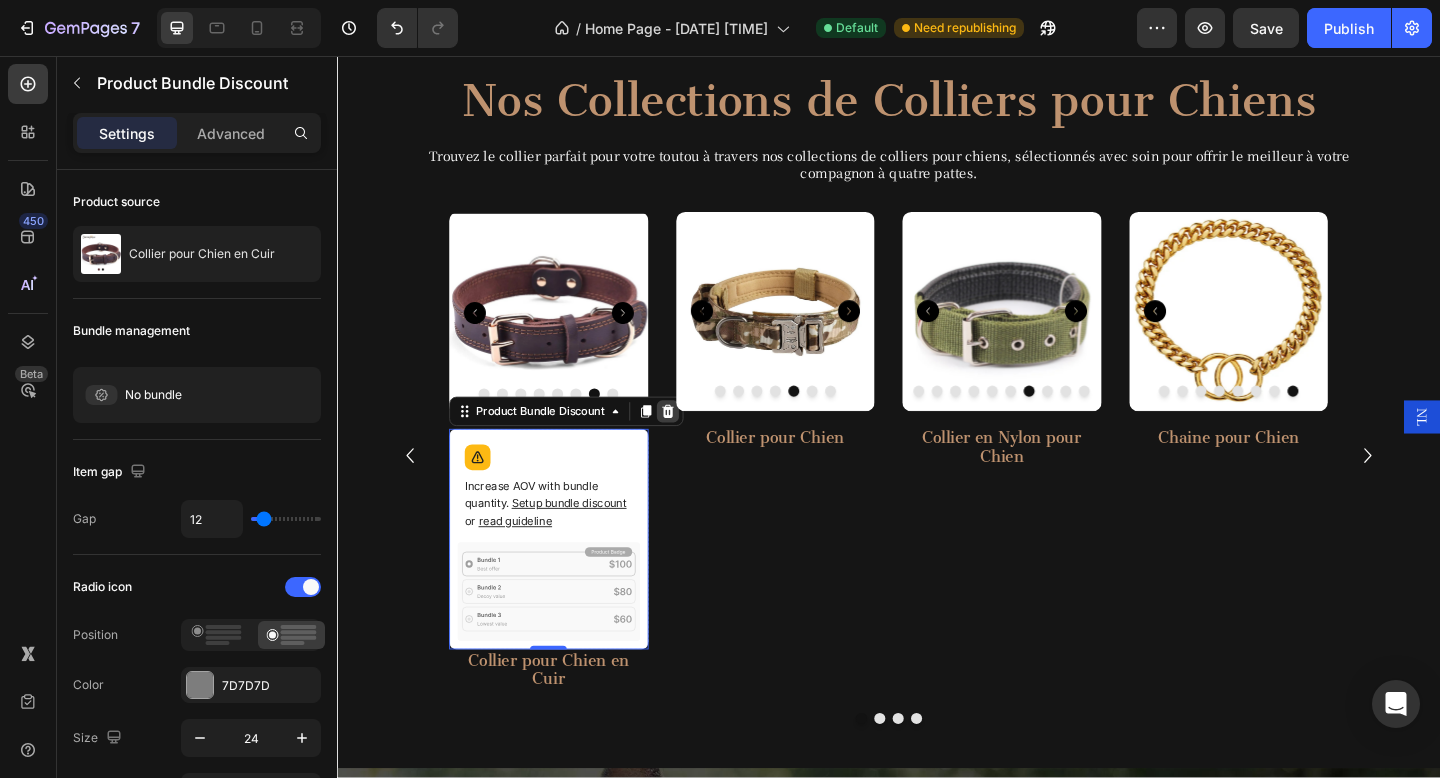 click 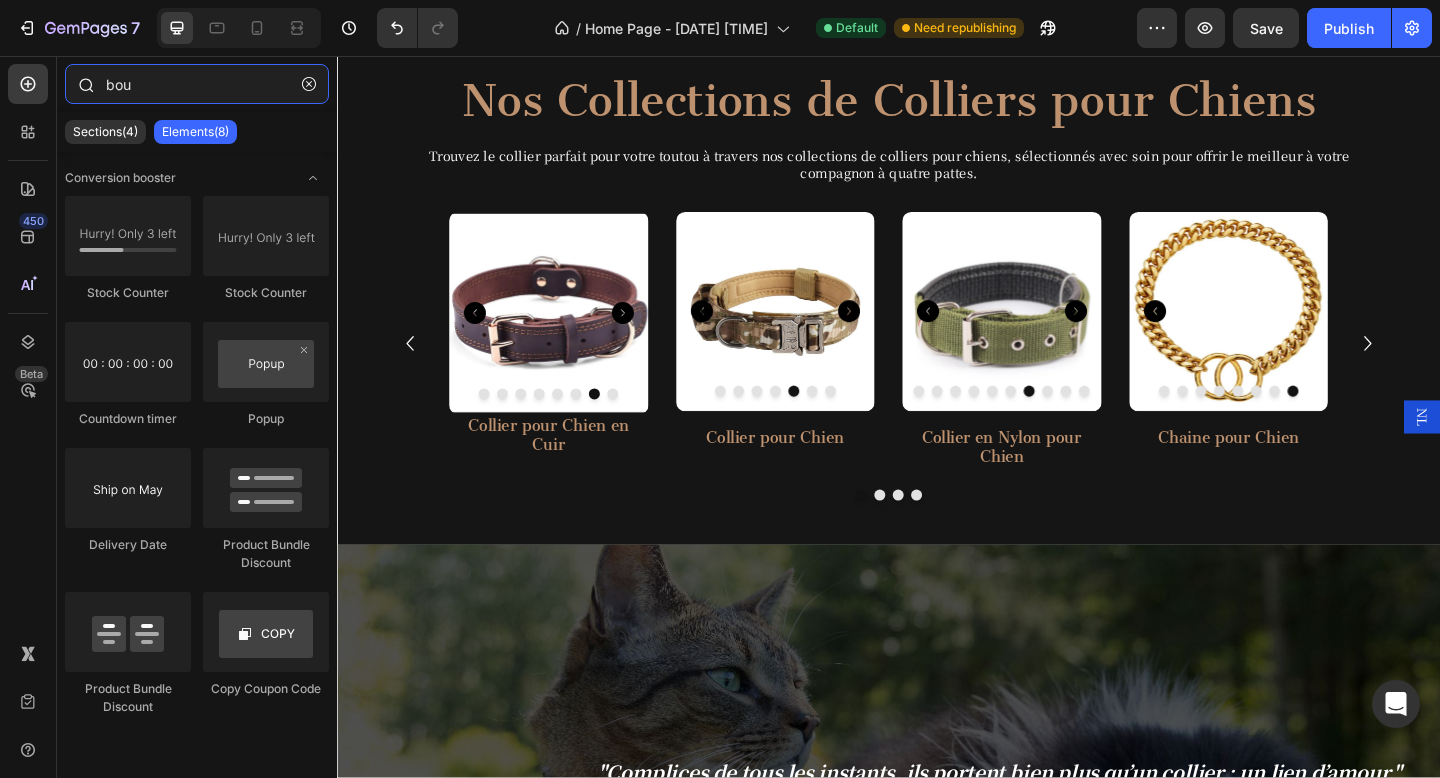 click on "bou" at bounding box center [197, 84] 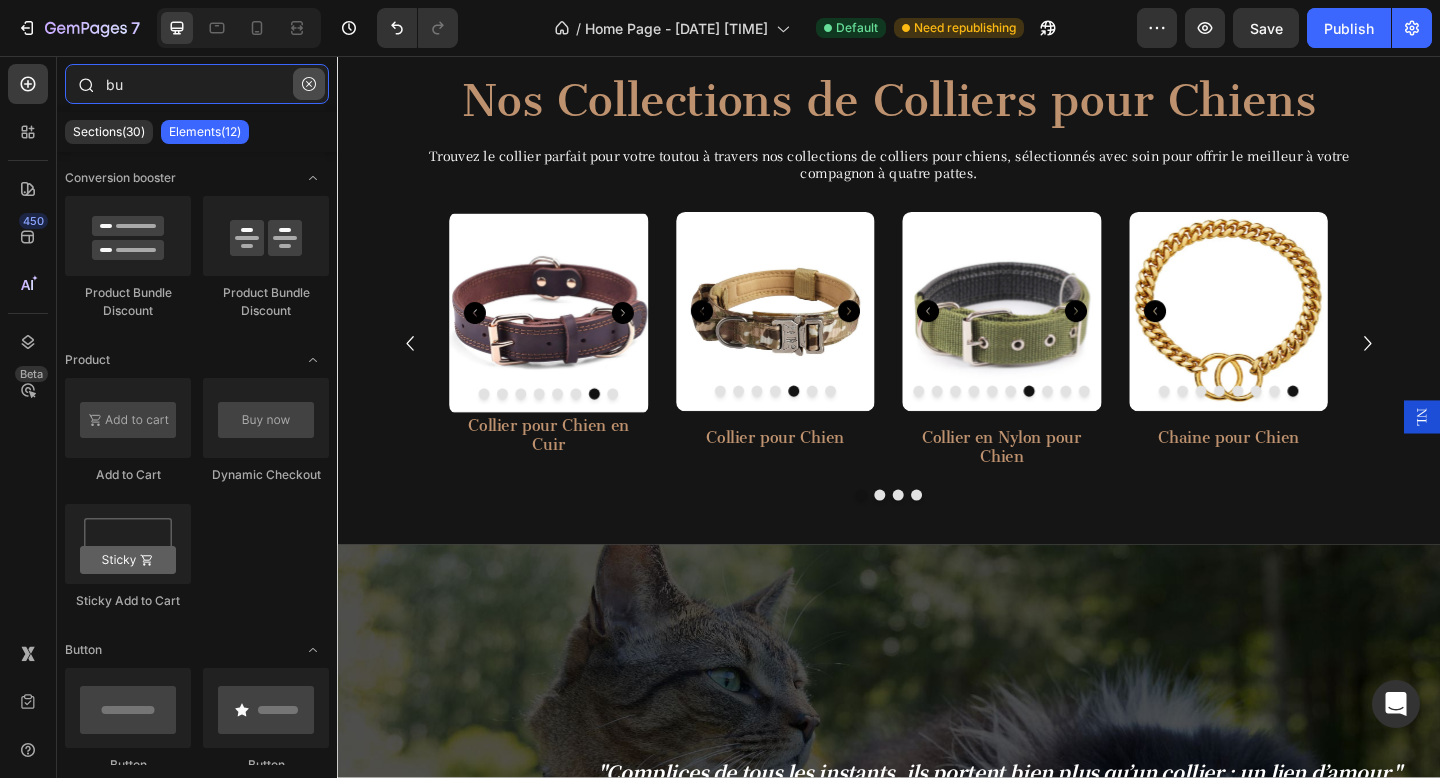 type on "bu" 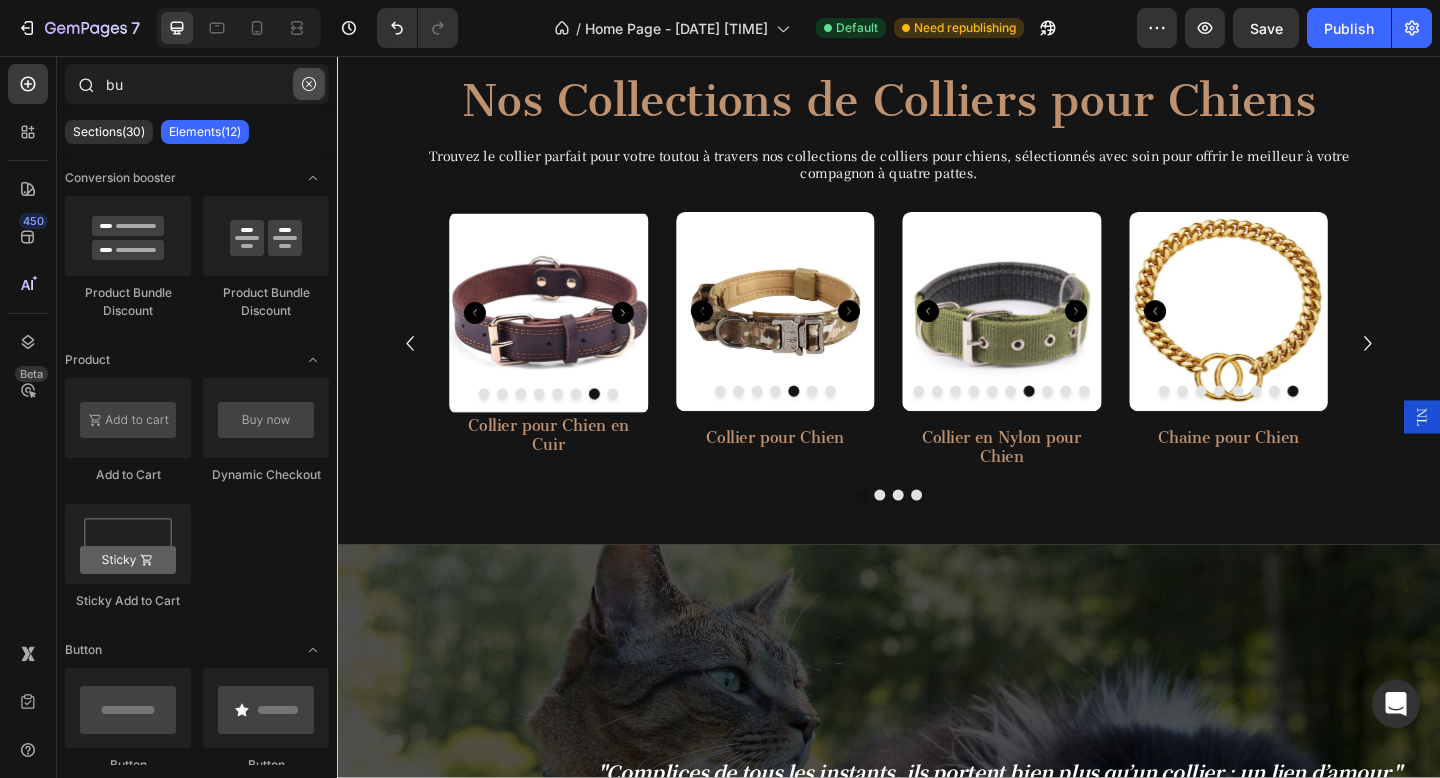 click at bounding box center [309, 84] 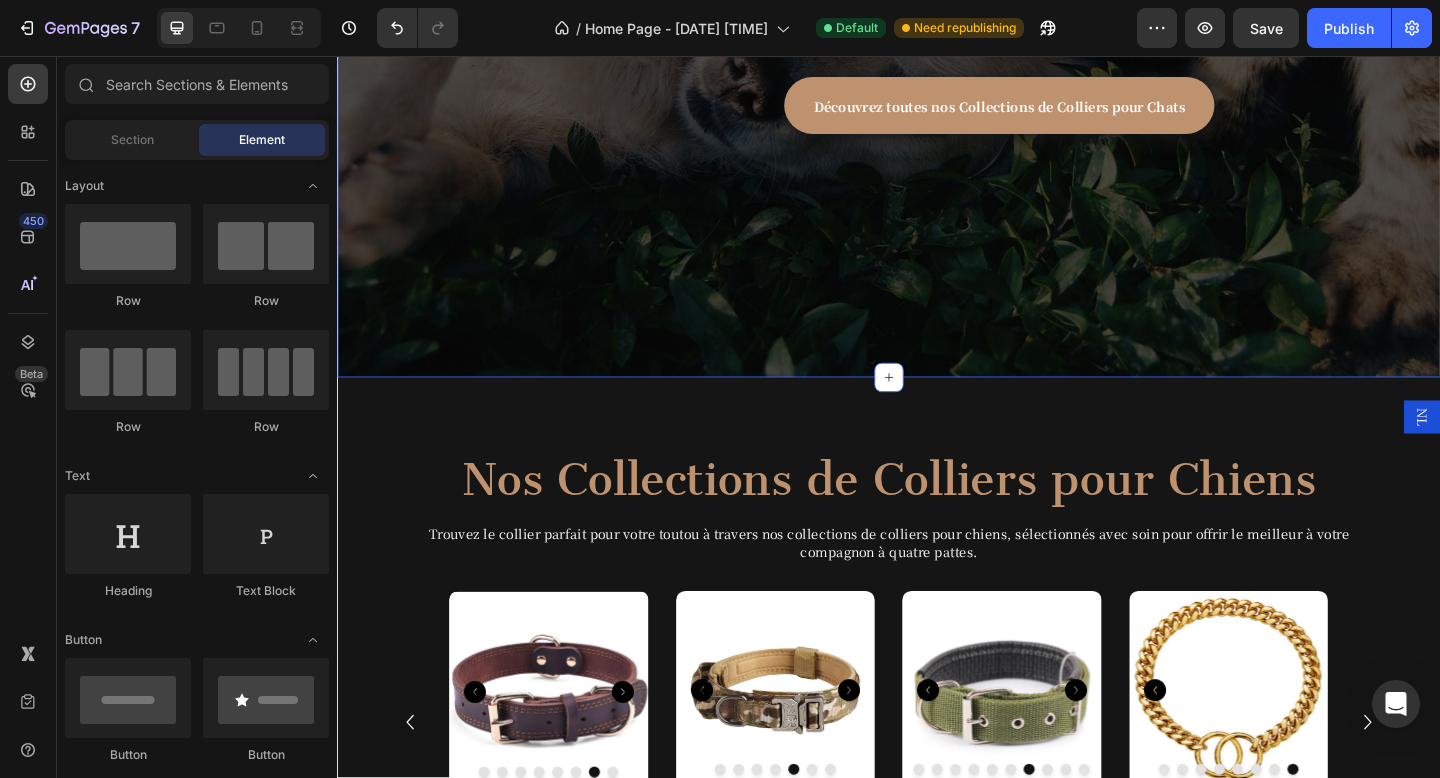 scroll, scrollTop: 379, scrollLeft: 0, axis: vertical 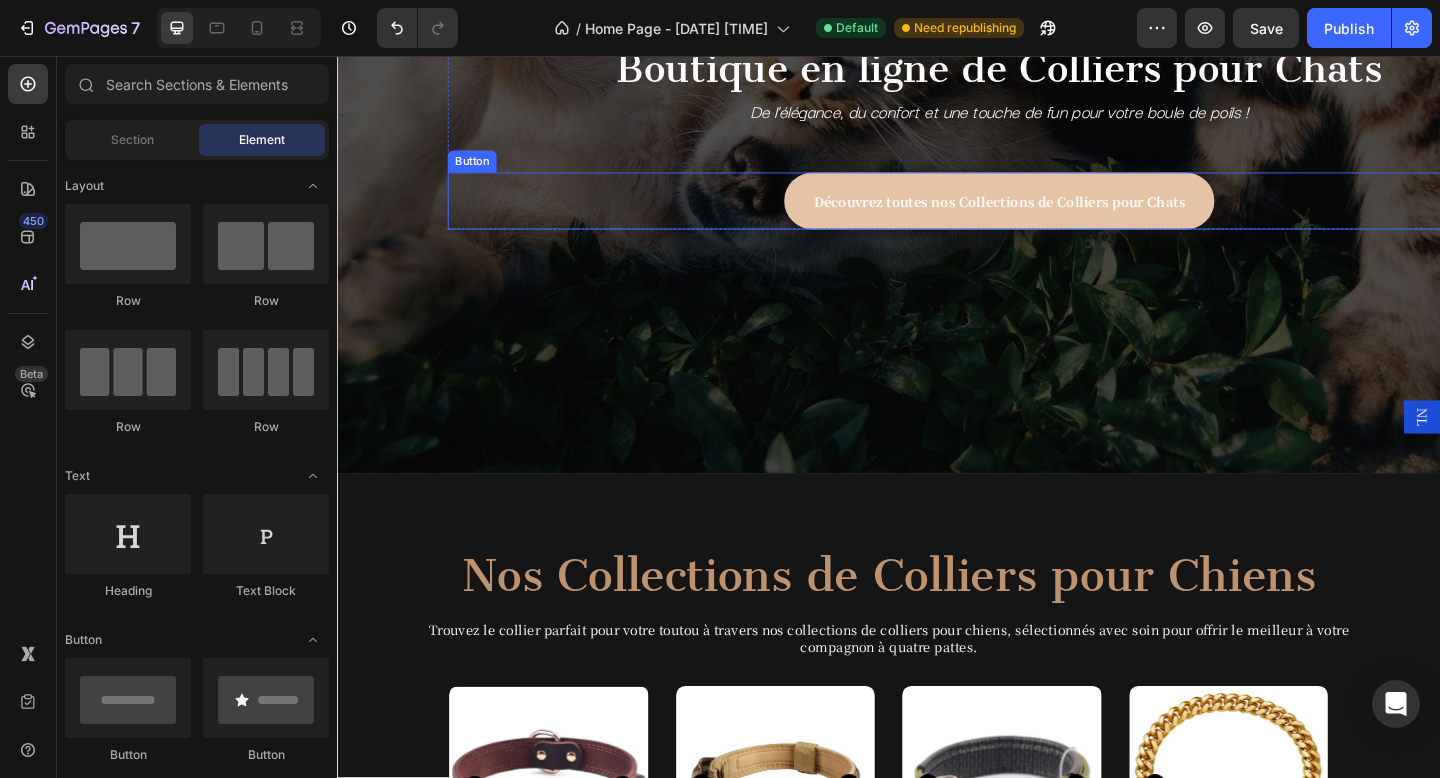 click on "Découvrez toutes nos Collections de Colliers pour Chats" at bounding box center [1057, 214] 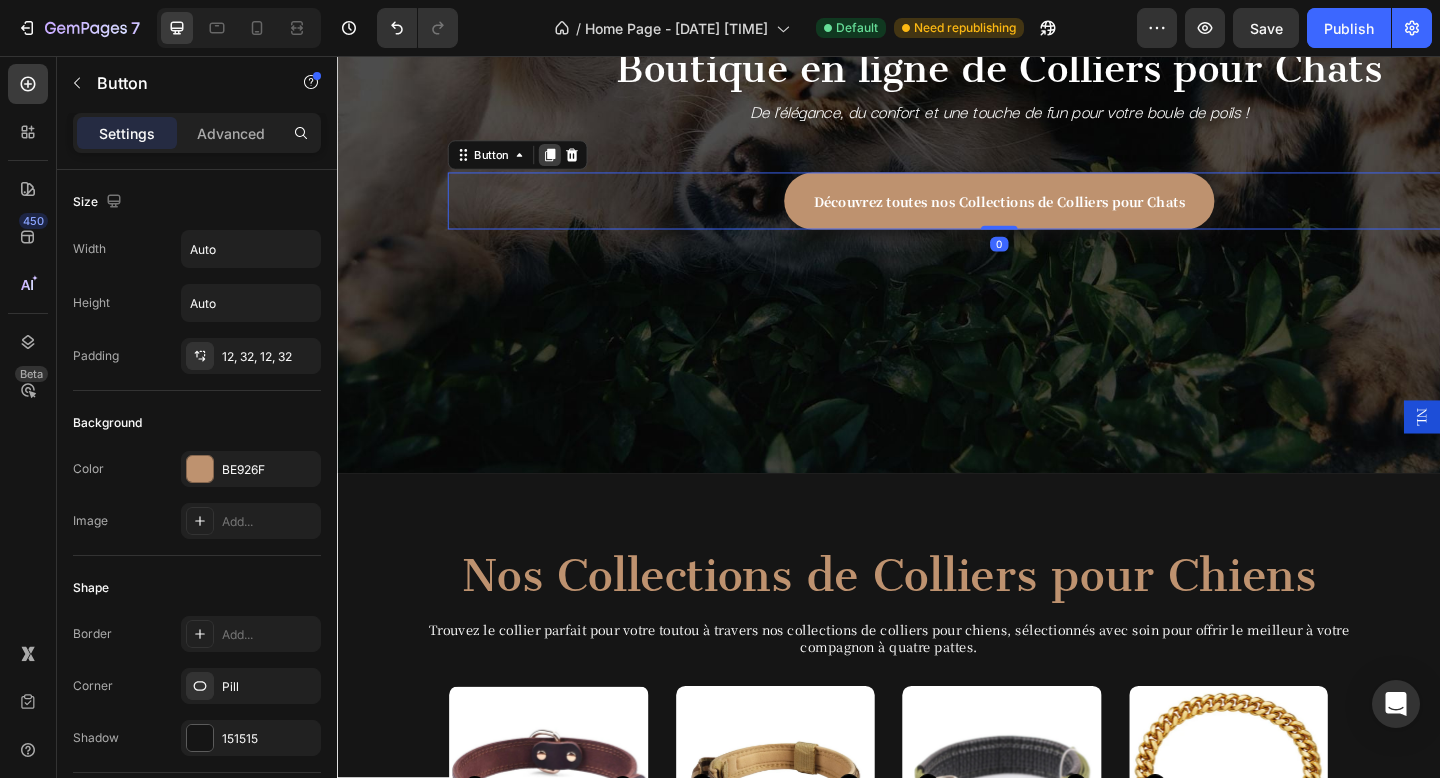 click 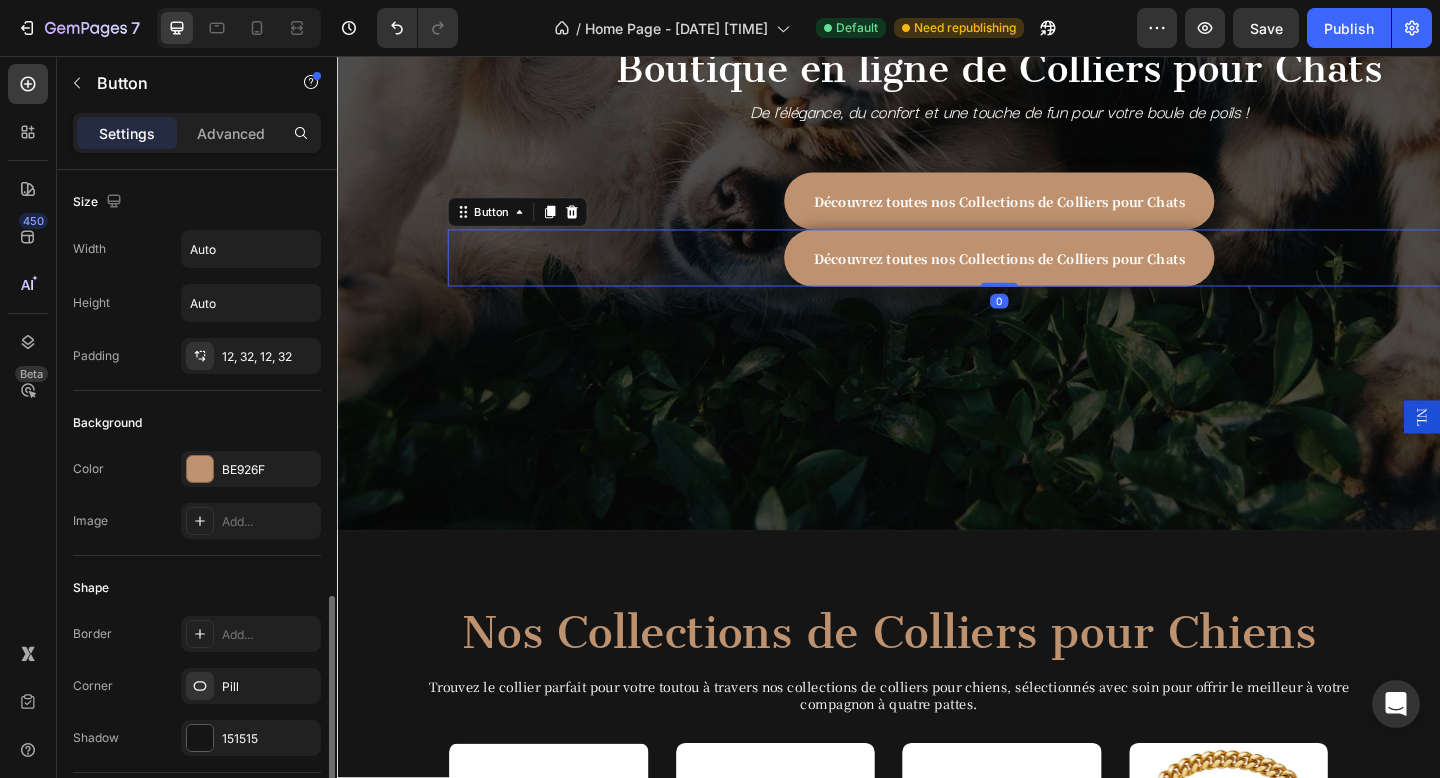scroll, scrollTop: 301, scrollLeft: 0, axis: vertical 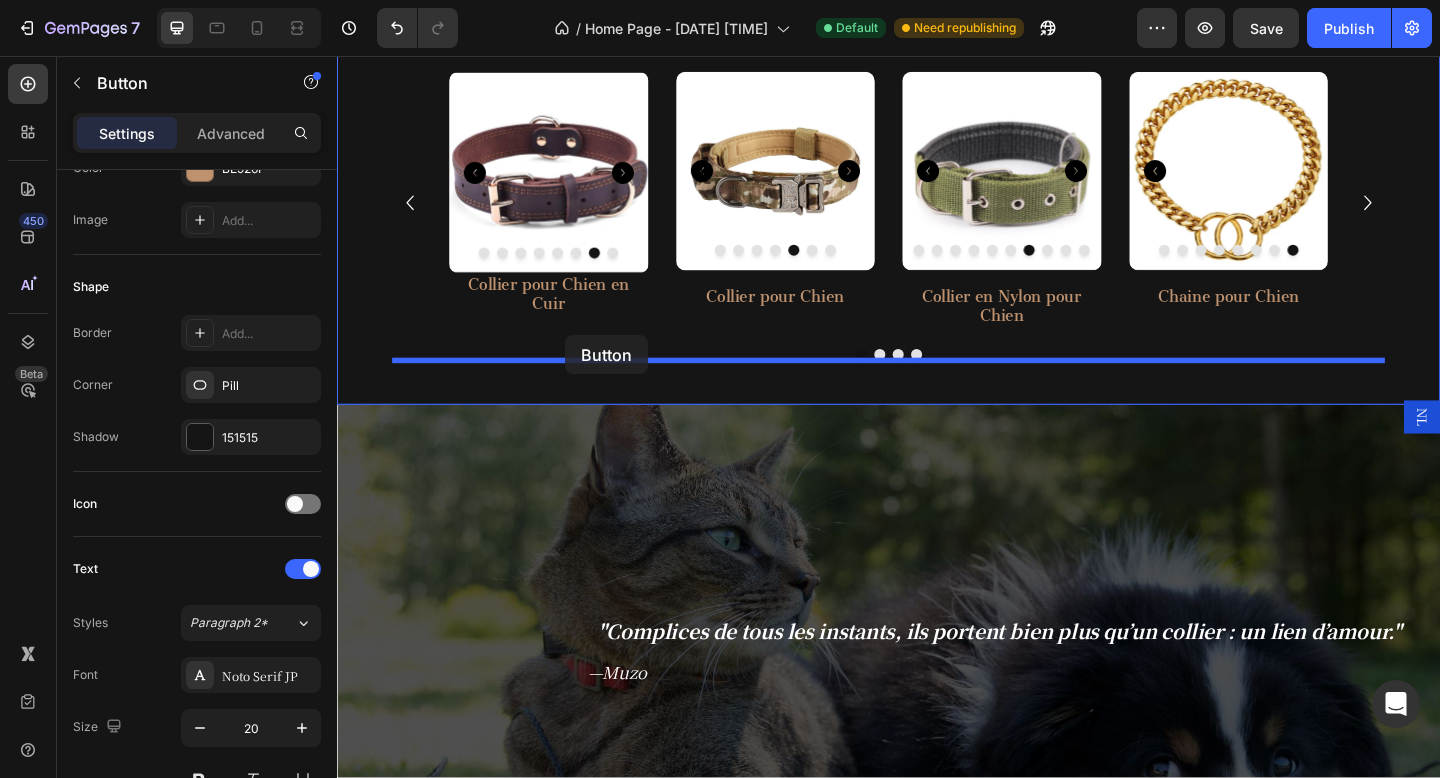 drag, startPoint x: 521, startPoint y: 227, endPoint x: 585, endPoint y: 360, distance: 147.59743 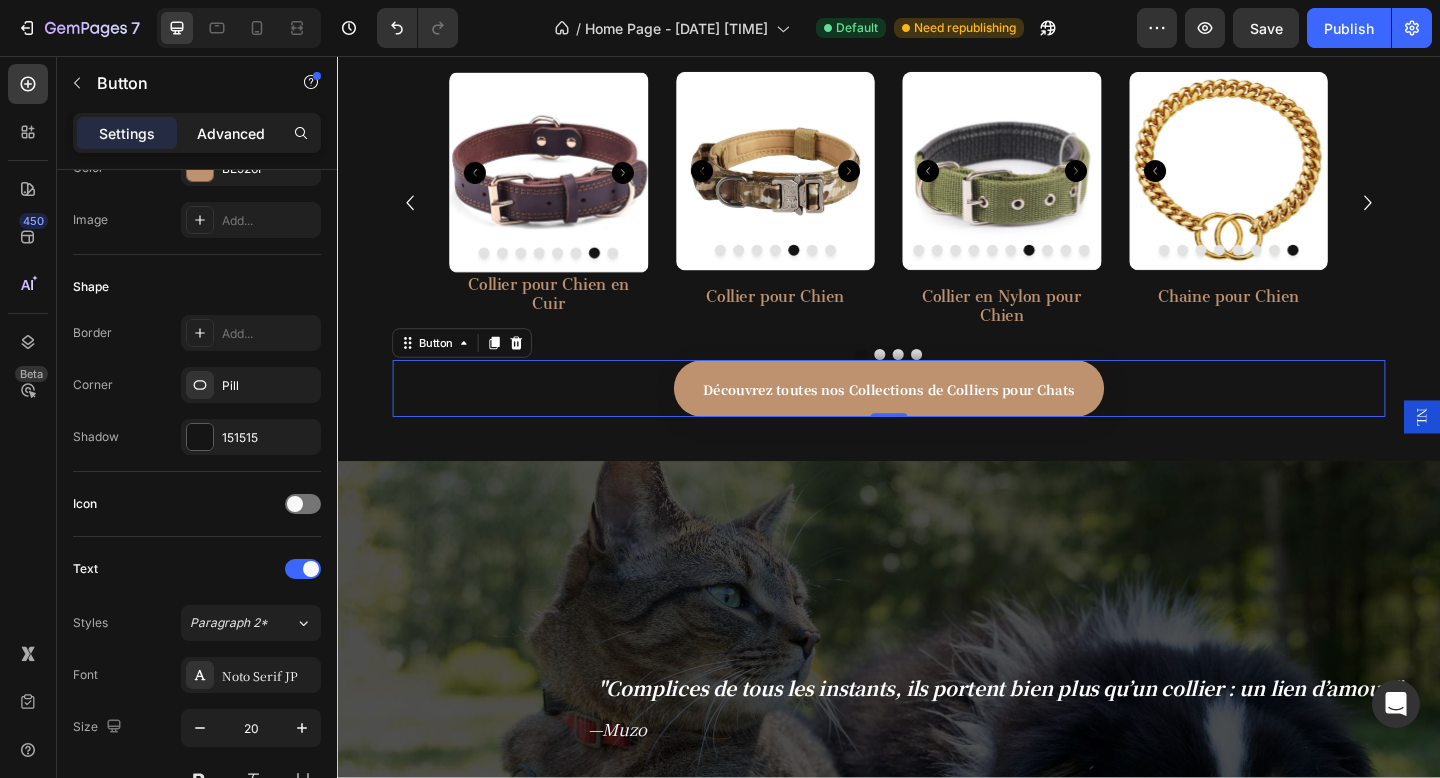 click on "Advanced" at bounding box center (231, 133) 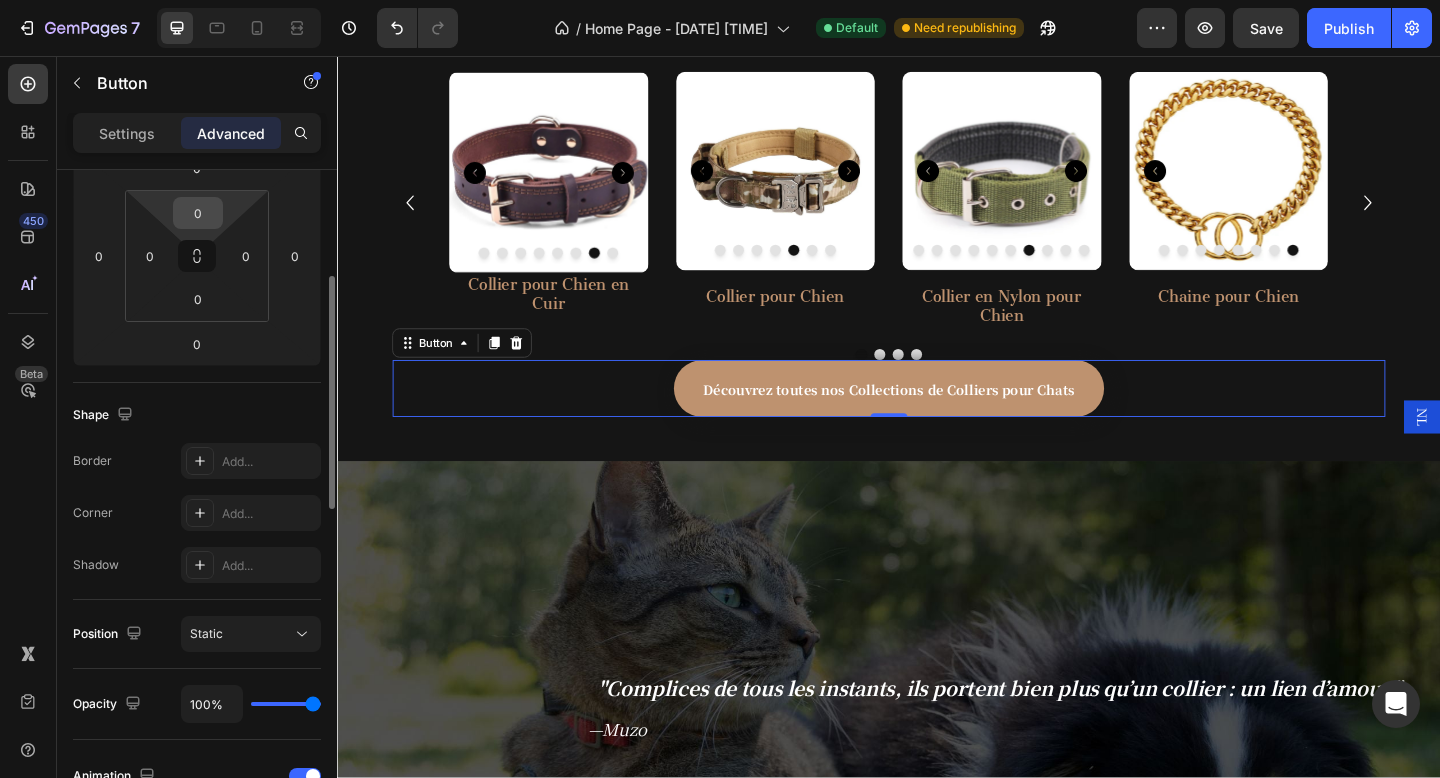 click on "0" at bounding box center [198, 213] 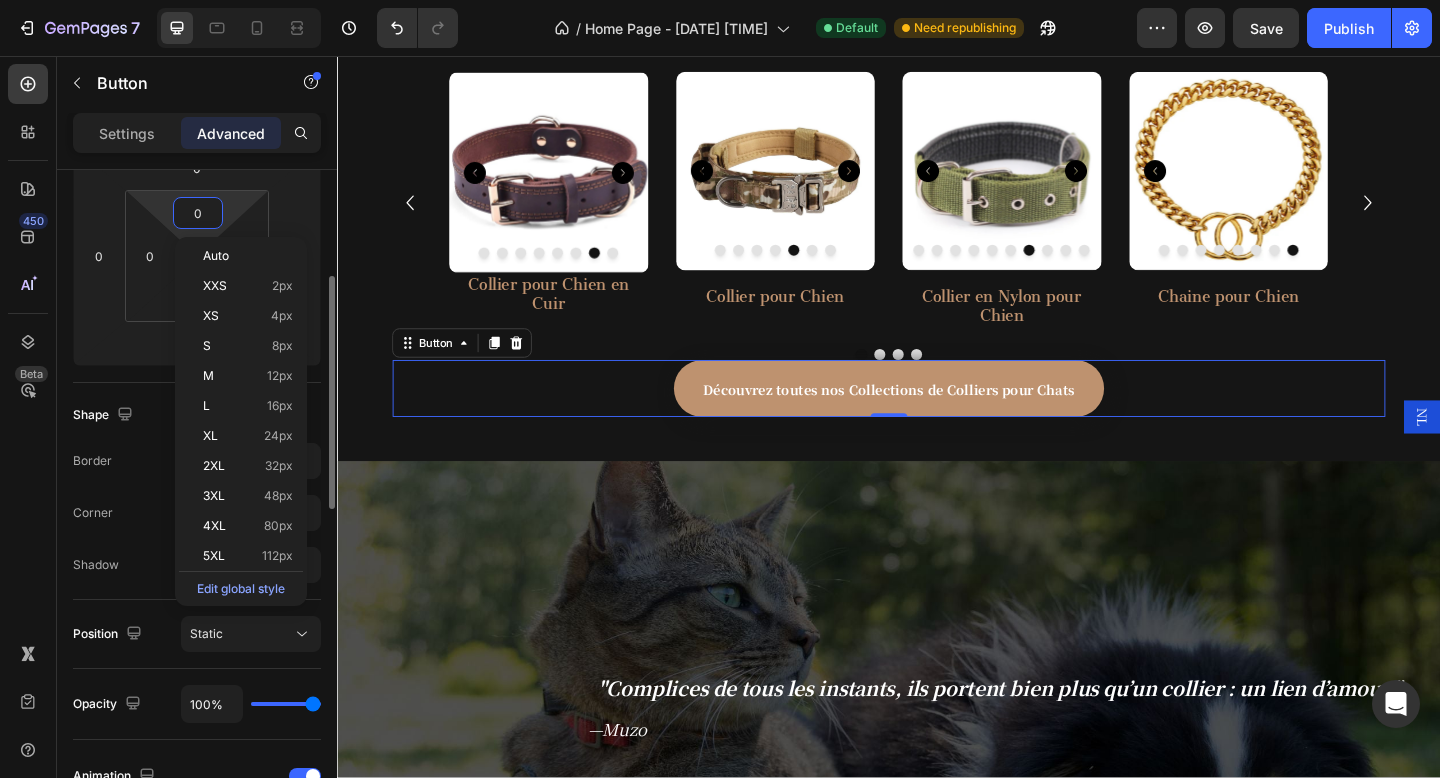 click on "0" at bounding box center (198, 213) 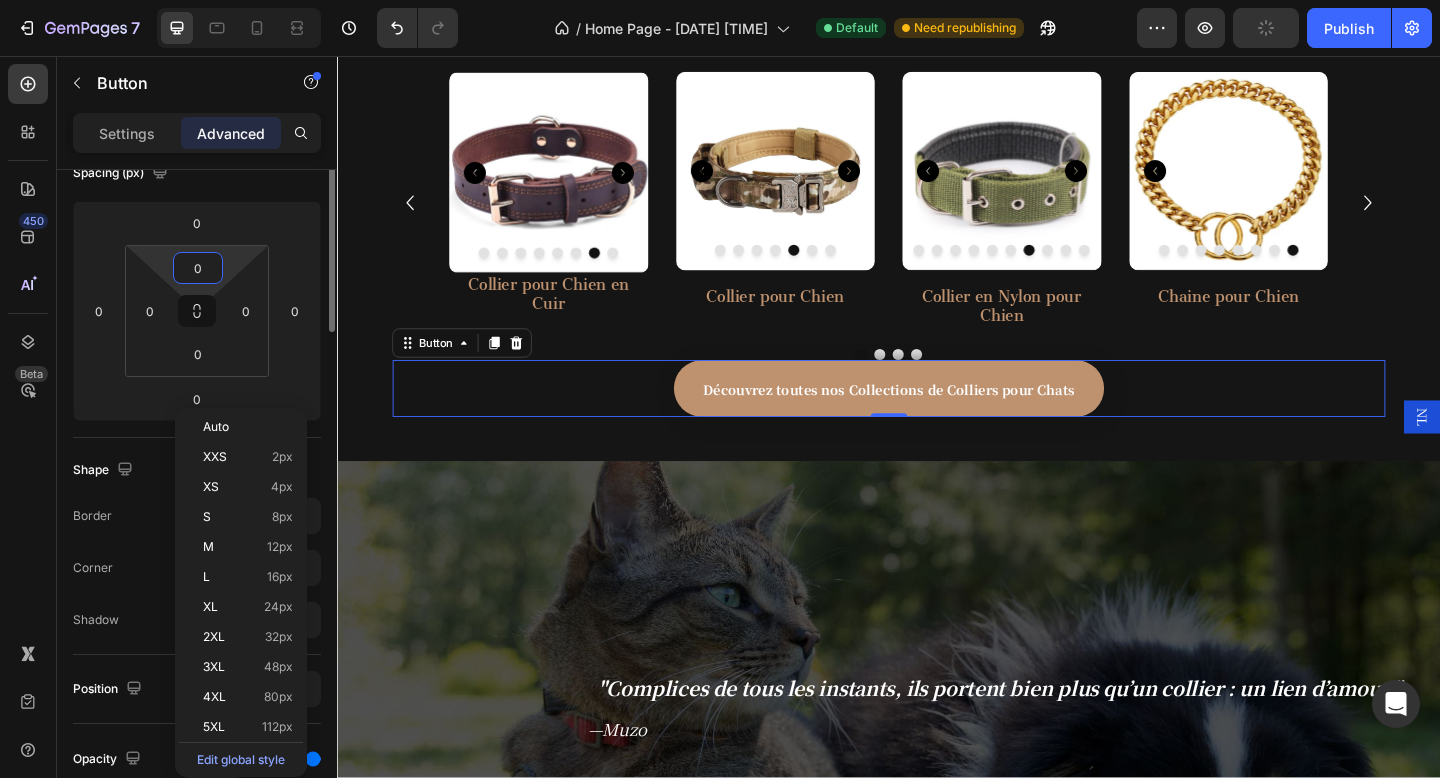 scroll, scrollTop: 130, scrollLeft: 0, axis: vertical 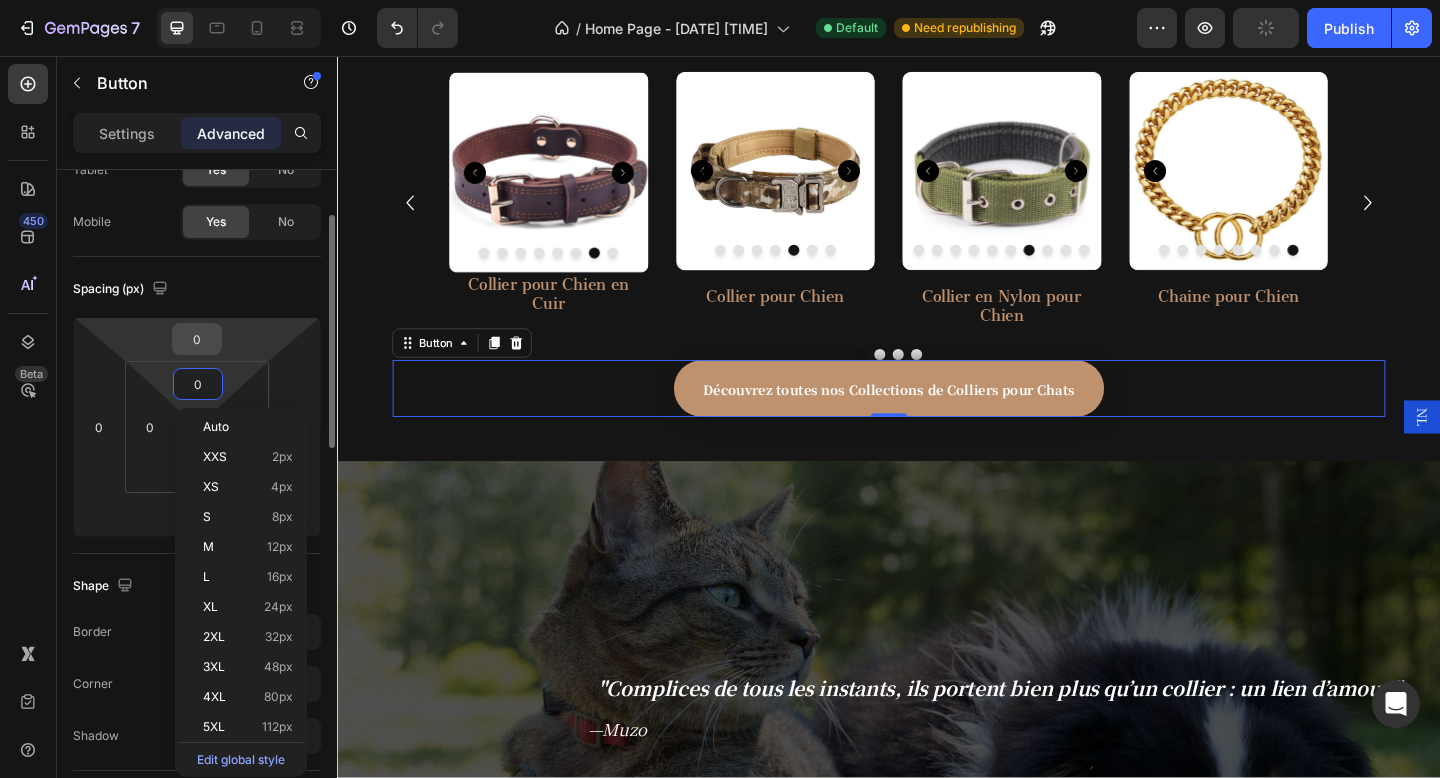 click on "0" at bounding box center (197, 339) 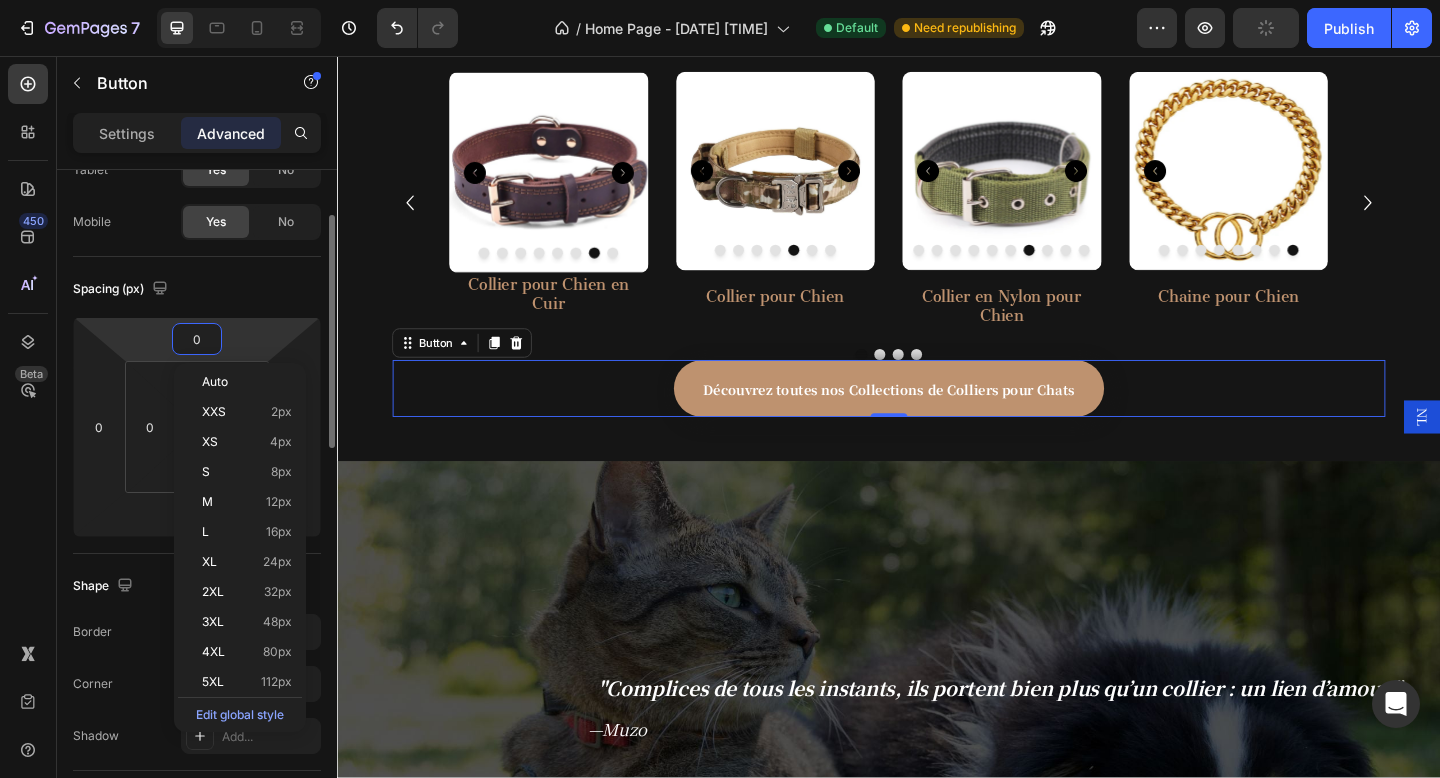 click on "0" at bounding box center (197, 339) 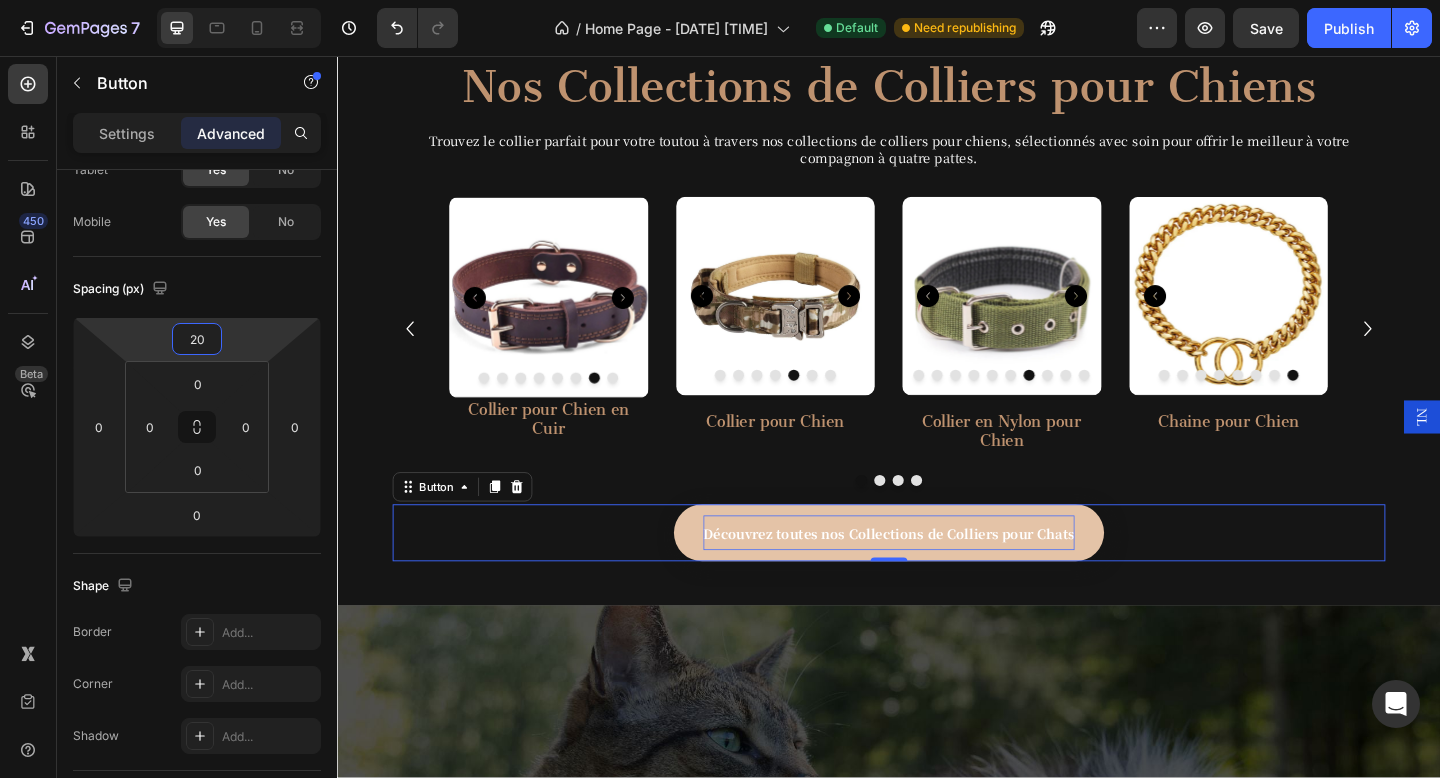 scroll, scrollTop: 970, scrollLeft: 0, axis: vertical 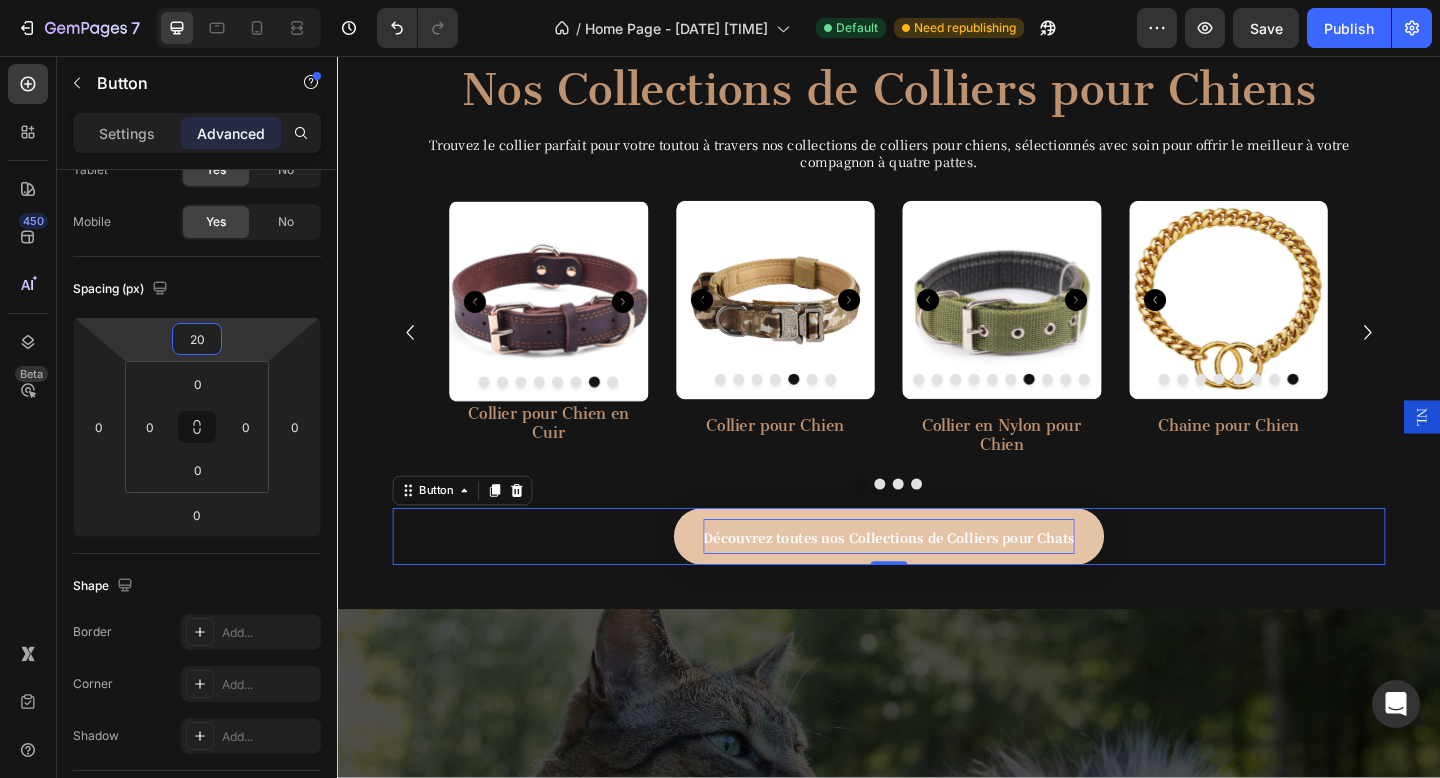 type on "20" 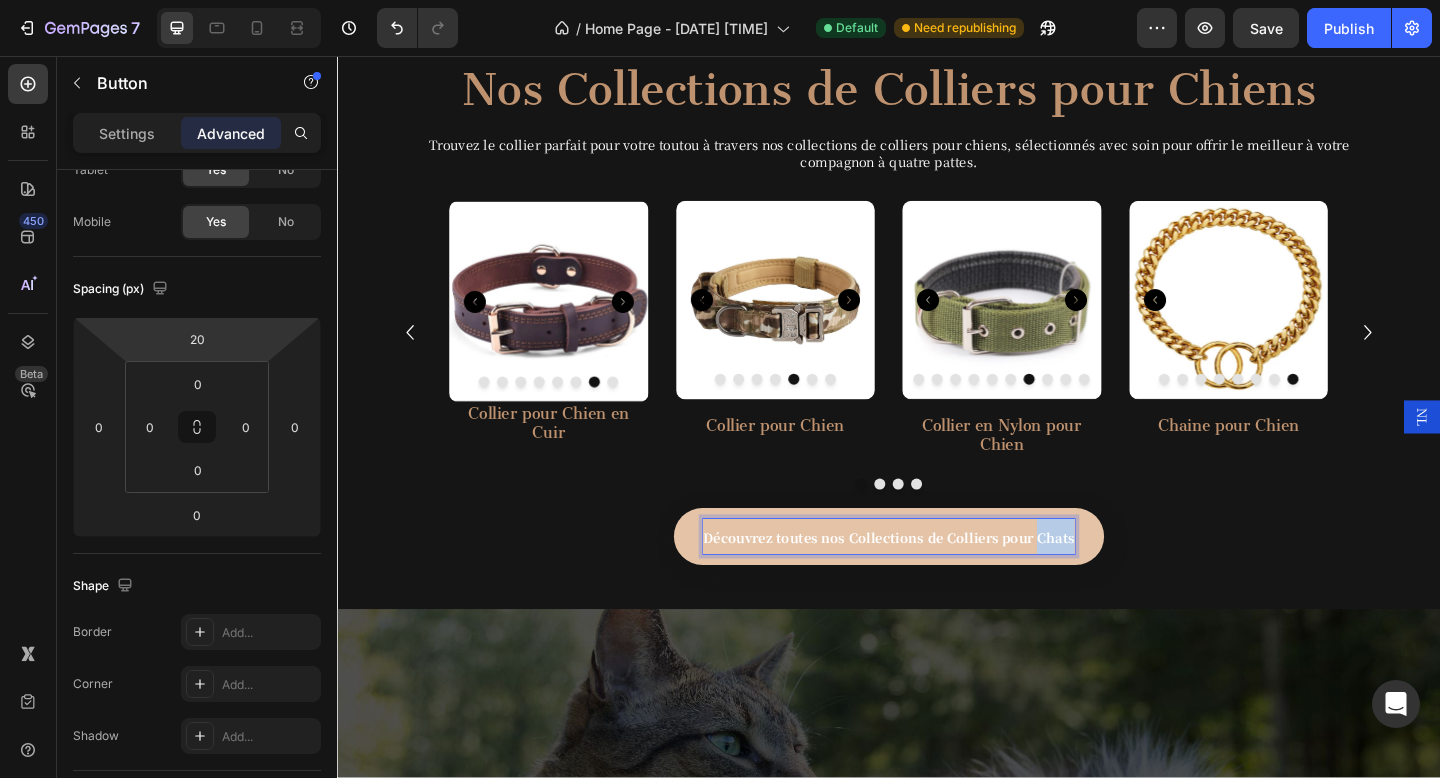 click on "Découvrez toutes nos Collections de Colliers pour Chats" at bounding box center (937, 580) 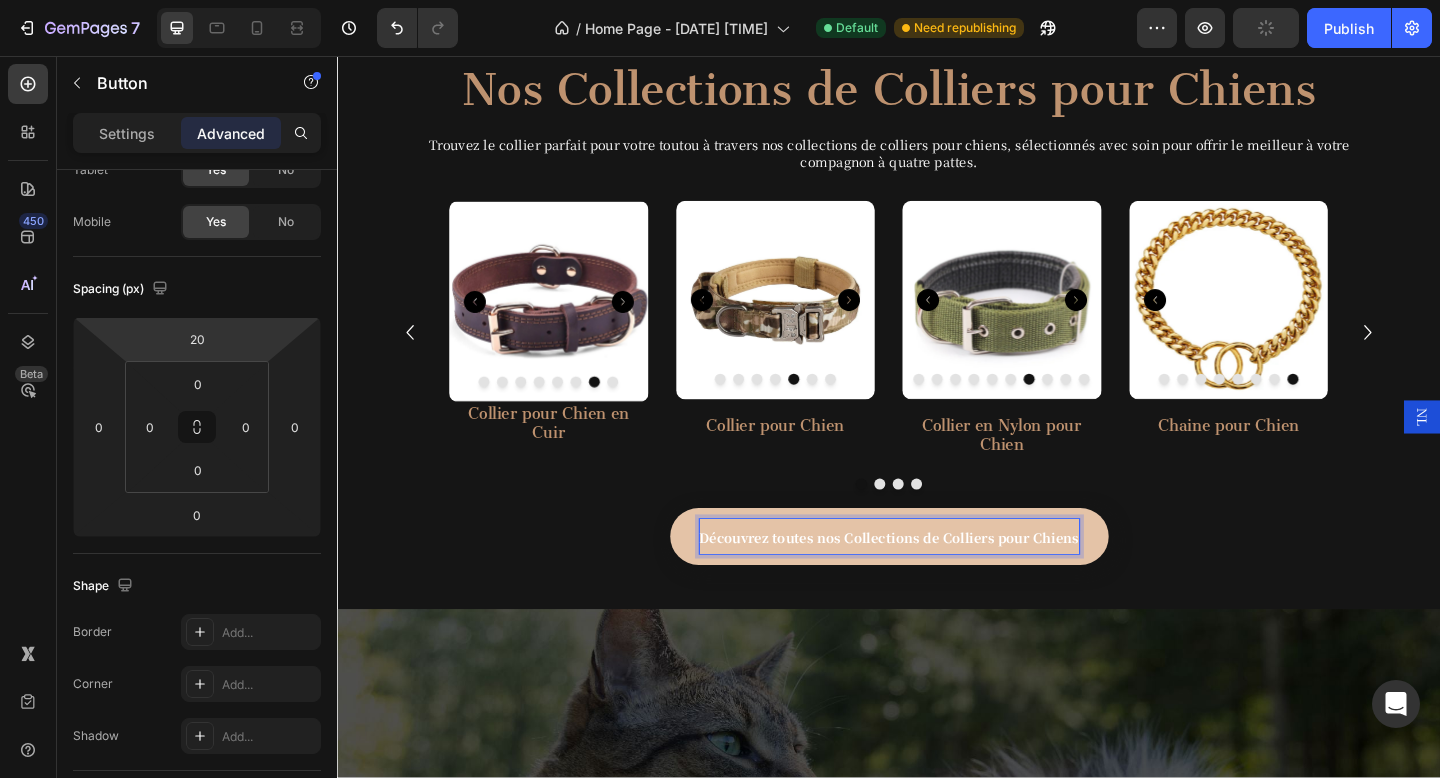 click on "Découvrez toutes nos Collections de Colliers pour Chiens" at bounding box center (937, 580) 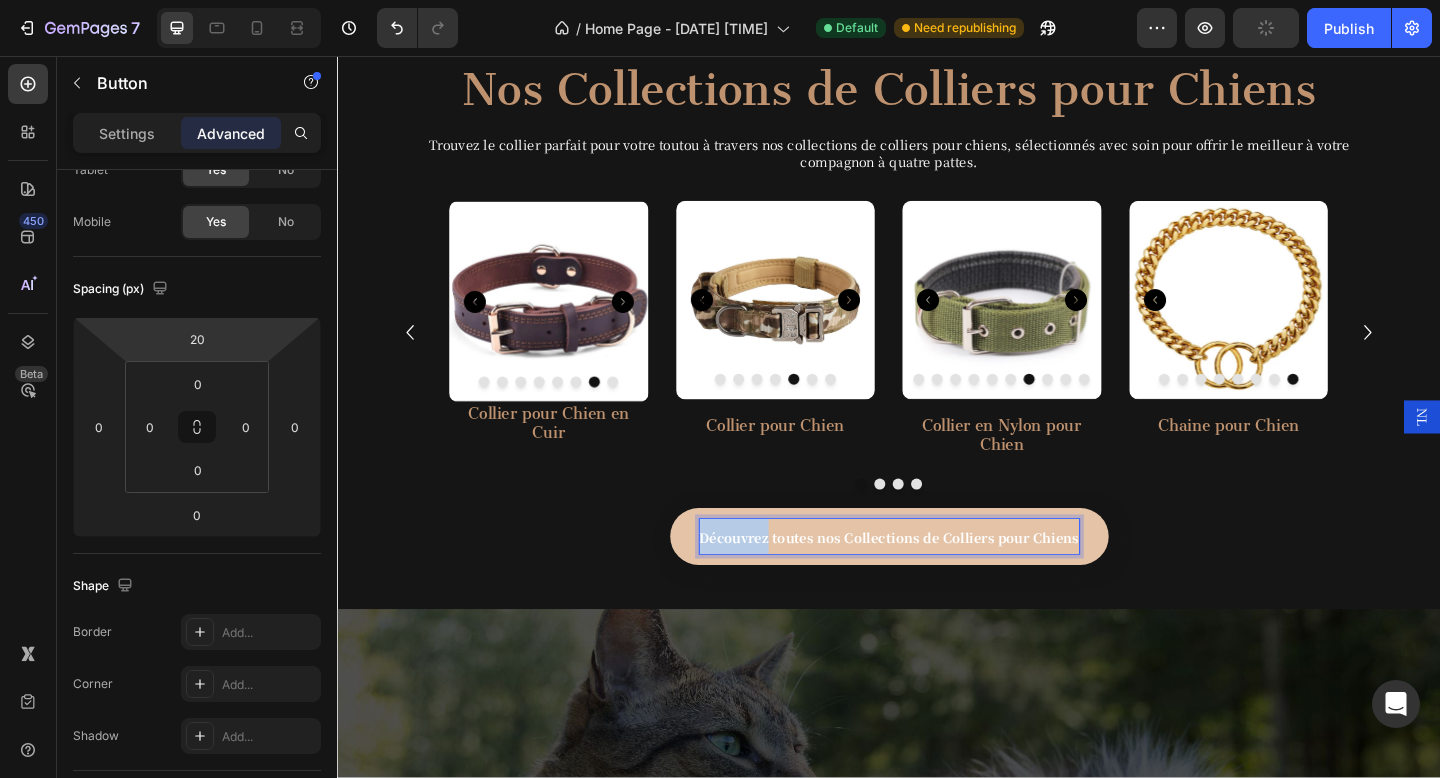 click on "Découvrez toutes nos Collections de Colliers pour Chiens" at bounding box center [937, 580] 